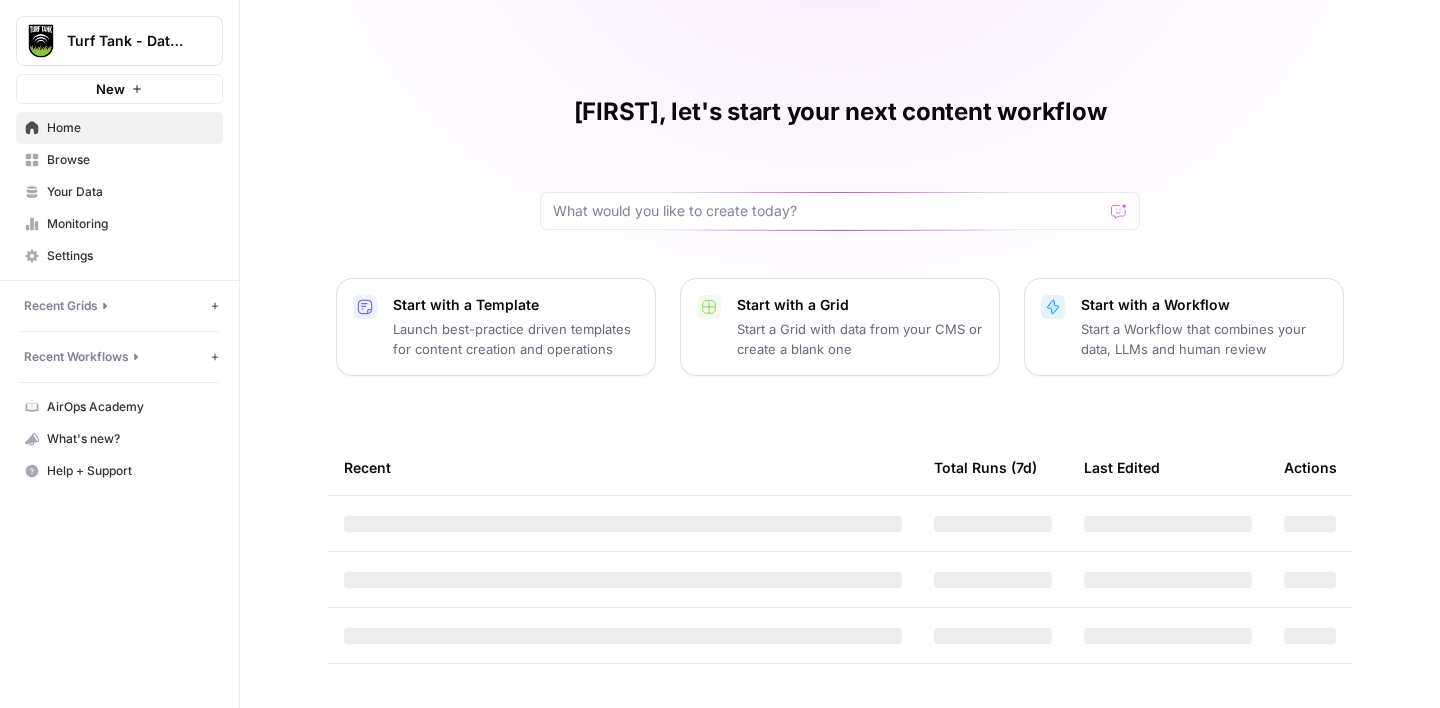 scroll, scrollTop: 0, scrollLeft: 0, axis: both 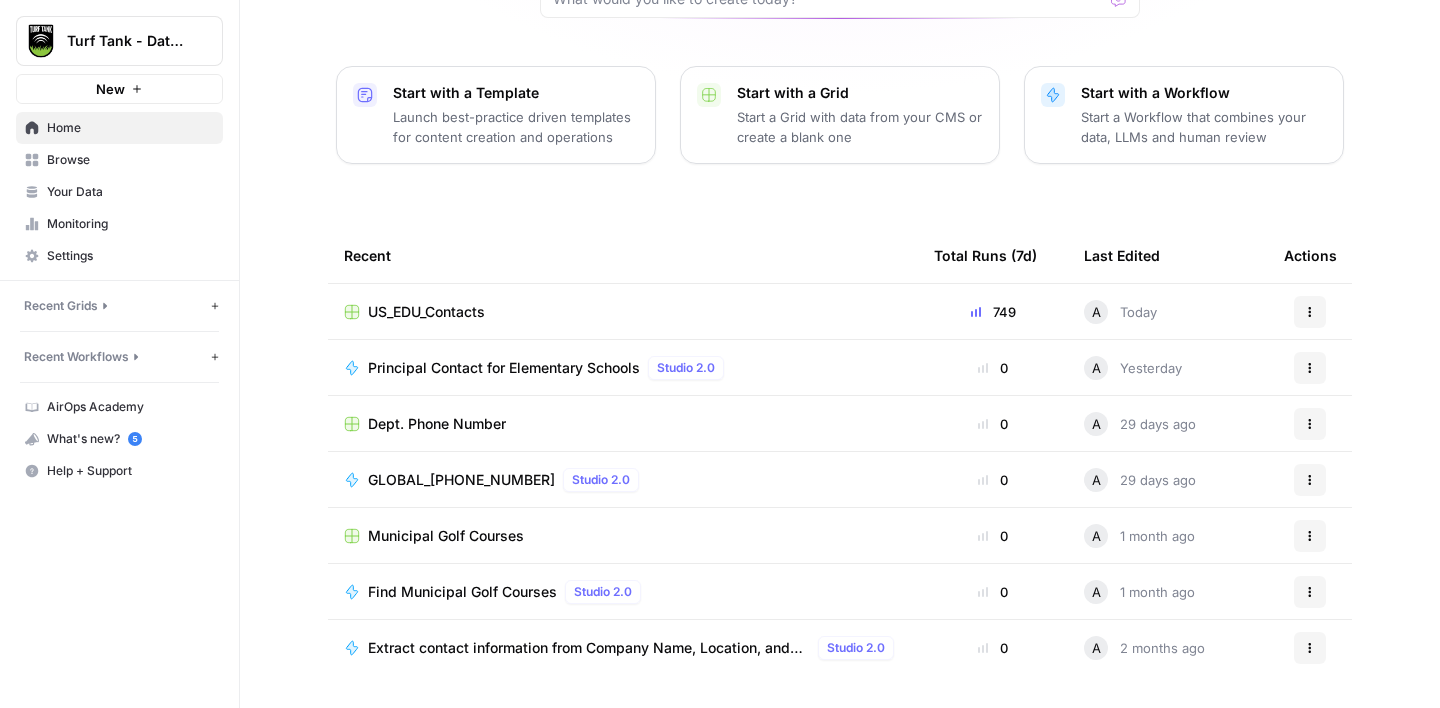 click on "Browse" at bounding box center (130, 160) 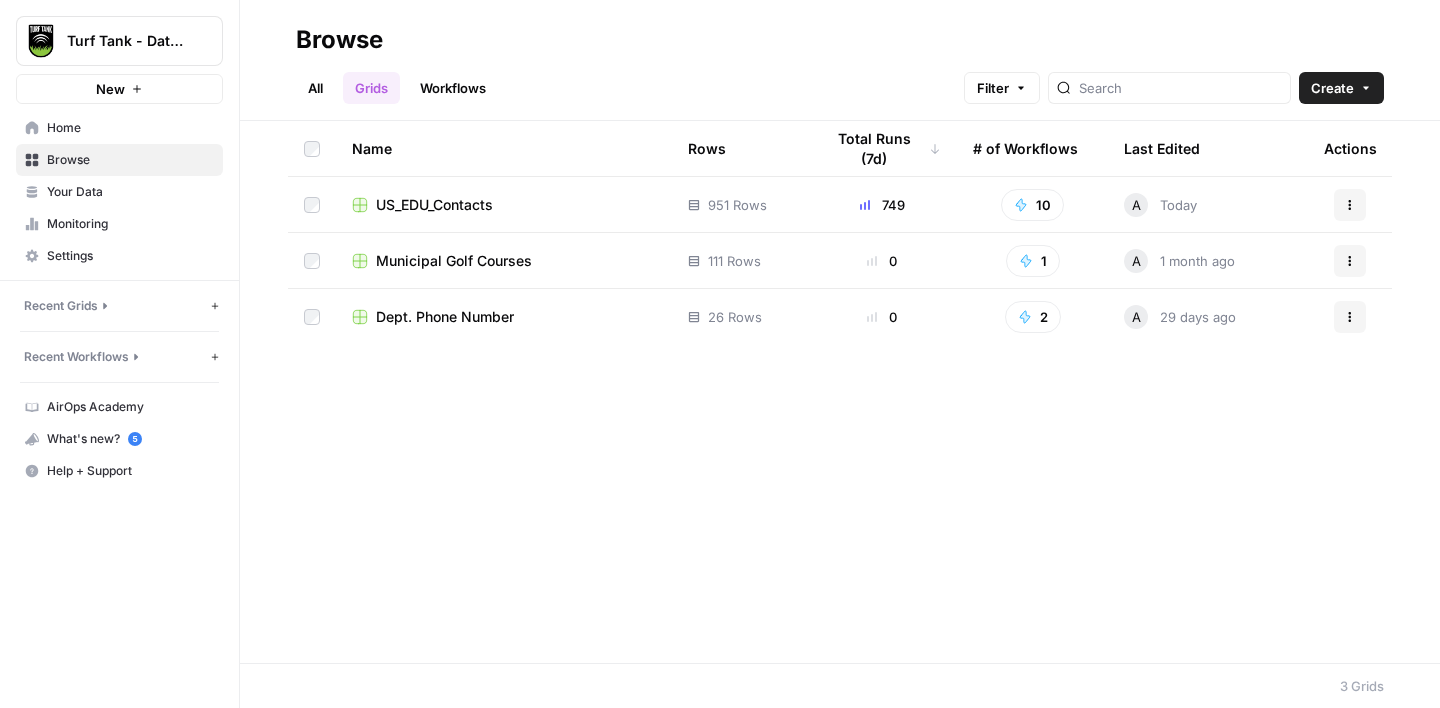 click on "Browse All Grids Workflows Filter Create" at bounding box center (840, 60) 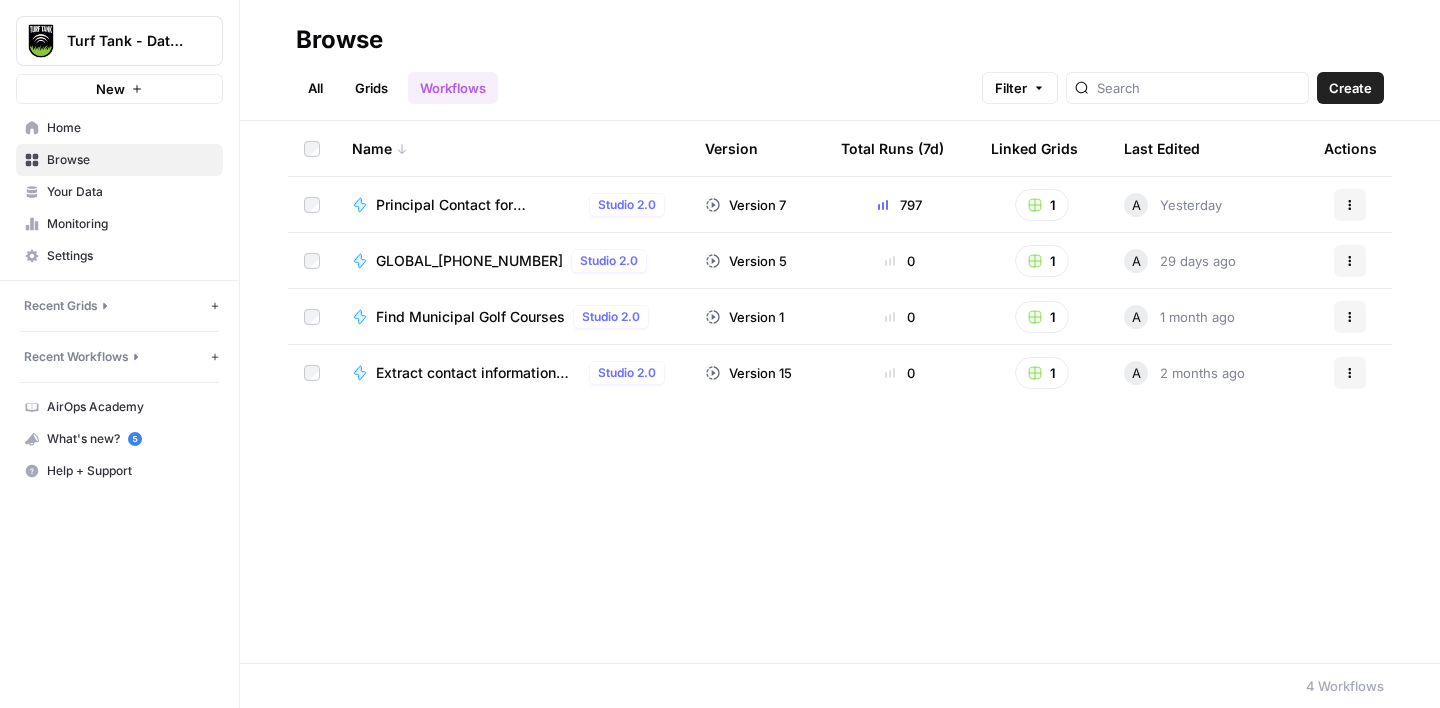 click on "Principal Contact for Elementary Schools" at bounding box center [478, 205] 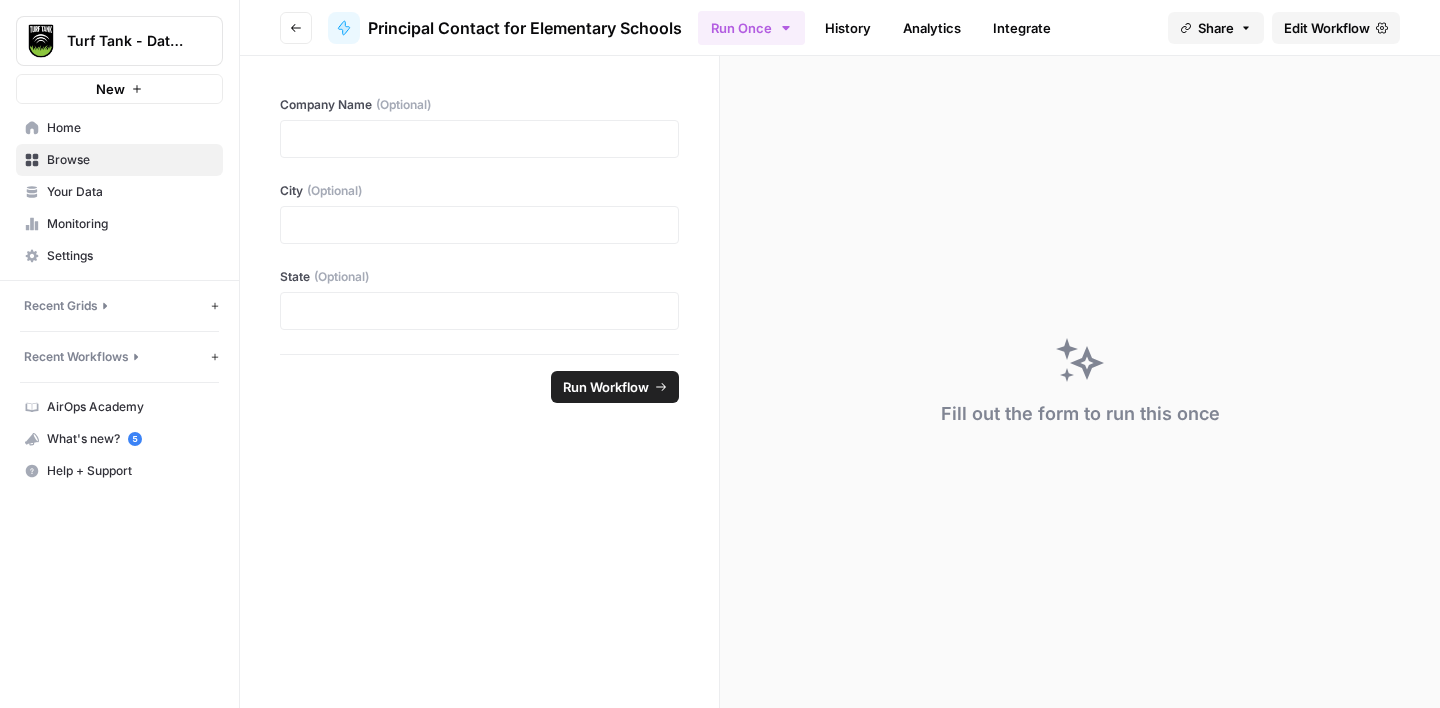 click 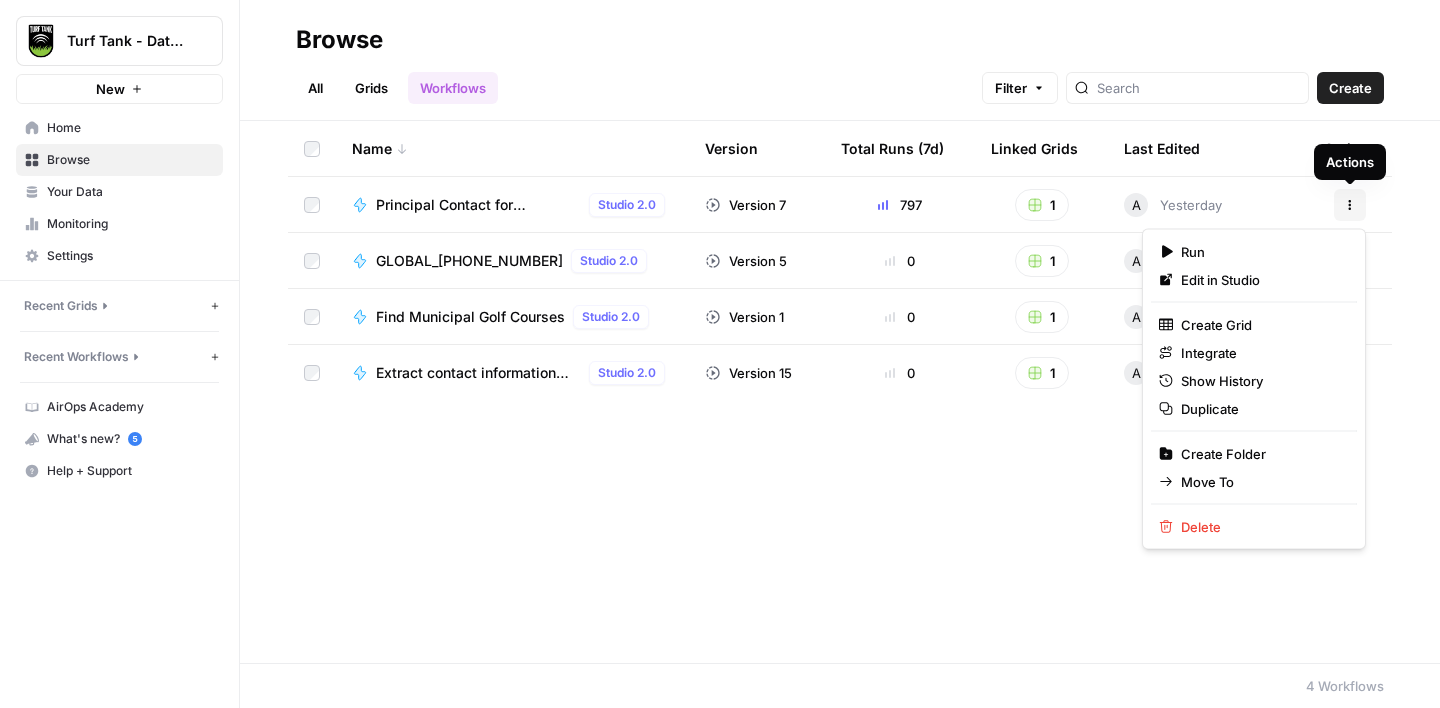 click 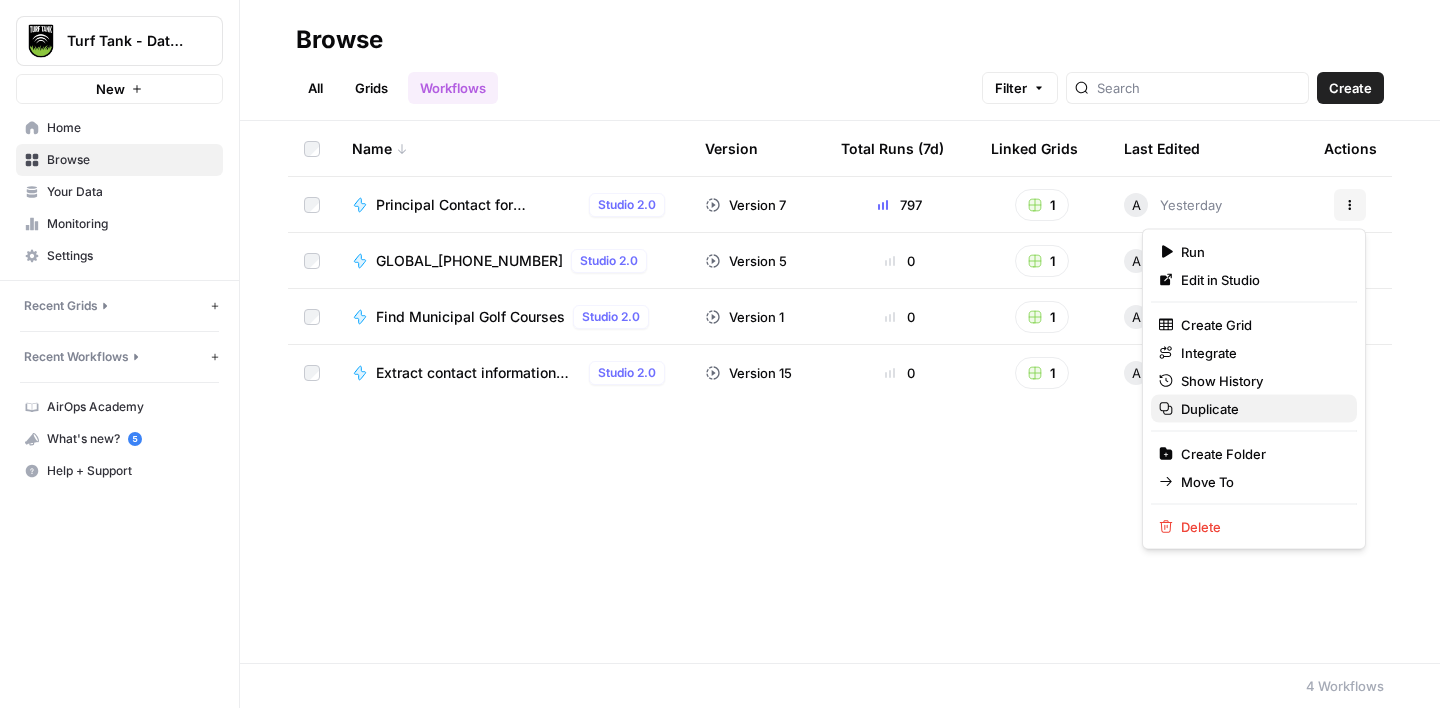 click on "Duplicate" at bounding box center (1261, 409) 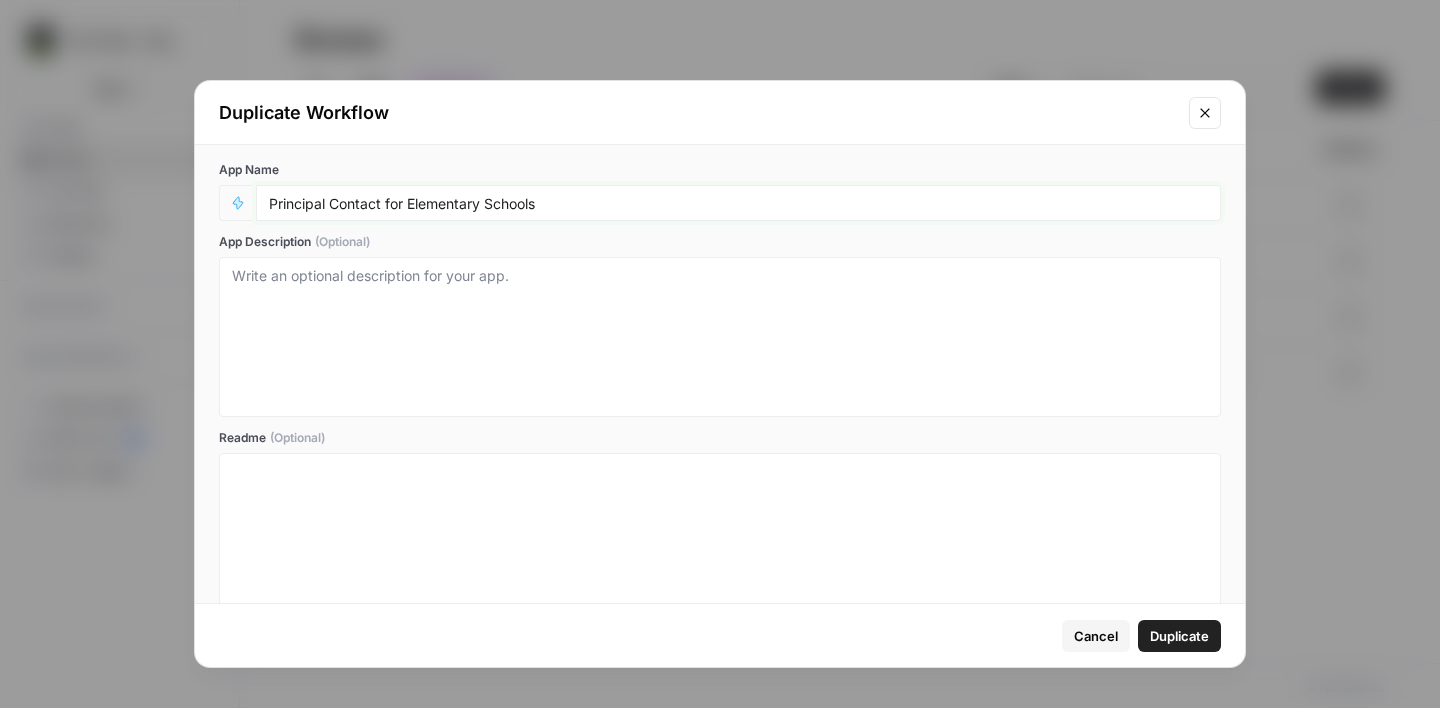 drag, startPoint x: 270, startPoint y: 202, endPoint x: 404, endPoint y: 202, distance: 134 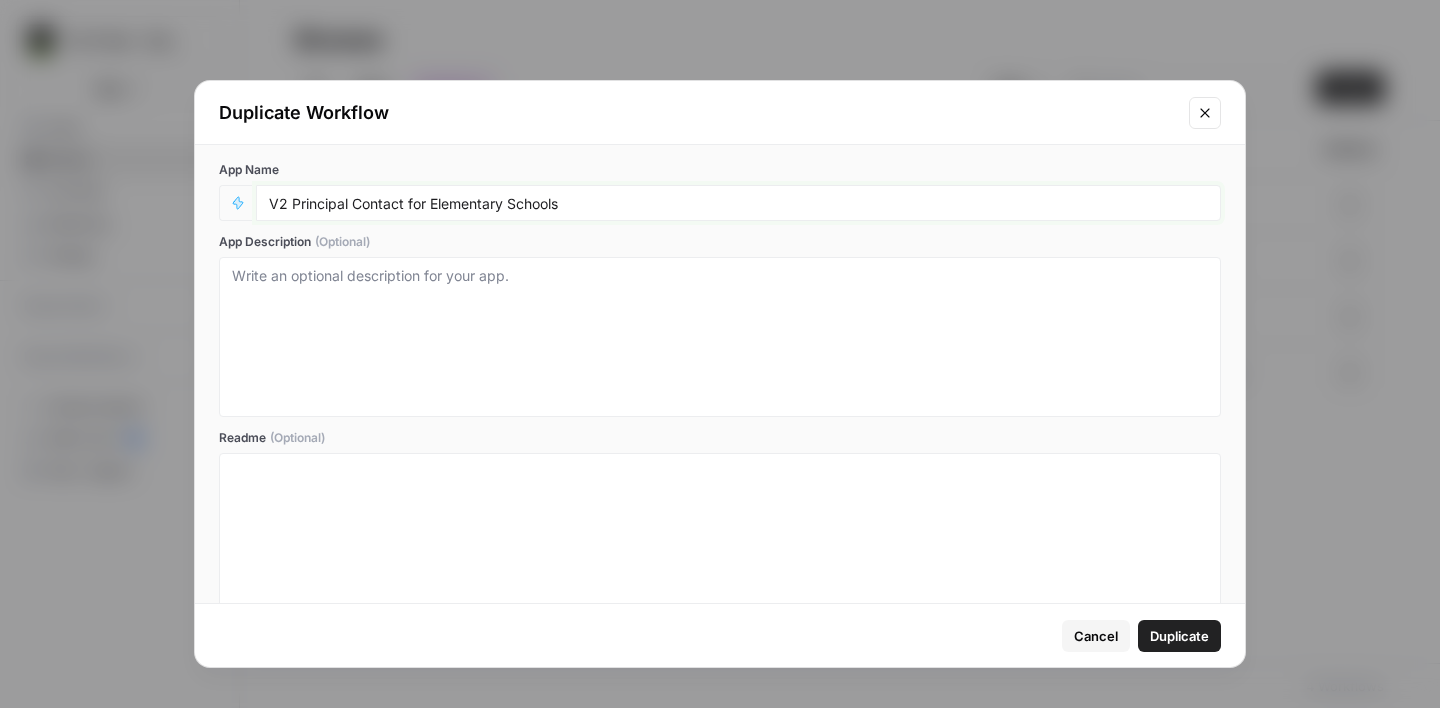 type on "V2 Principal Contact for Elementary Schools" 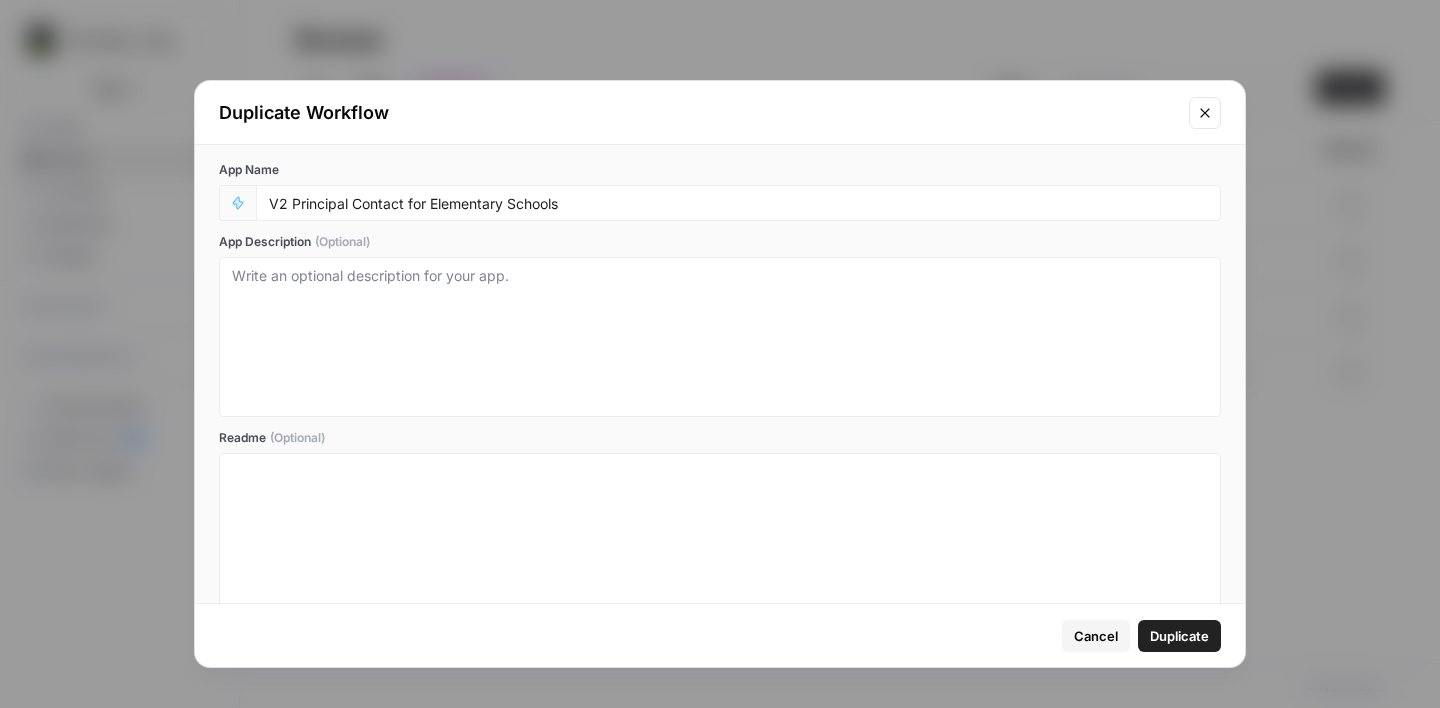 click on "Duplicate" at bounding box center [1179, 636] 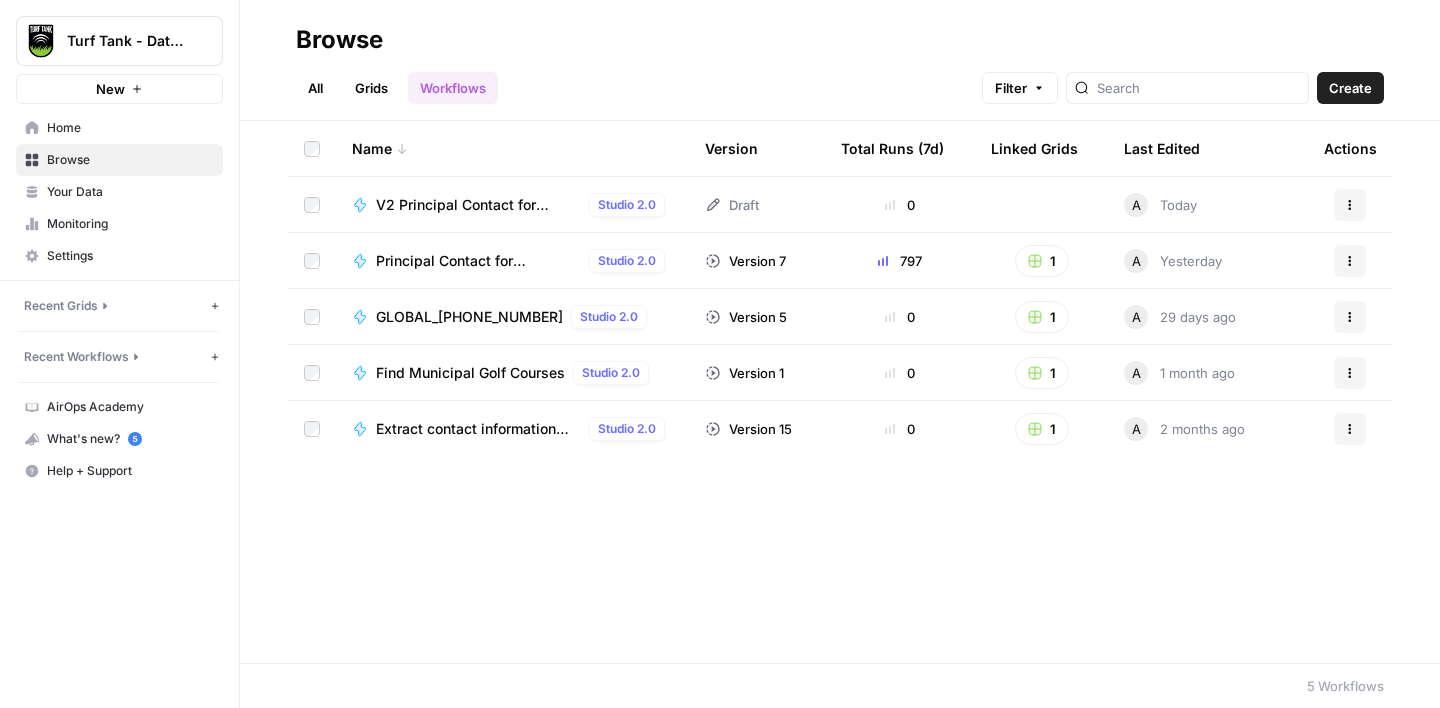 click on "V2 Principal Contact for Elementary Schools" at bounding box center [478, 205] 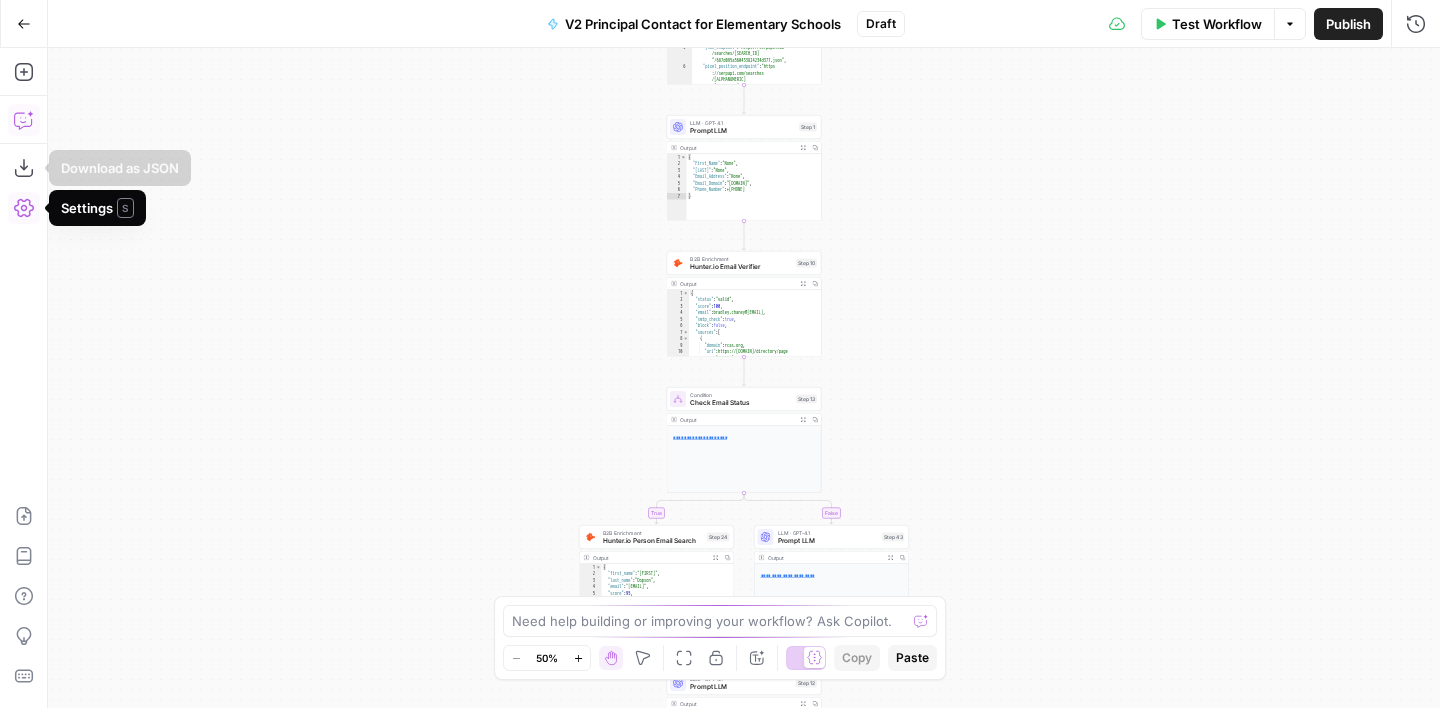 click 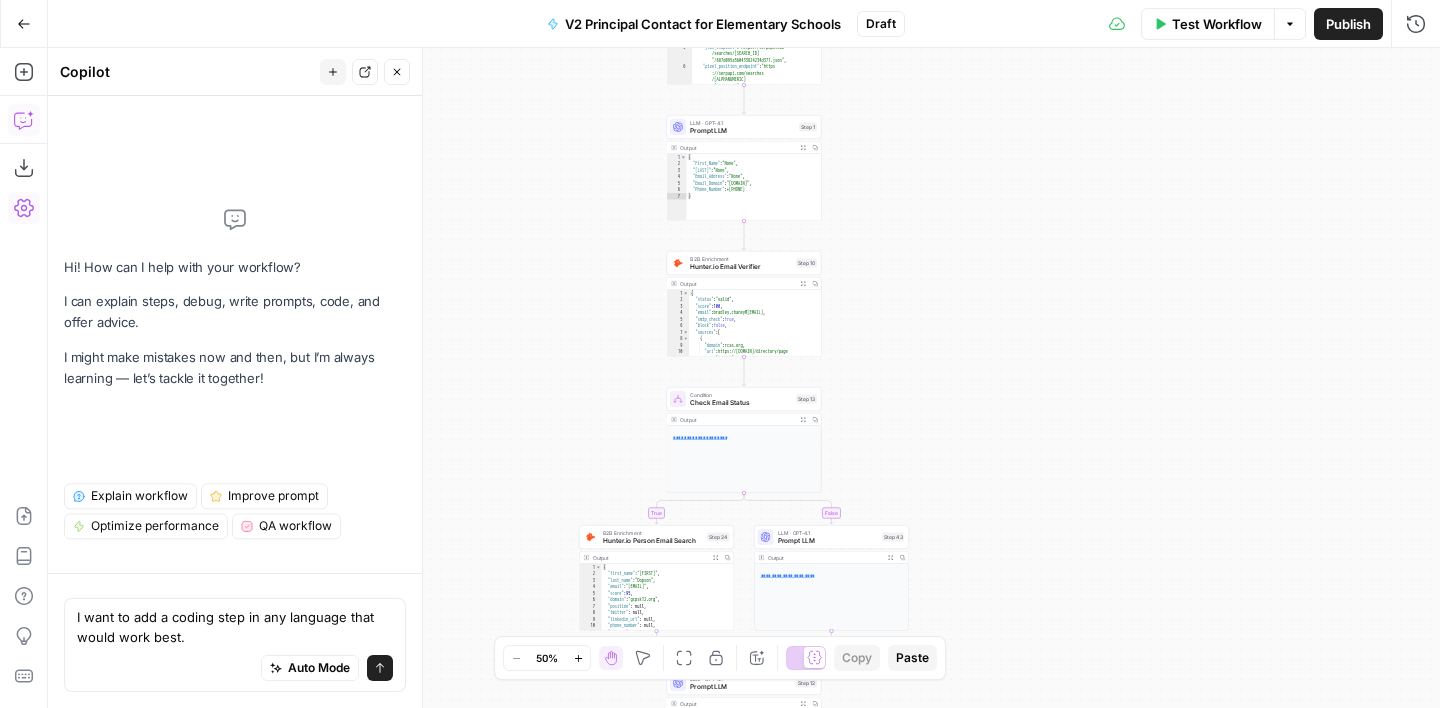 scroll, scrollTop: 0, scrollLeft: 0, axis: both 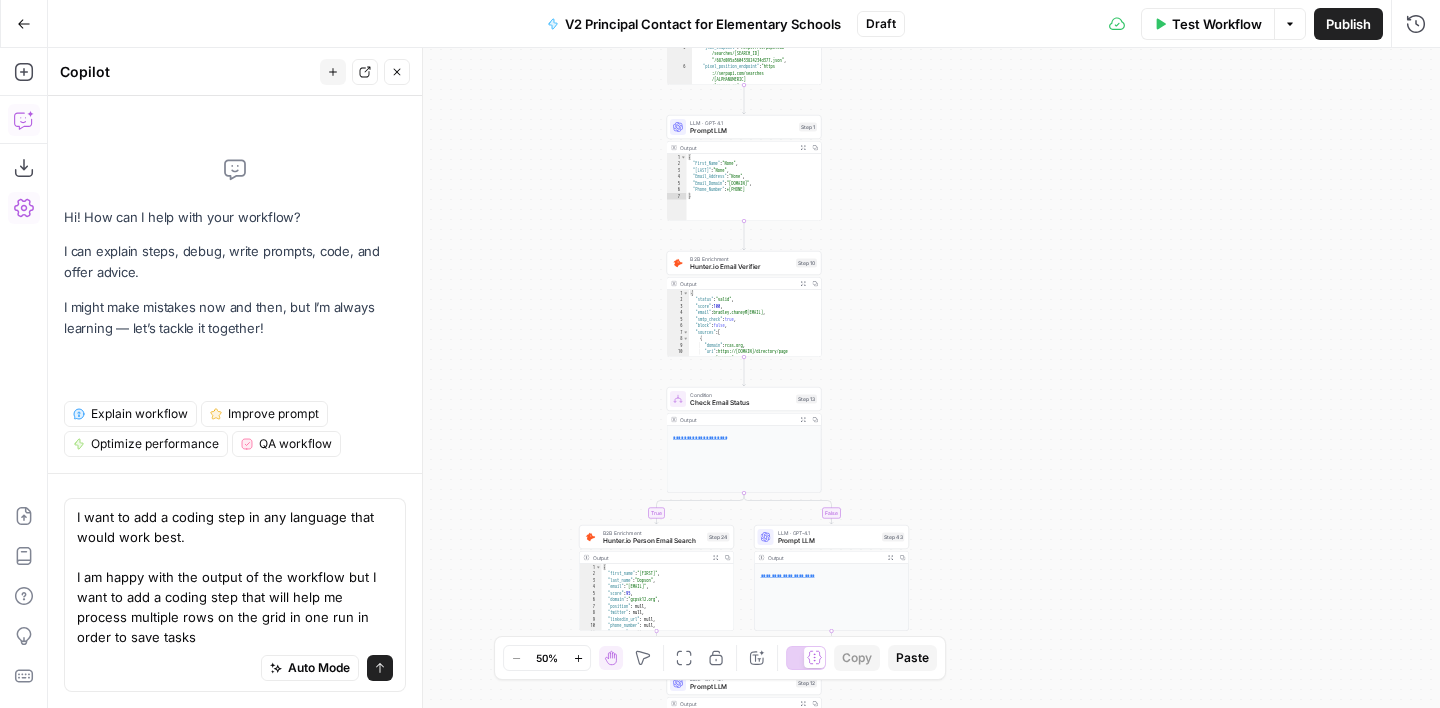 type on "I want to add a coding step in any language that would work best.
I am happy with the output of the workflow but I want to add a coding step that will help me process multiple rows on the grid in one run in order to save tasks." 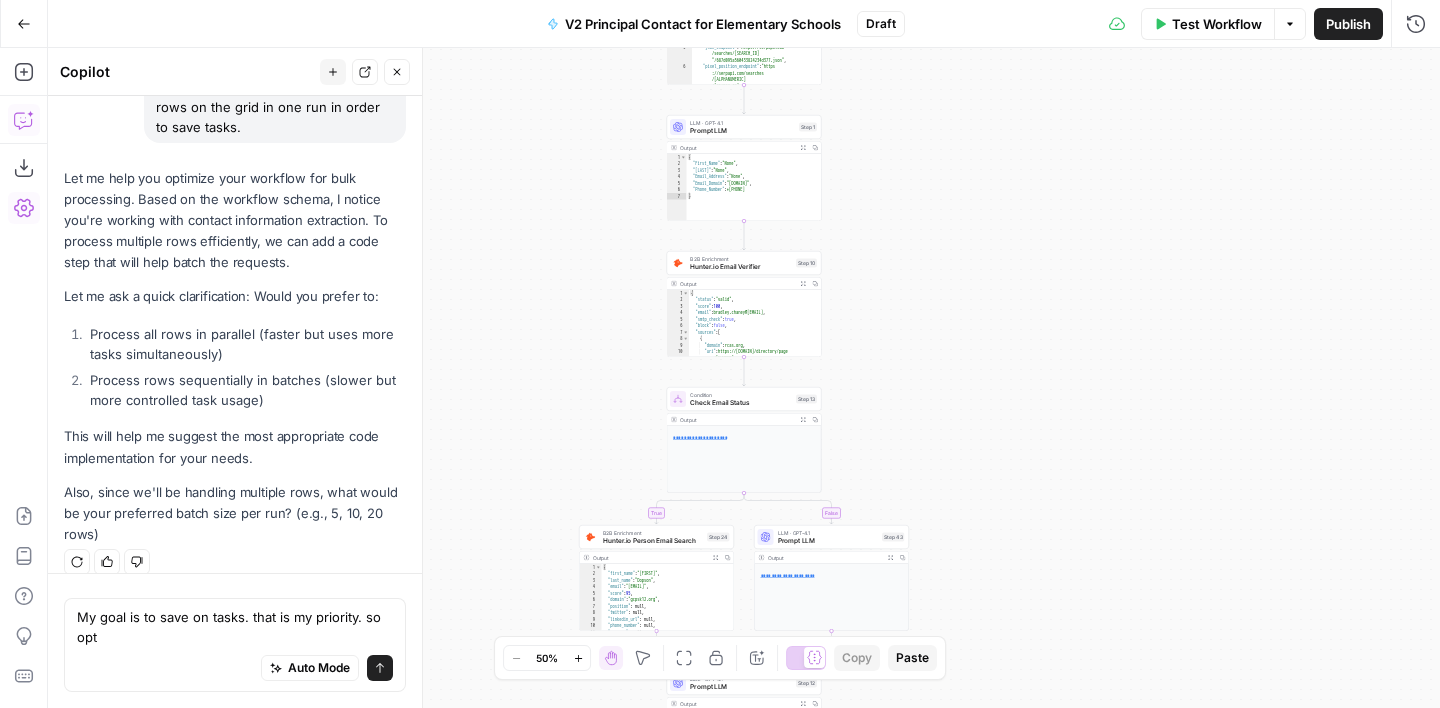 scroll, scrollTop: 318, scrollLeft: 0, axis: vertical 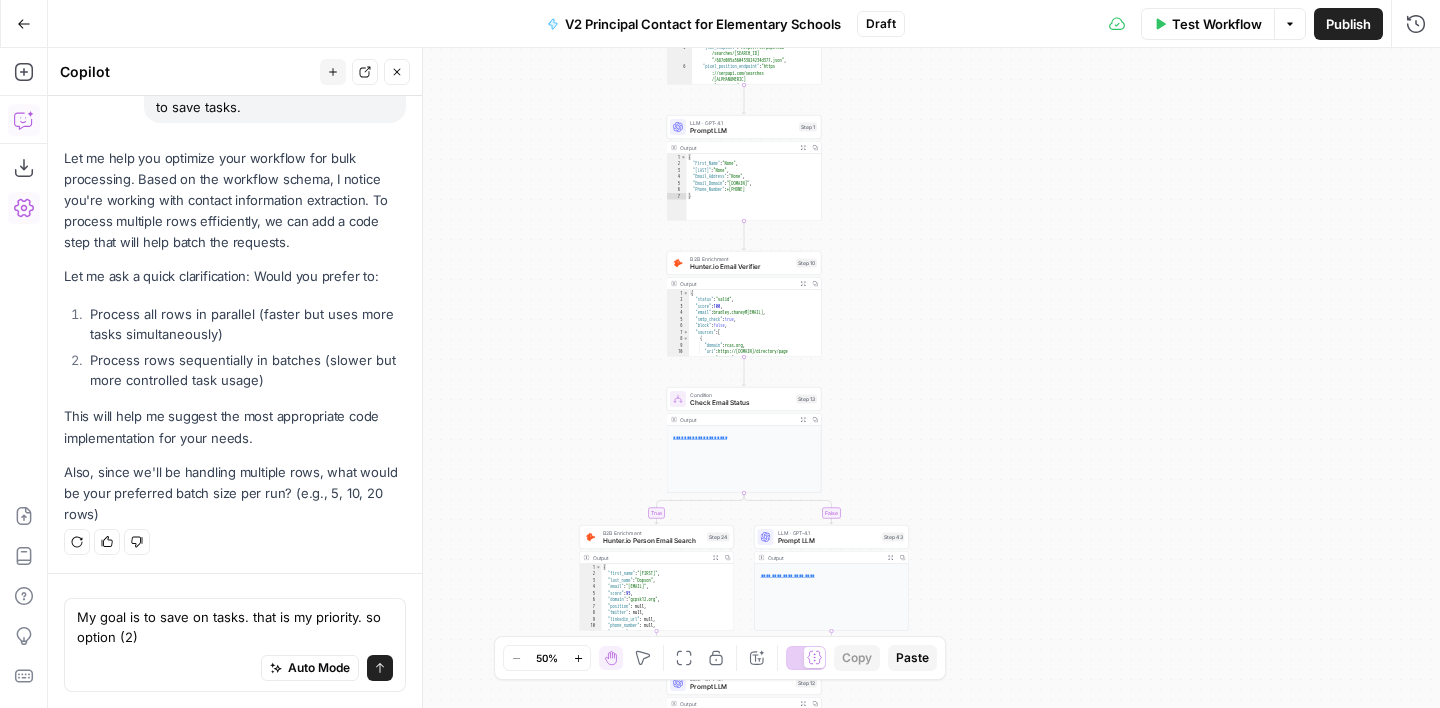 drag, startPoint x: 265, startPoint y: 382, endPoint x: 87, endPoint y: 361, distance: 179.23448 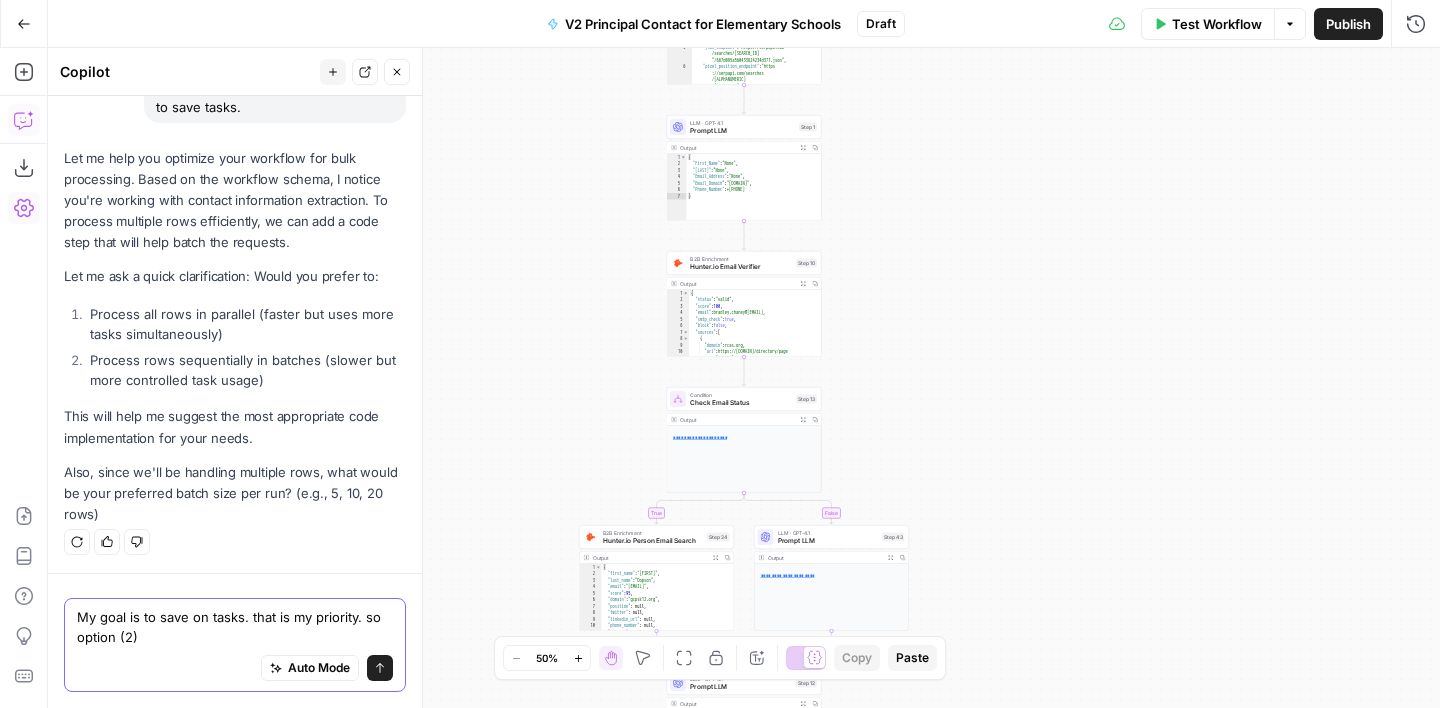 click on "My goal is to save on tasks. that is my priority. so option (2)" at bounding box center (235, 627) 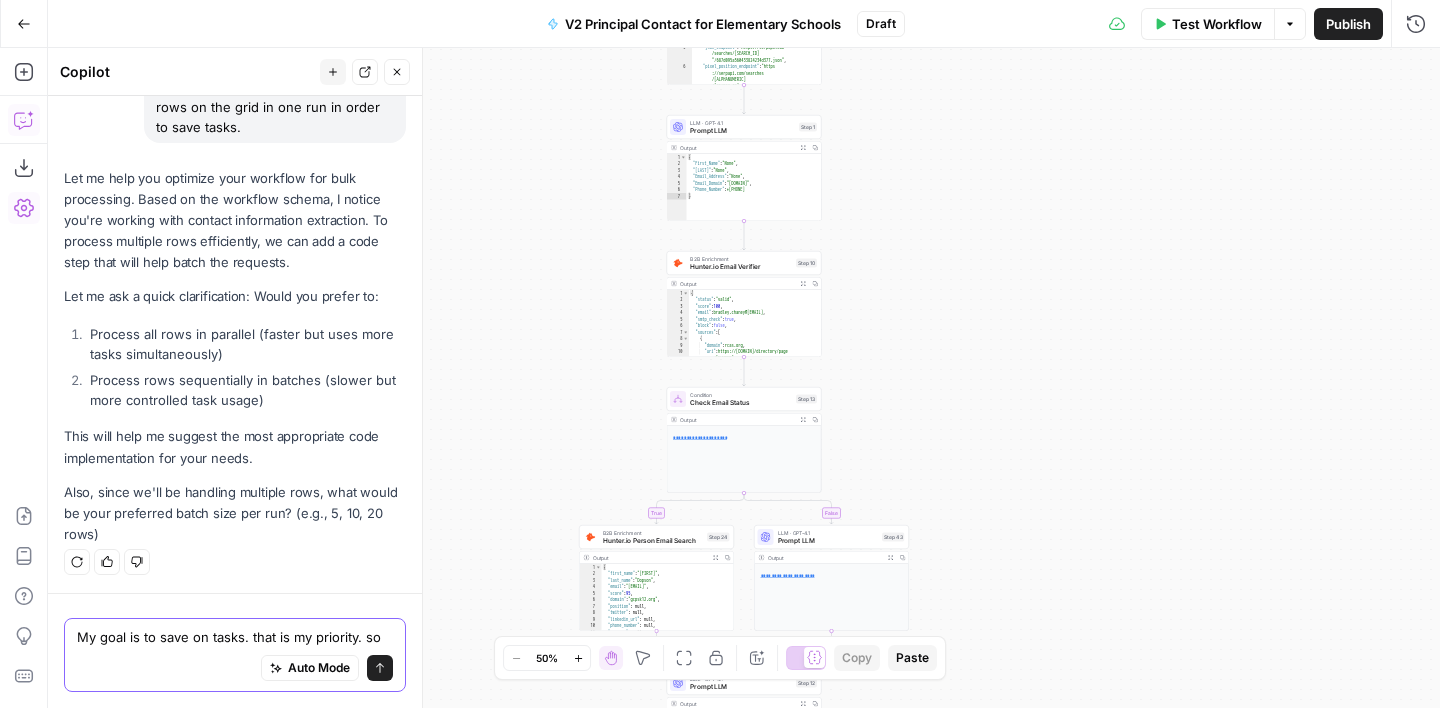 scroll, scrollTop: 318, scrollLeft: 0, axis: vertical 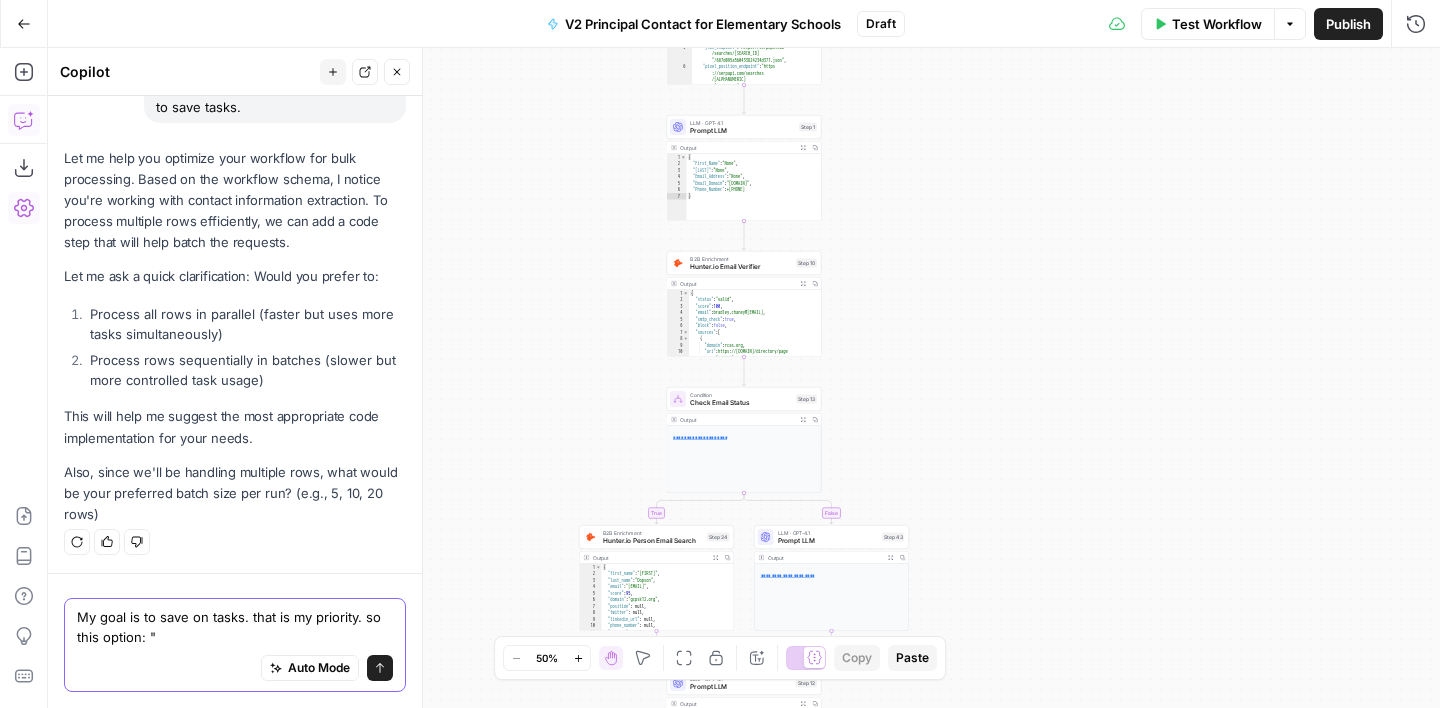 paste on "Process rows sequentially in batches (slower but more controlled task usage)" 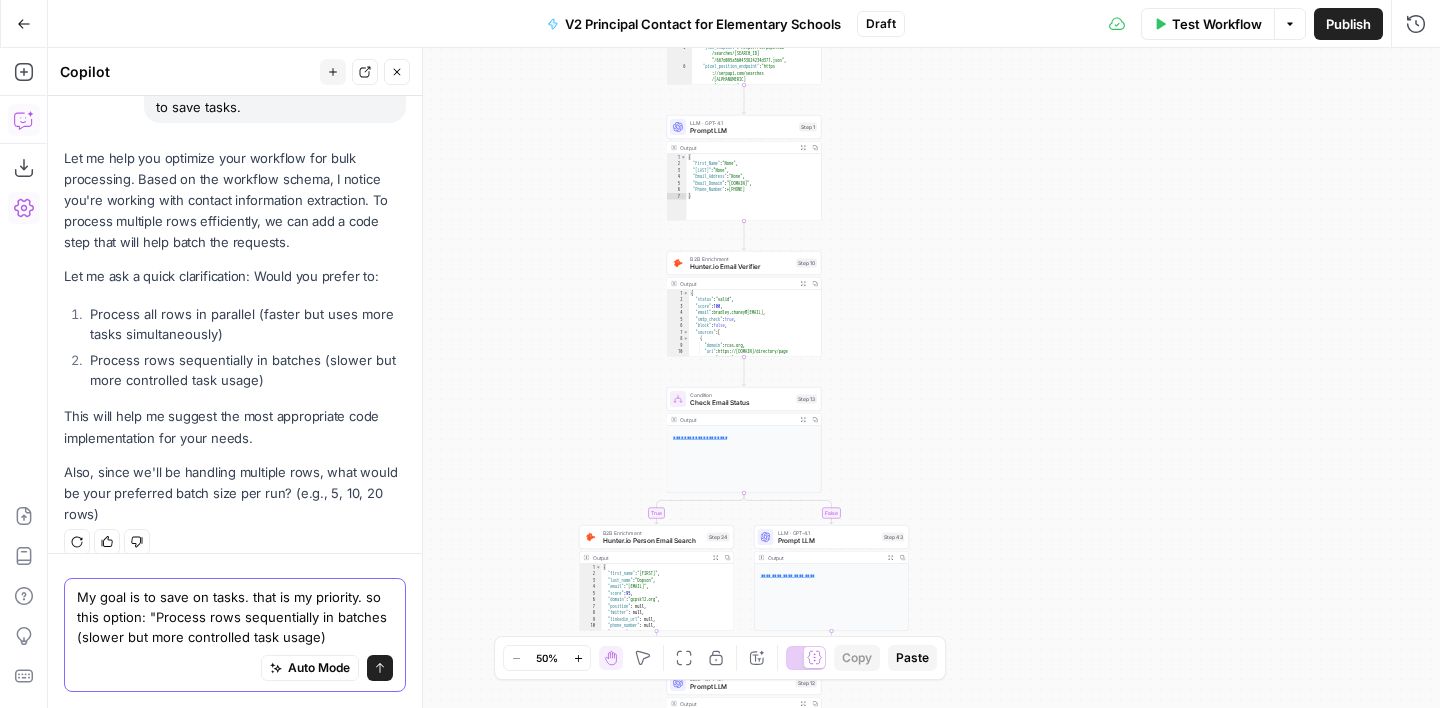 scroll, scrollTop: 338, scrollLeft: 0, axis: vertical 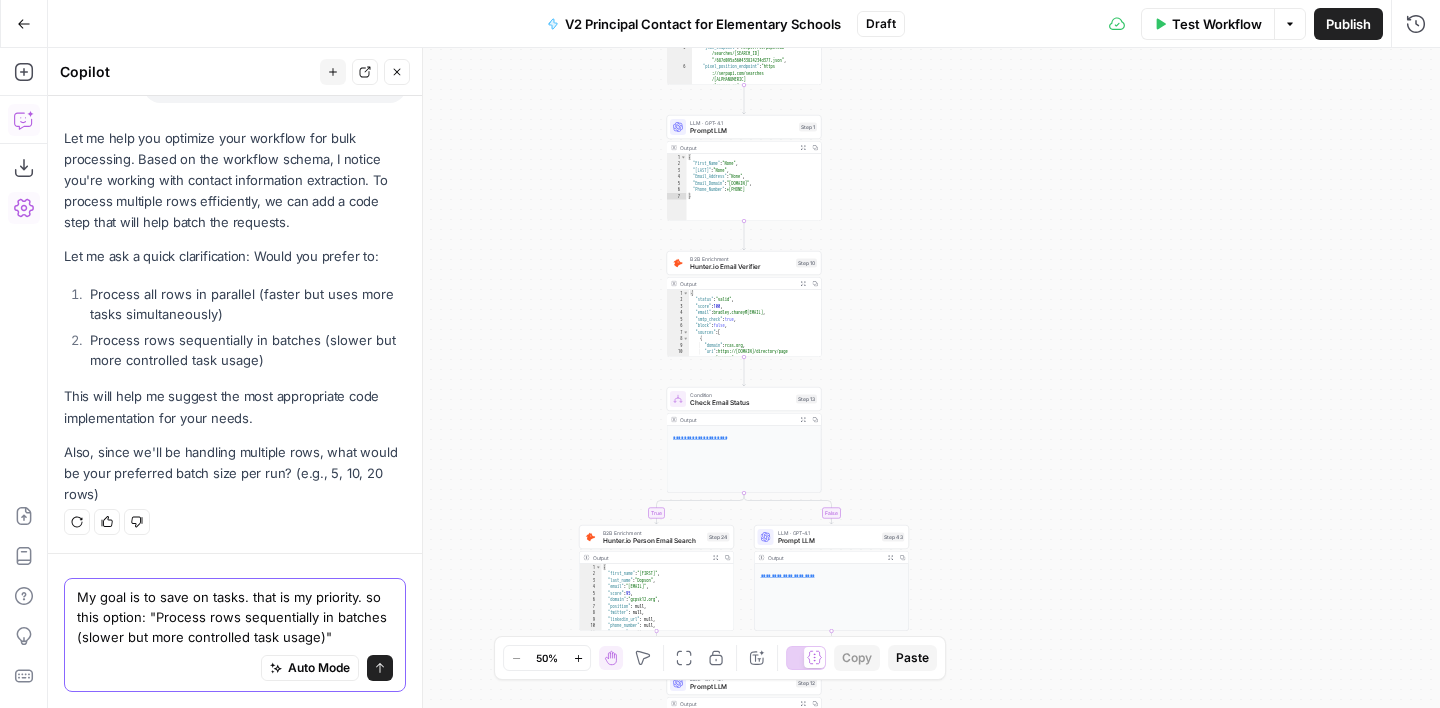 click on "My goal is to save on tasks. that is my priority. so this option: "Process rows sequentially in batches (slower but more controlled task usage)"" at bounding box center (235, 617) 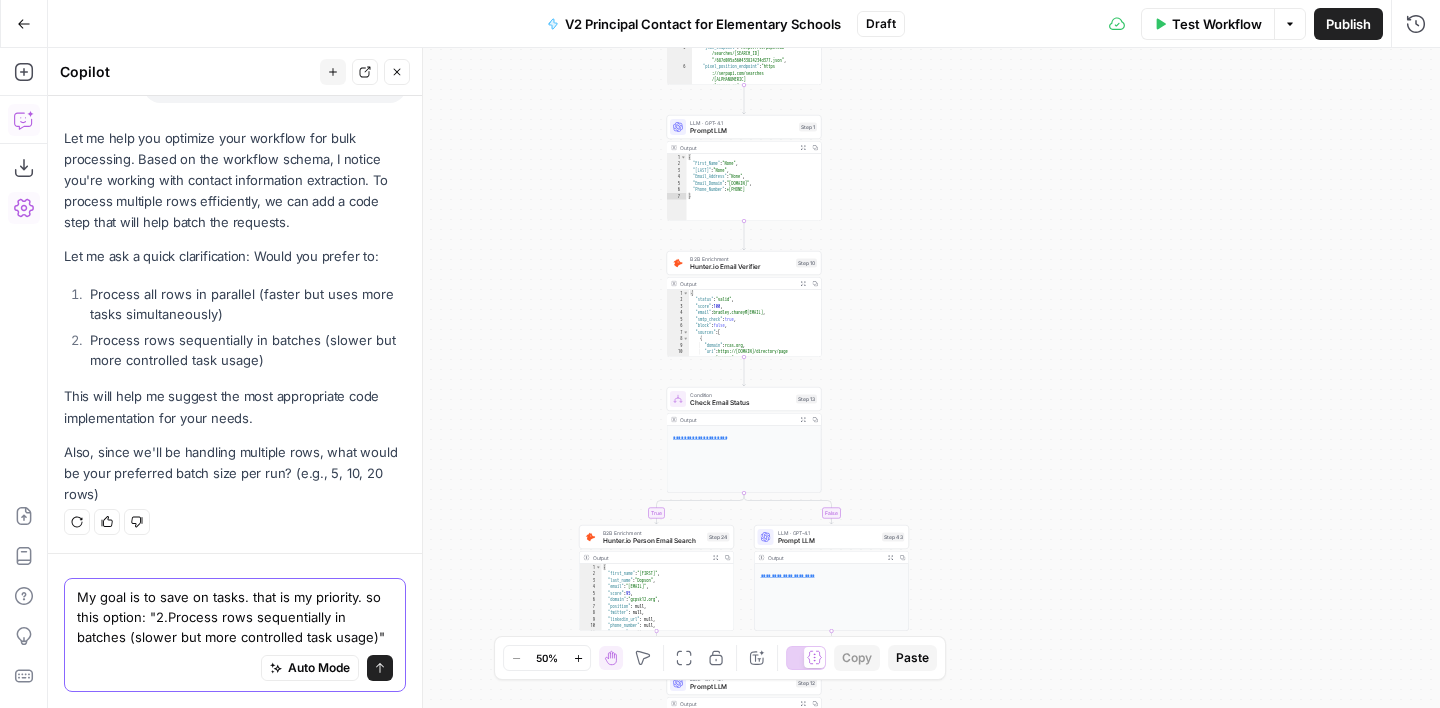 type on "My goal is to save on tasks. that is my priority. so this option: "2. Process rows sequentially in batches (slower but more controlled task usage)"" 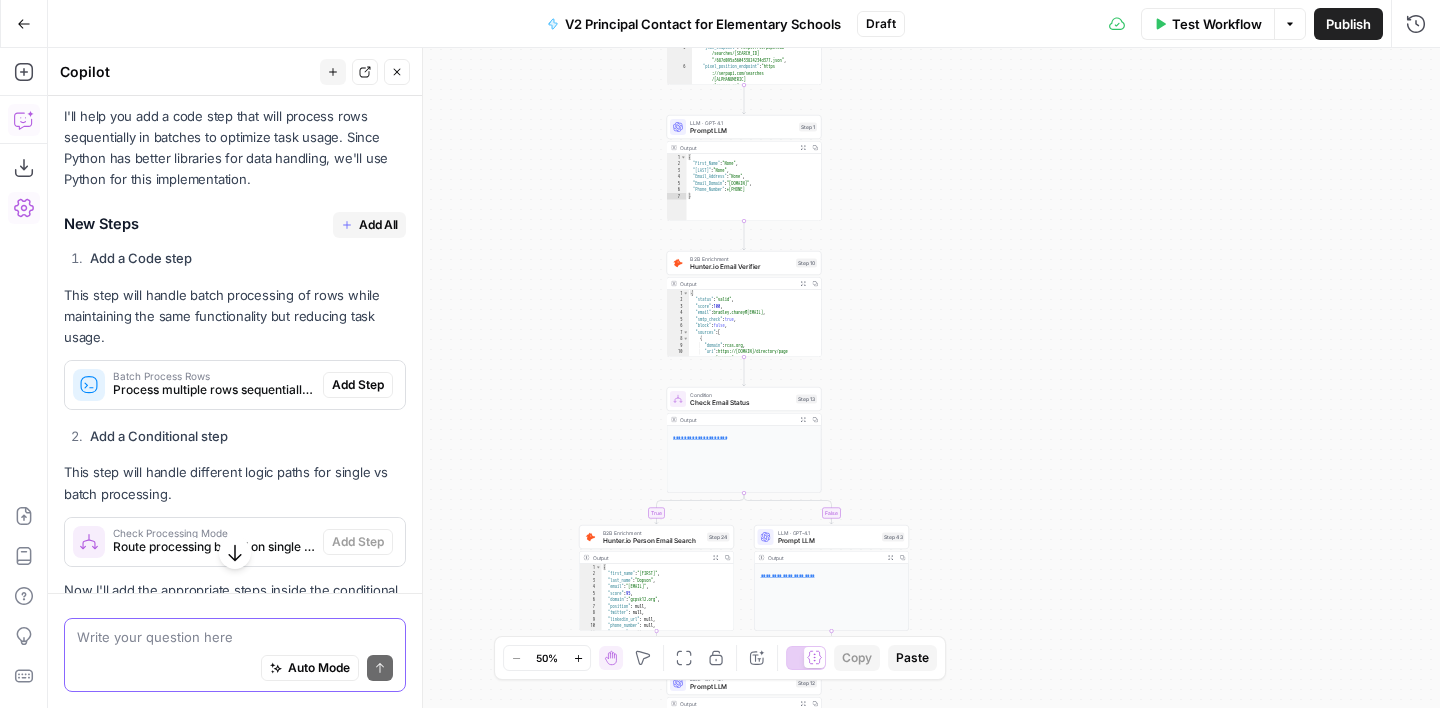 scroll, scrollTop: 899, scrollLeft: 0, axis: vertical 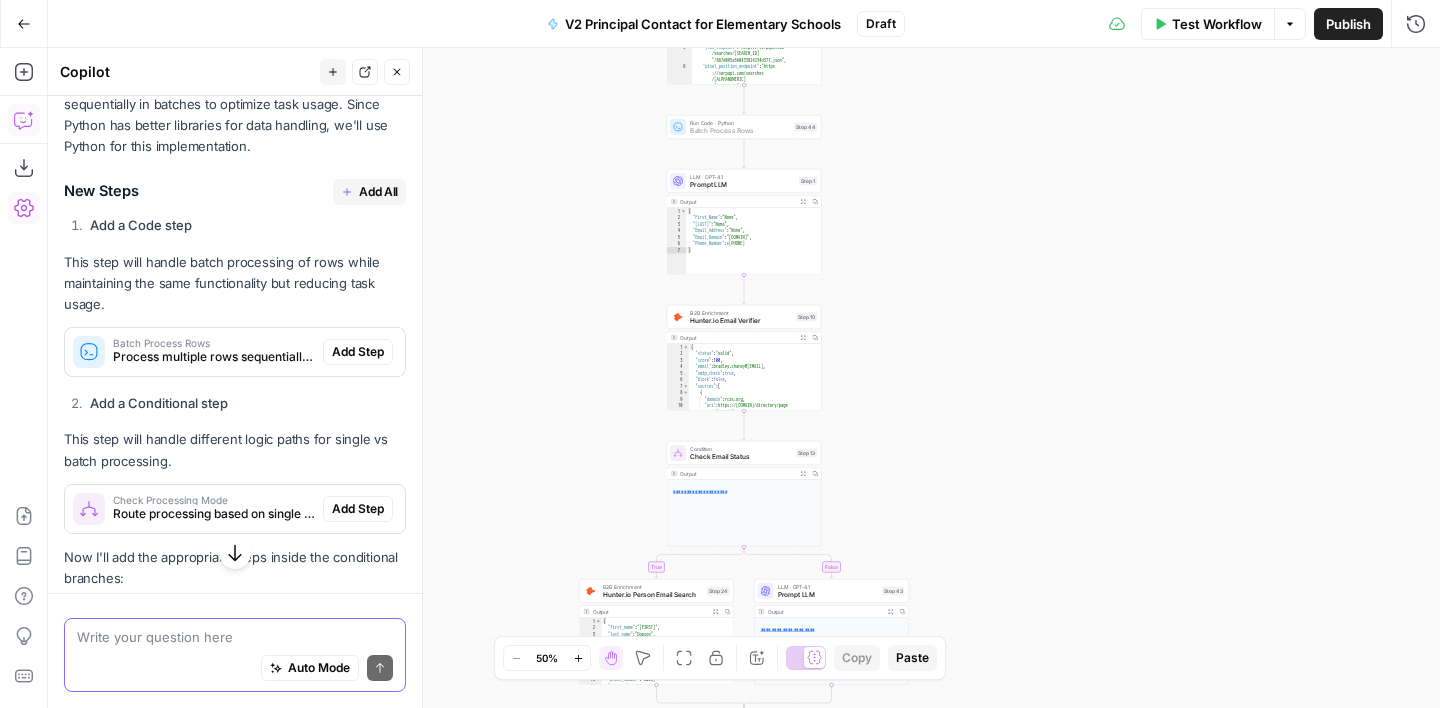 type 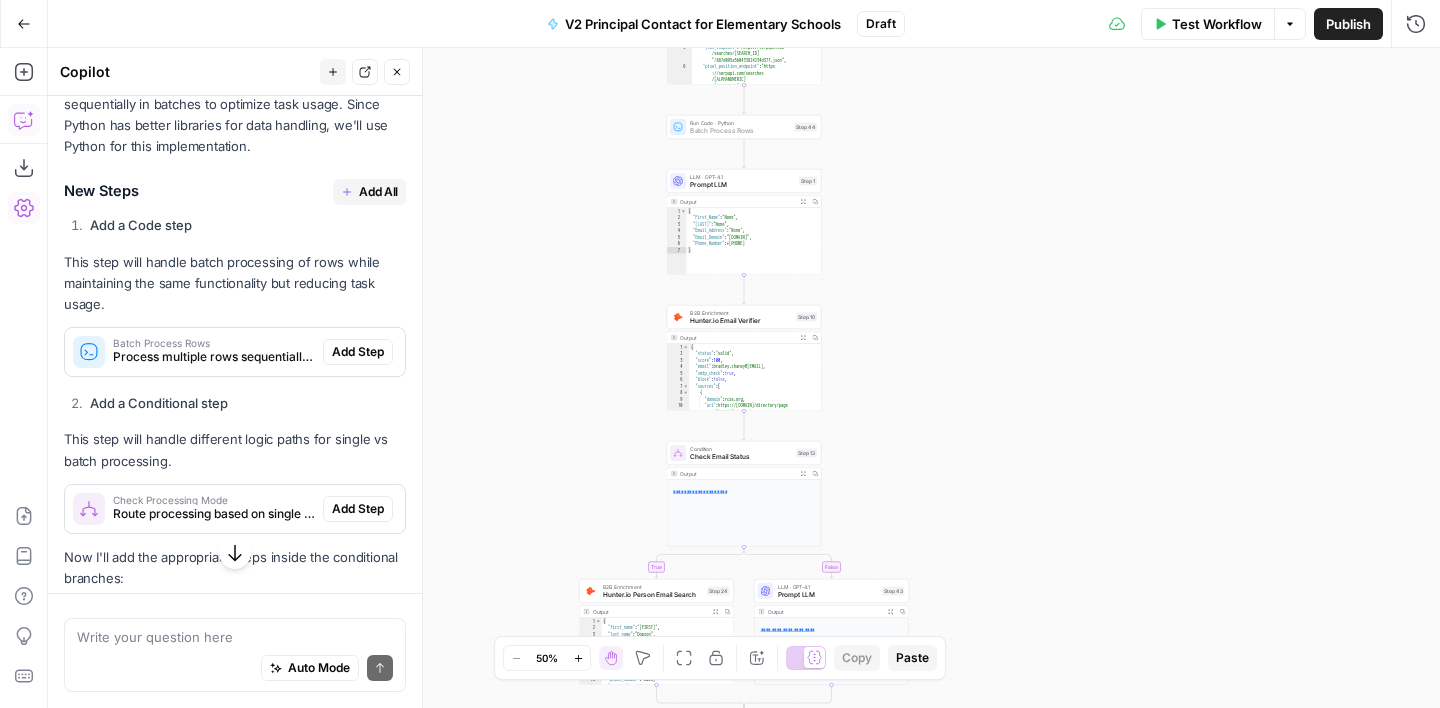 click on "Add Step" at bounding box center (358, 352) 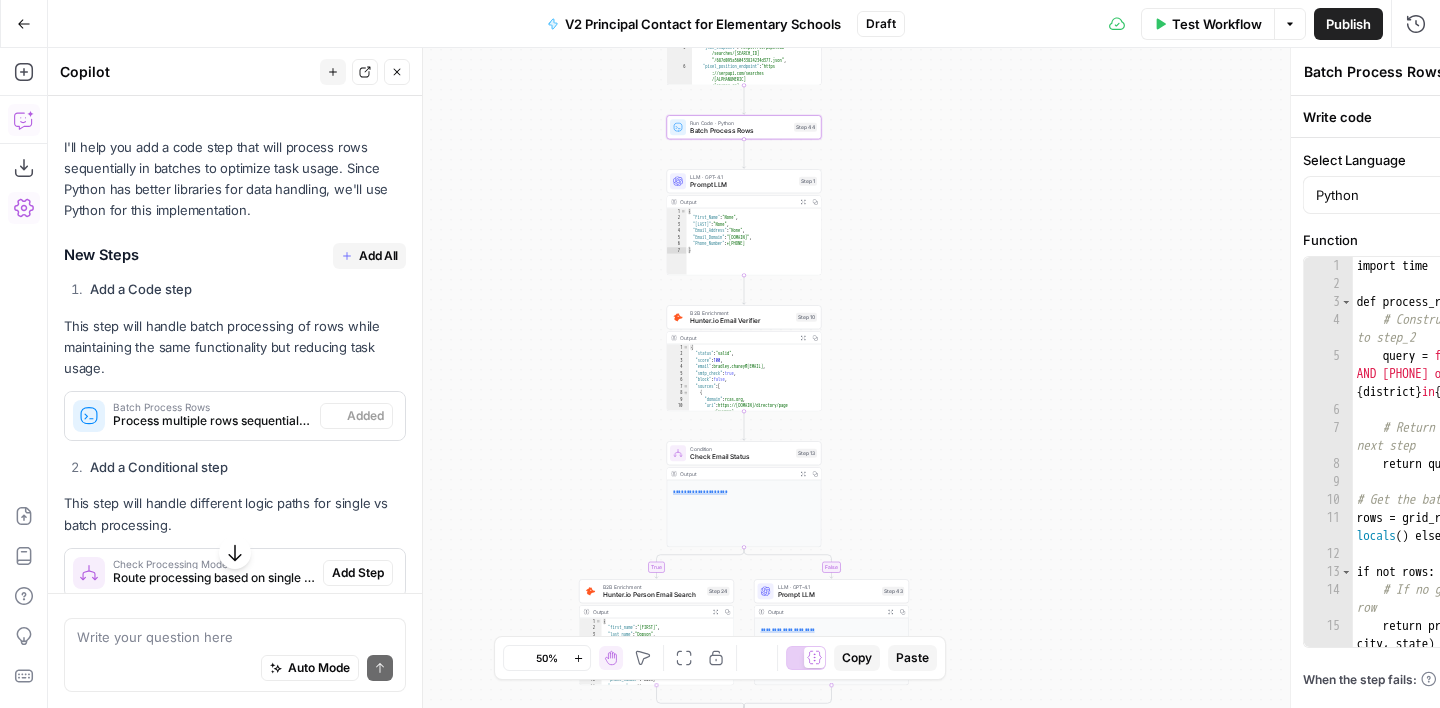 scroll, scrollTop: 963, scrollLeft: 0, axis: vertical 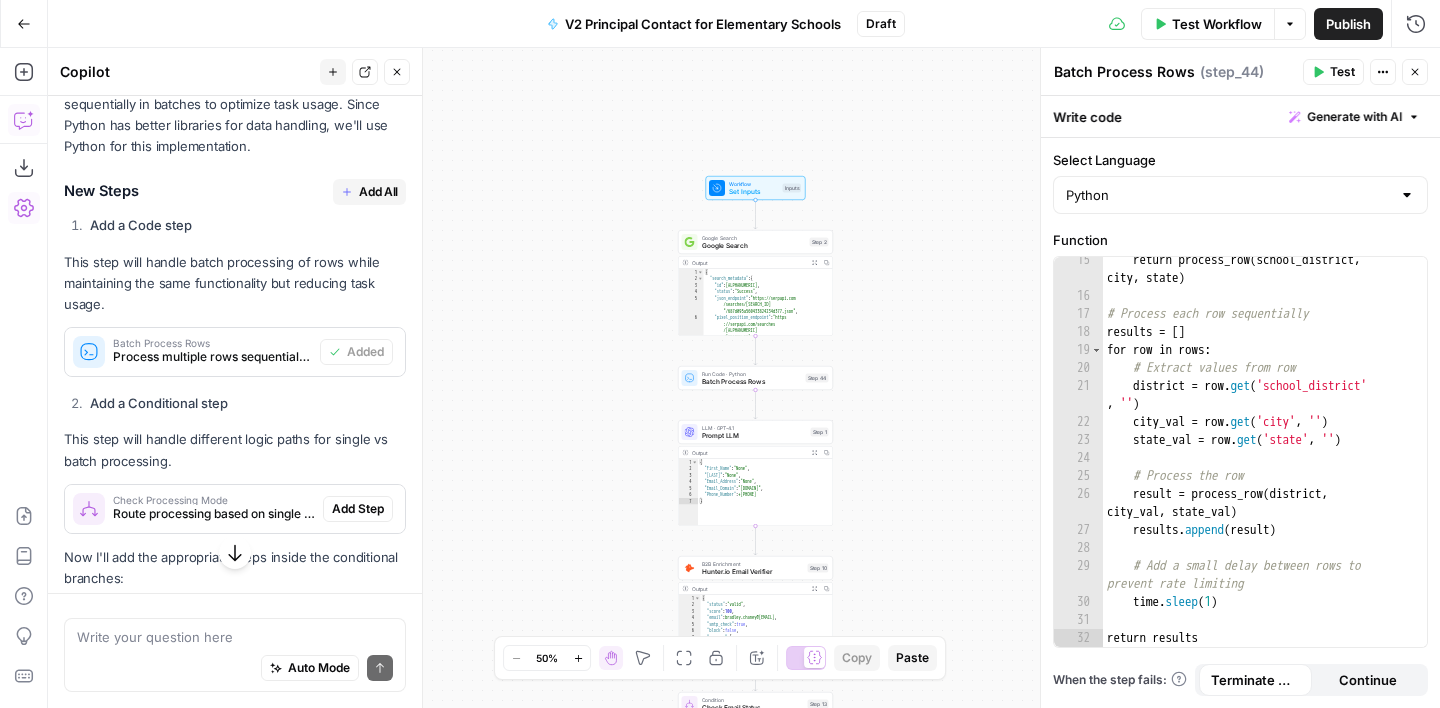 click 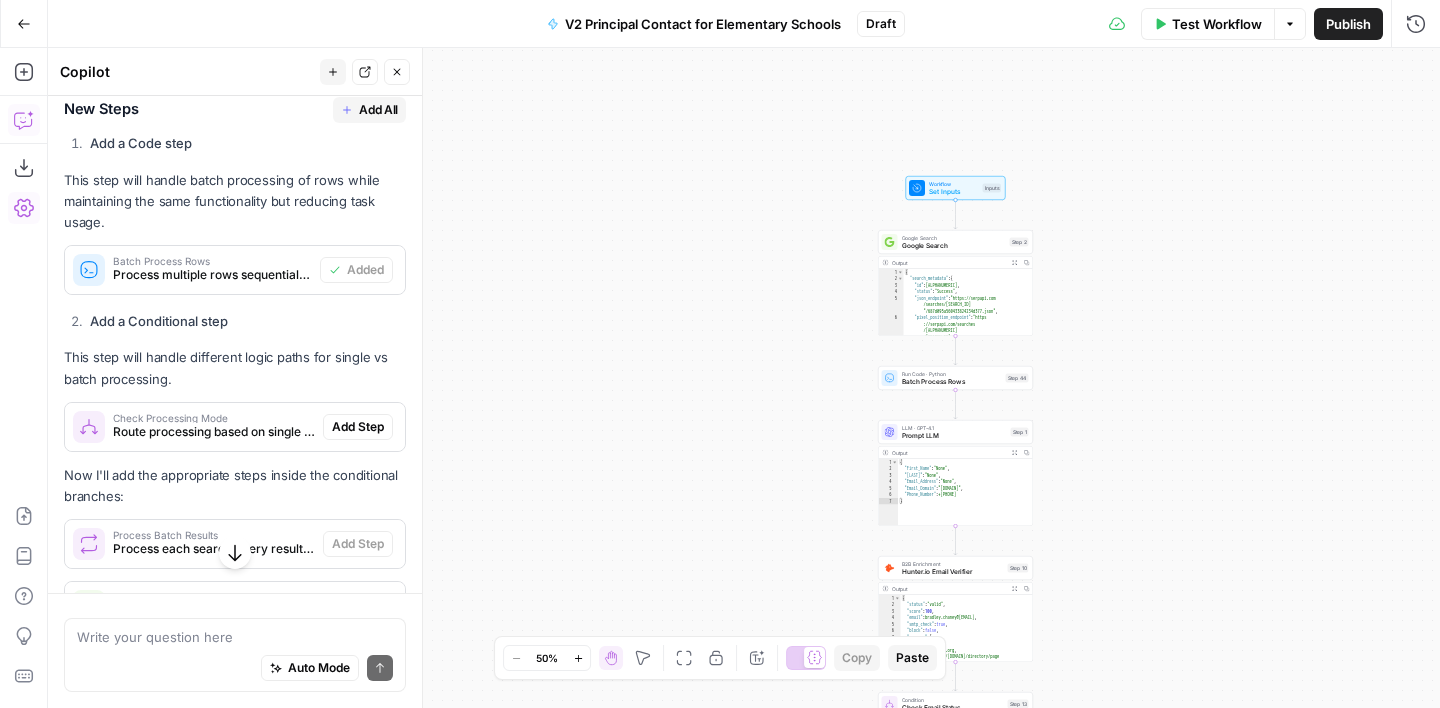 scroll, scrollTop: 1048, scrollLeft: 0, axis: vertical 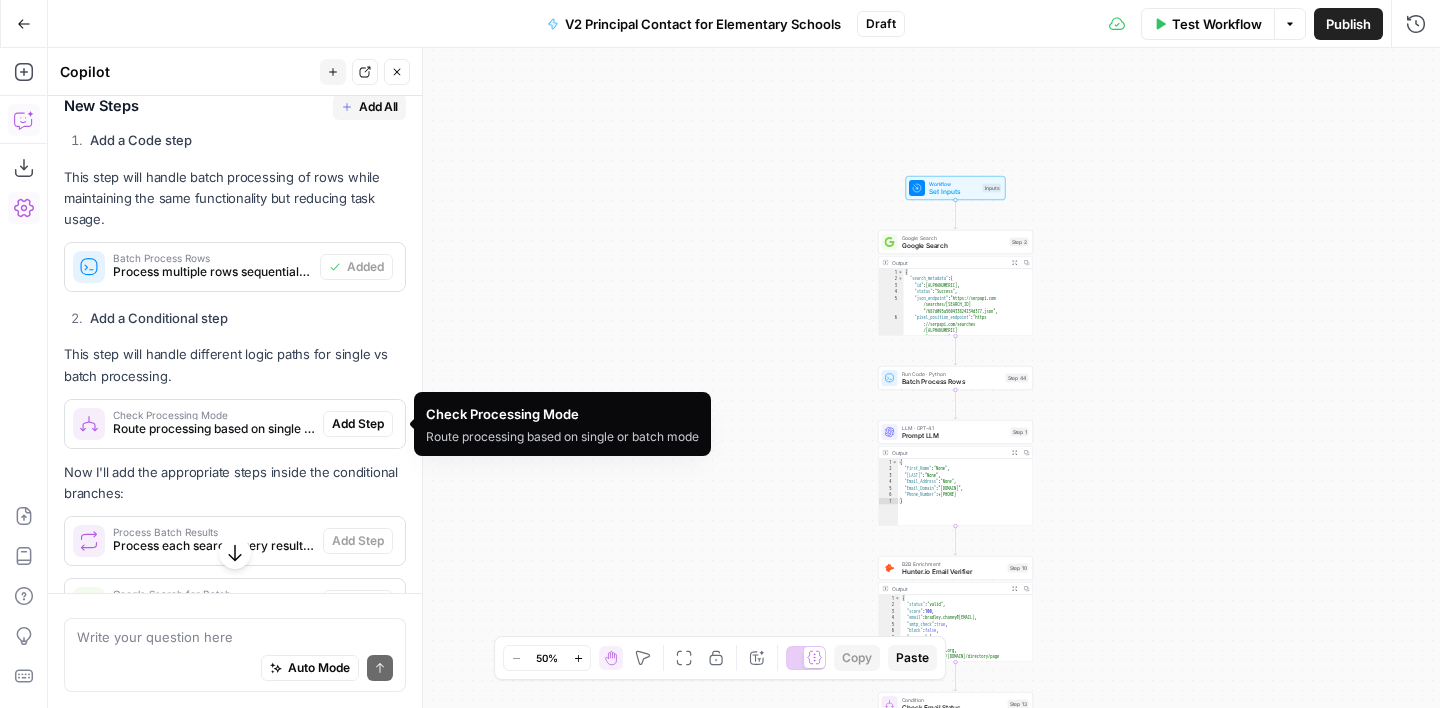 click on "Add Step" at bounding box center [358, 424] 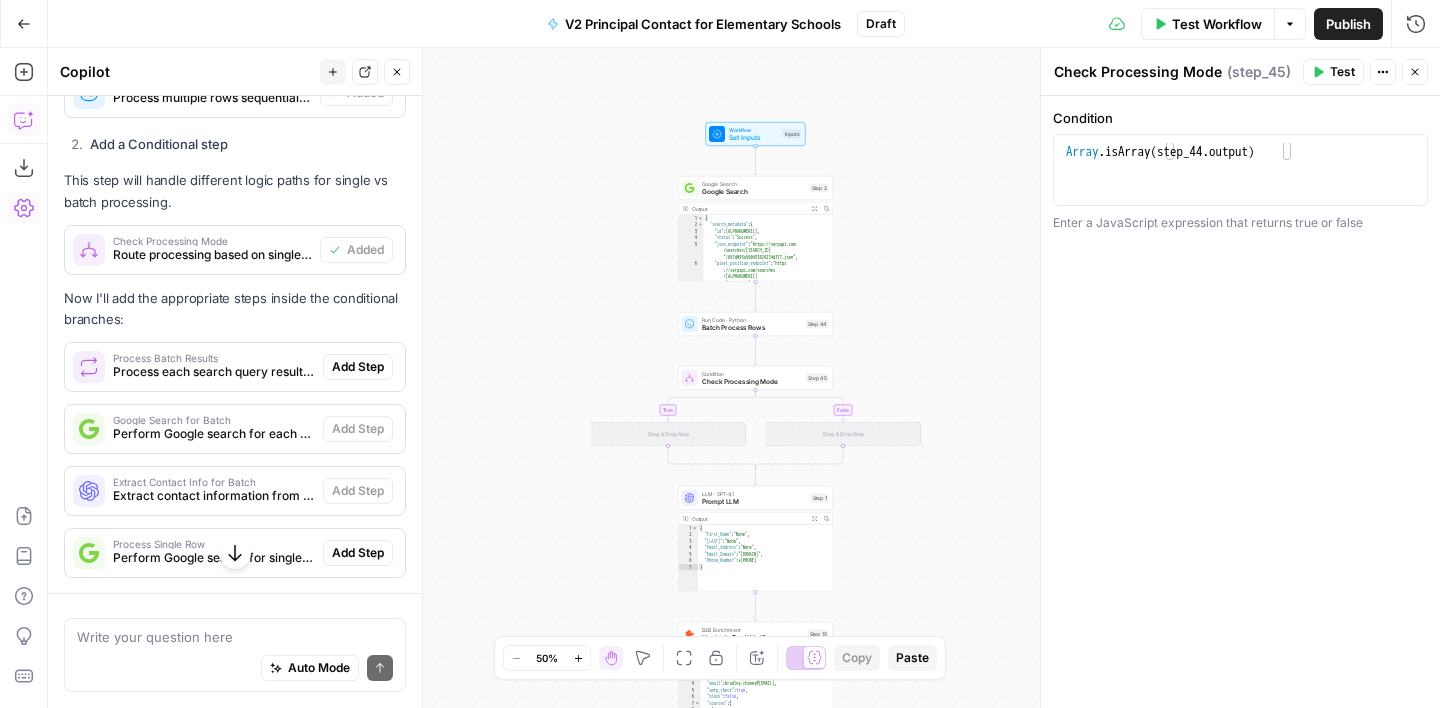 scroll, scrollTop: 1223, scrollLeft: 0, axis: vertical 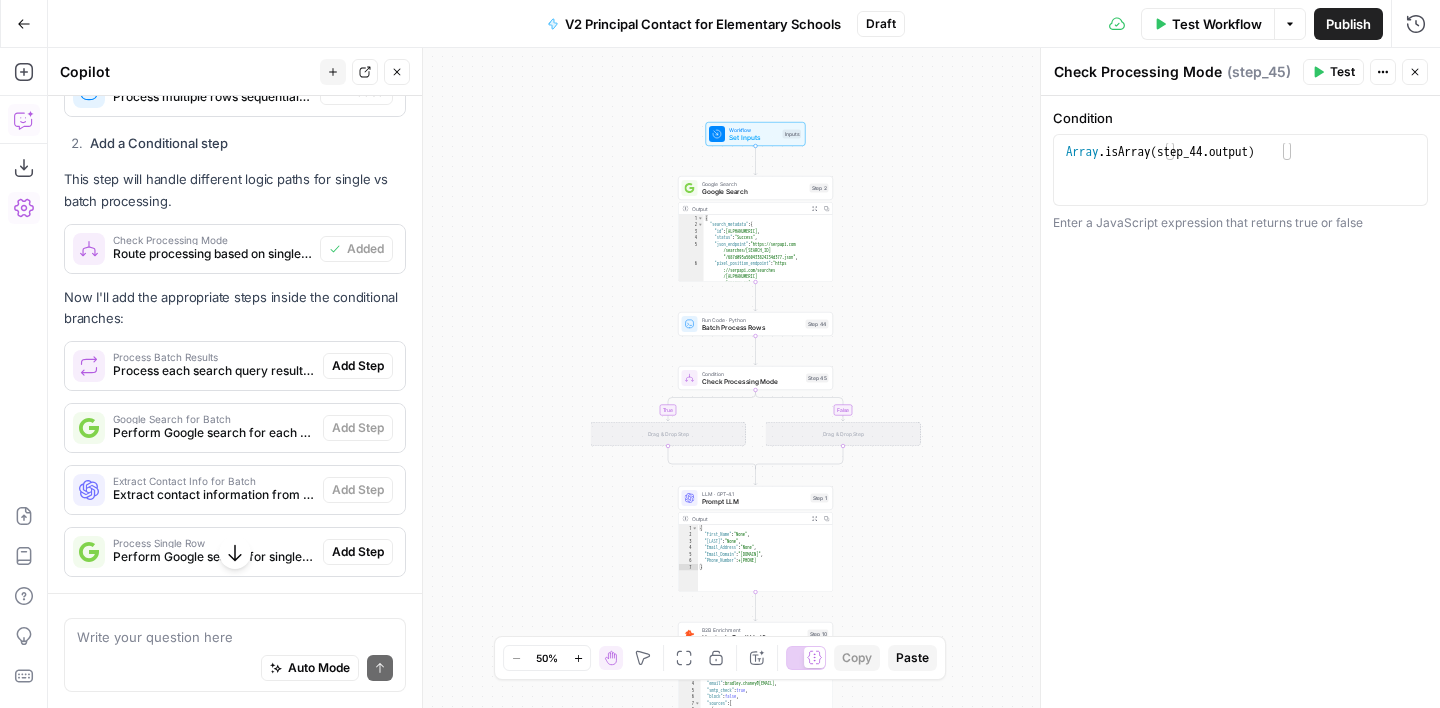 click on "Add Step" at bounding box center [358, 366] 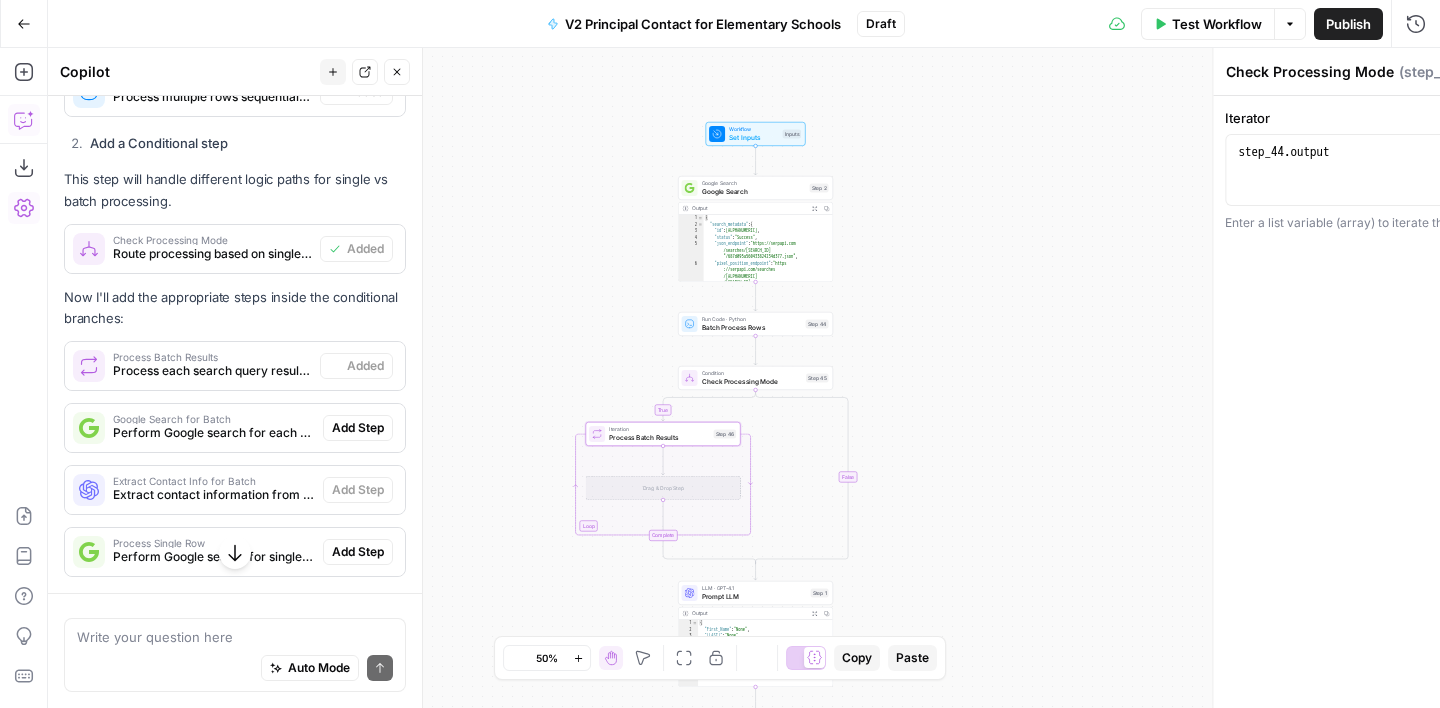 type on "Process Batch Results" 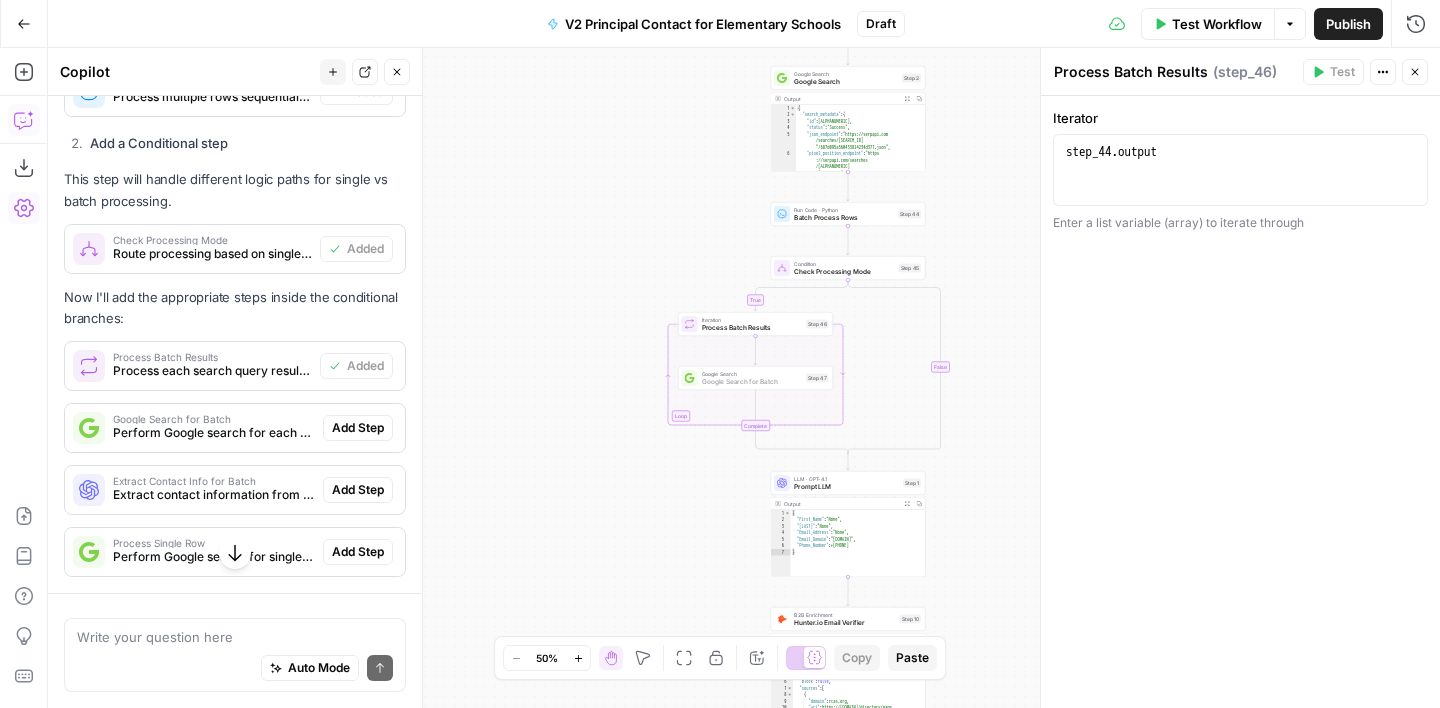 click on "Add Step" at bounding box center [358, 428] 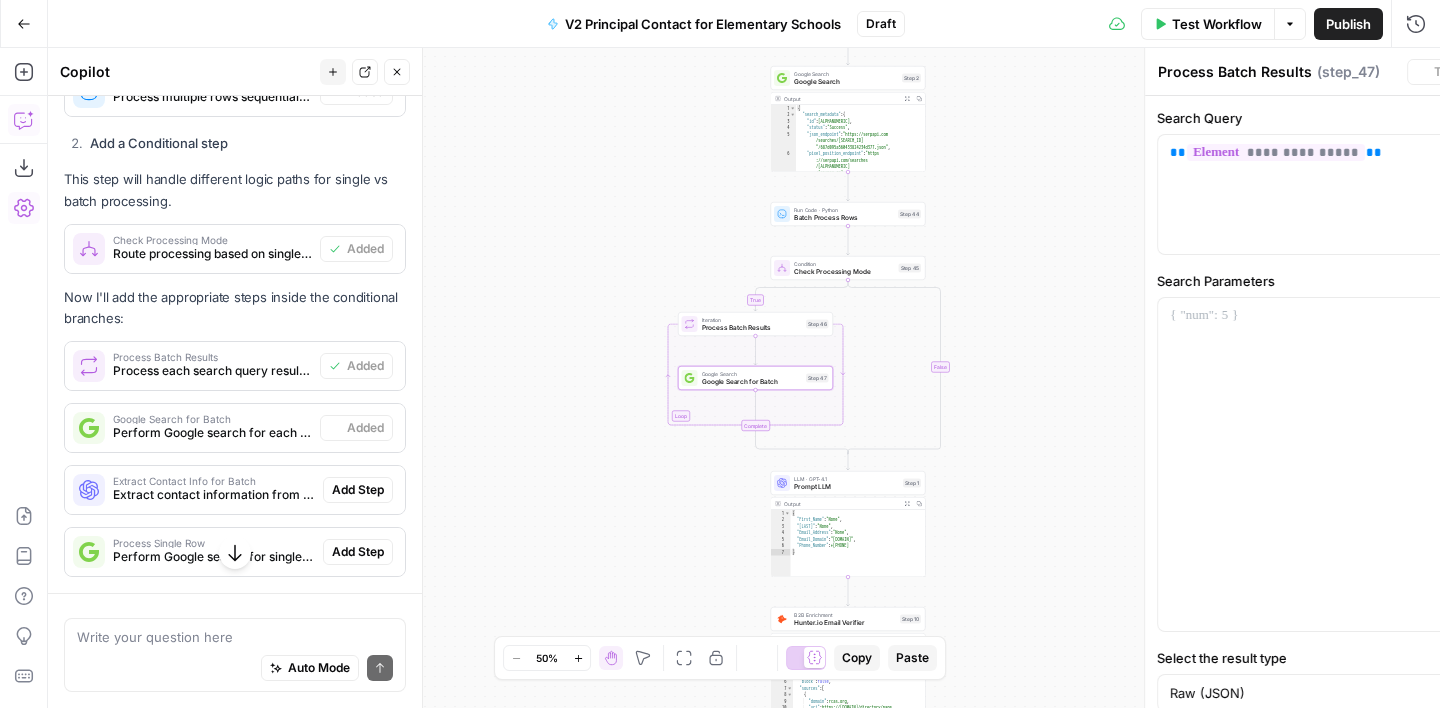 type on "Google Search for Batch" 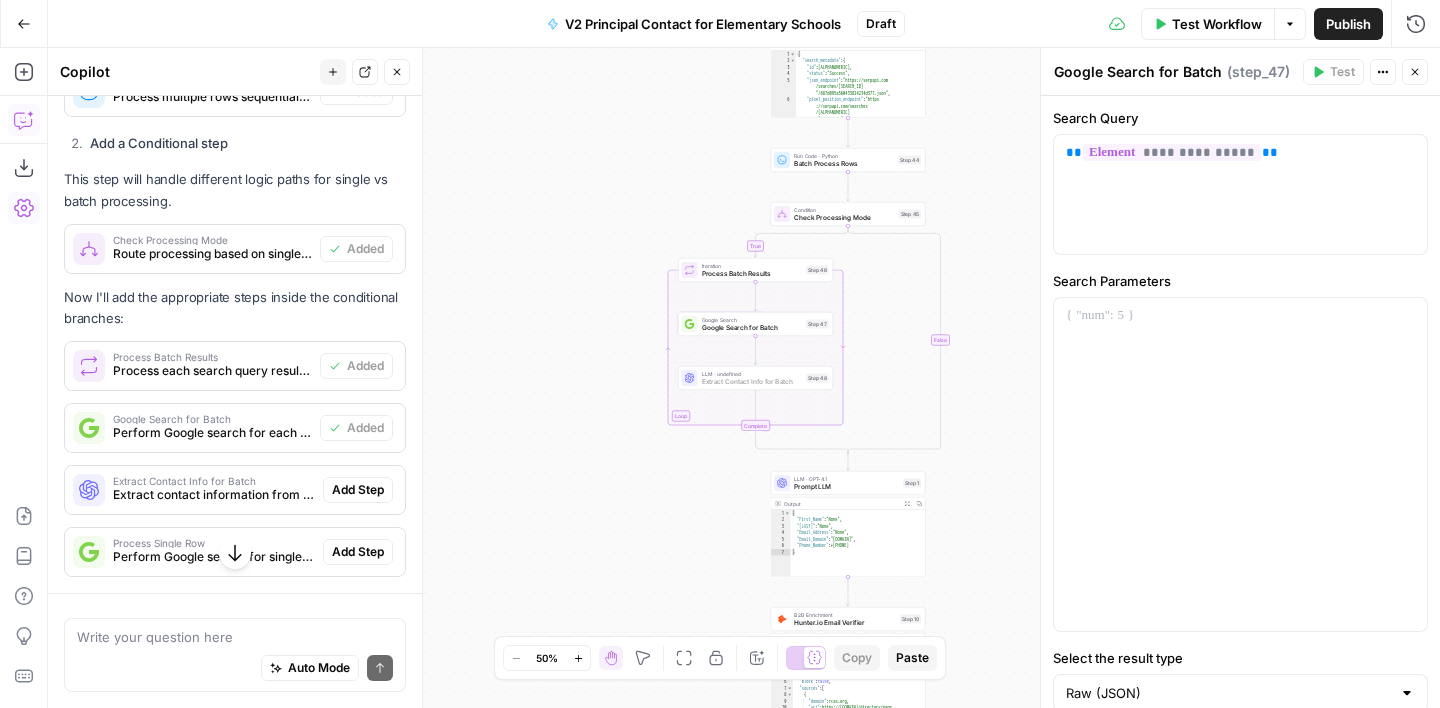 click on "Add Step" at bounding box center (358, 490) 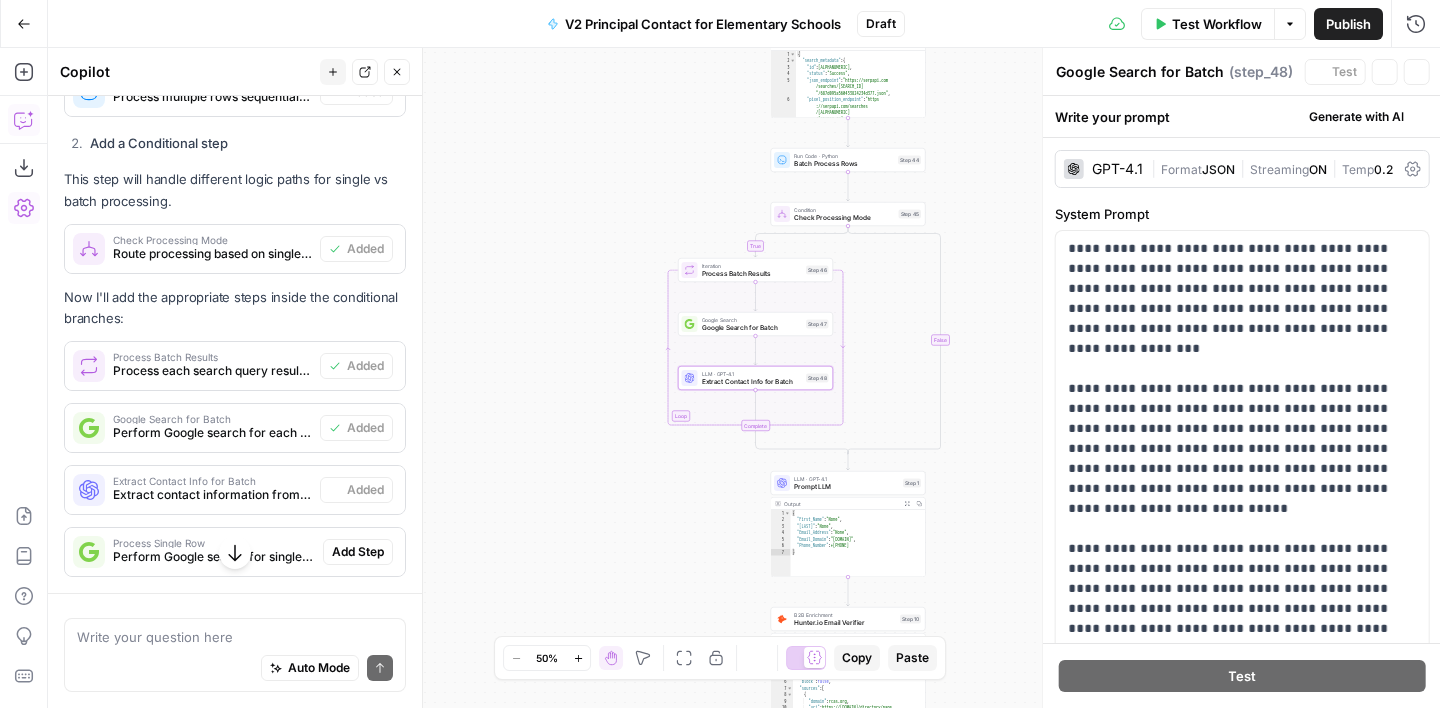 type on "Extract Contact Info for Batch" 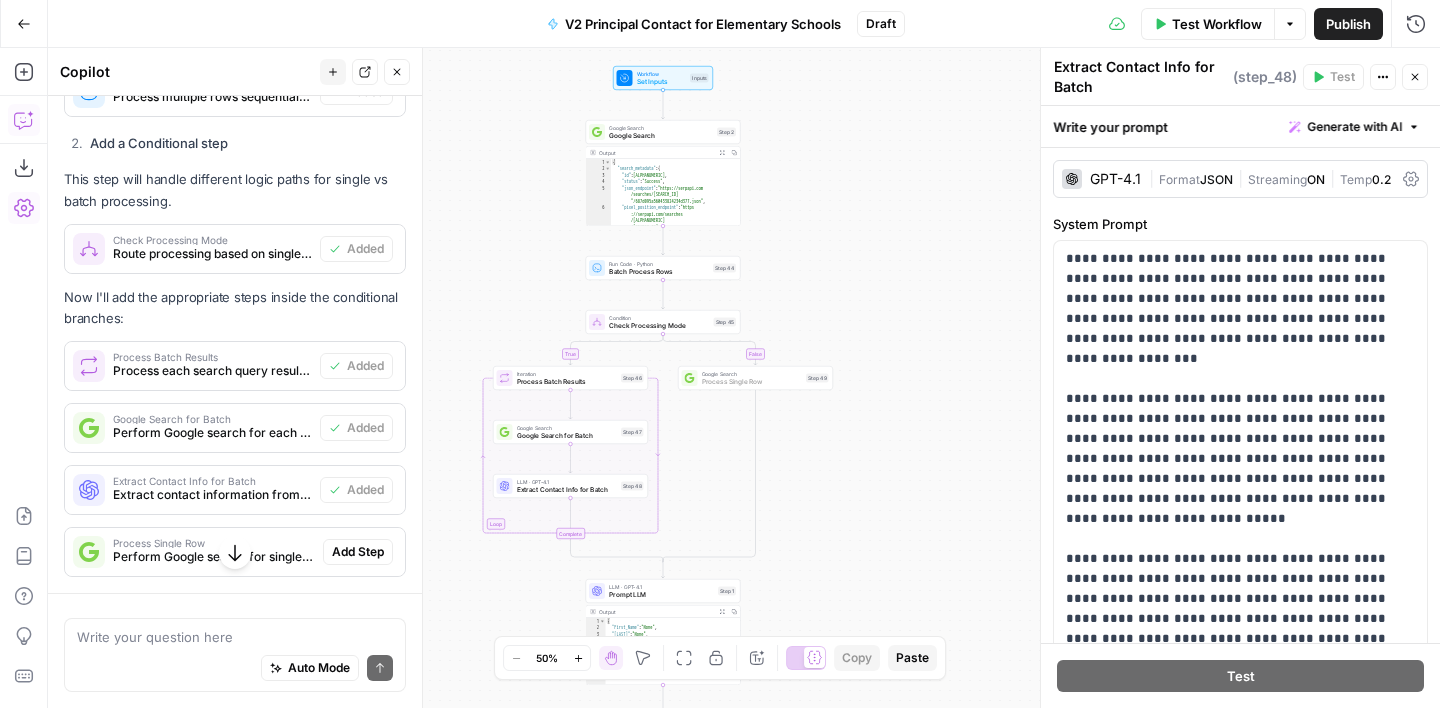 click on "Add Step" at bounding box center [358, 552] 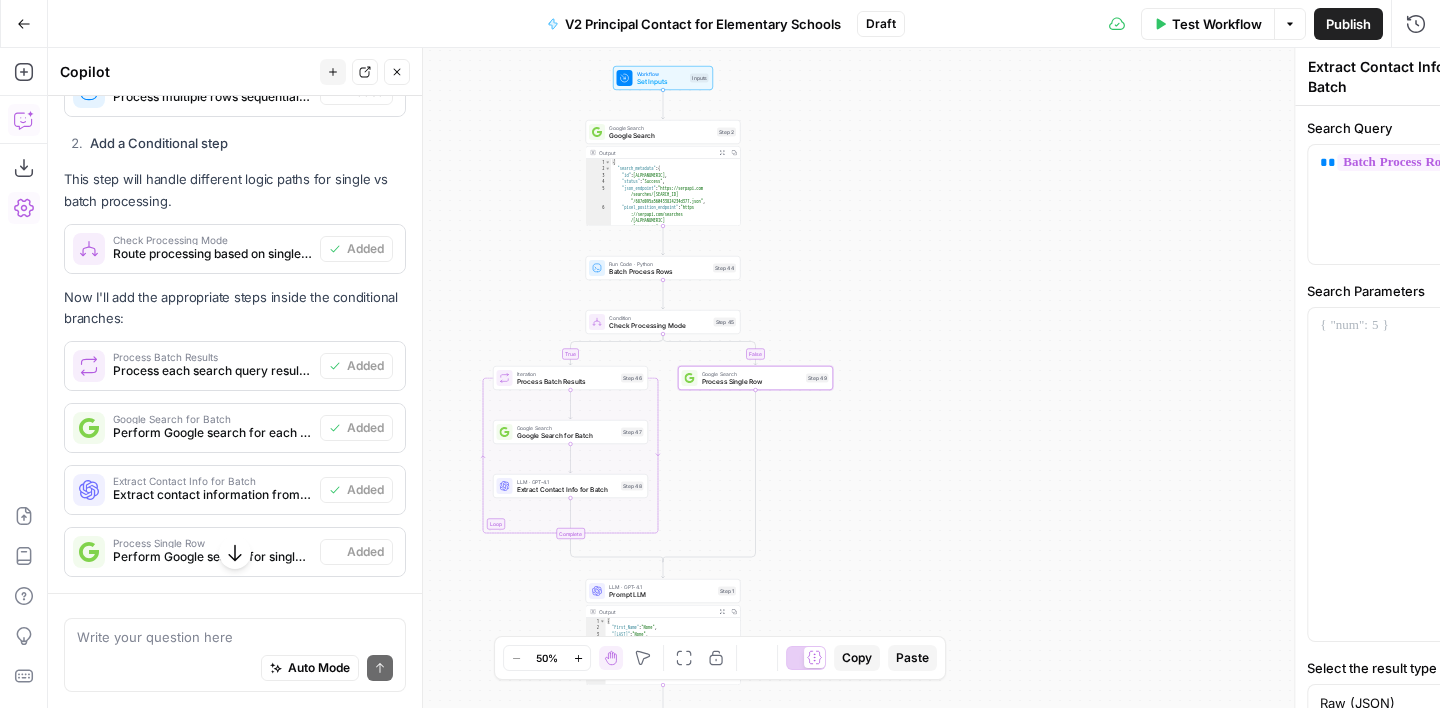 type on "Process Single Row" 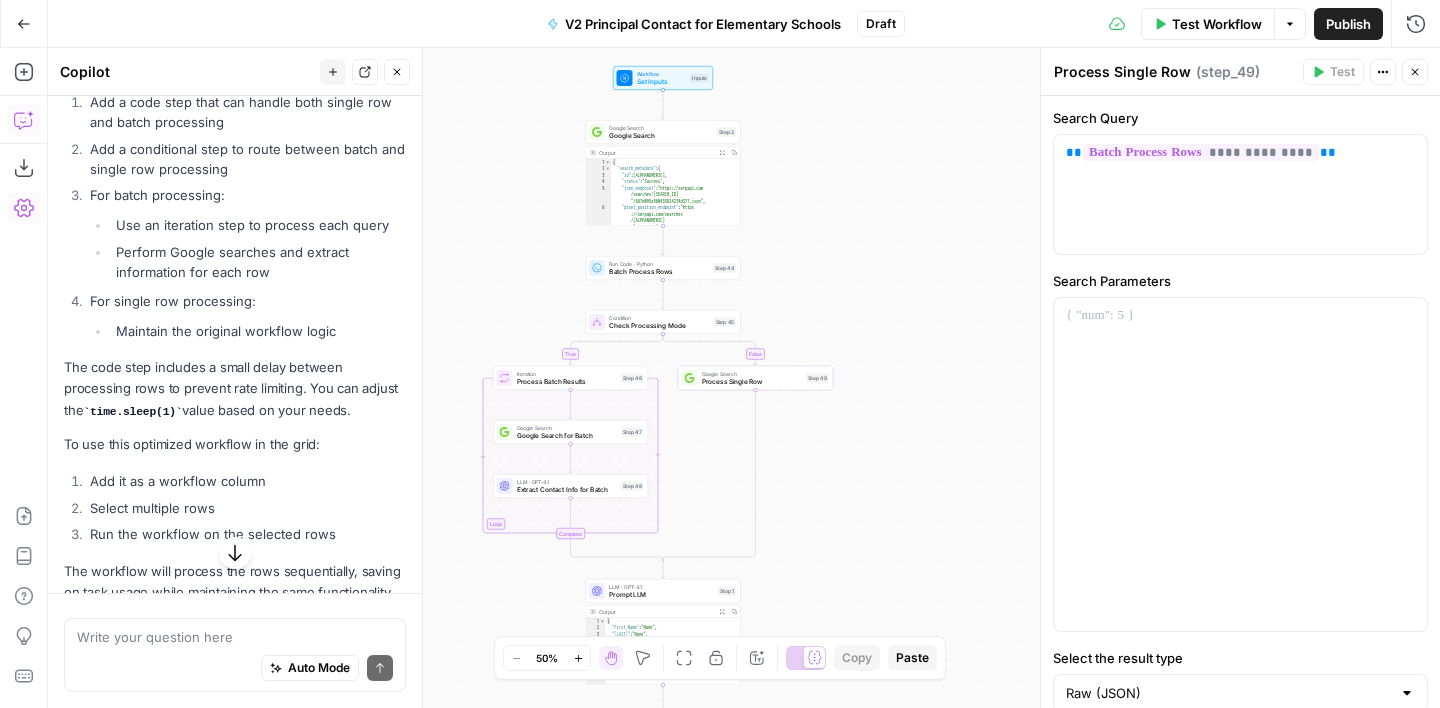 scroll, scrollTop: 1871, scrollLeft: 0, axis: vertical 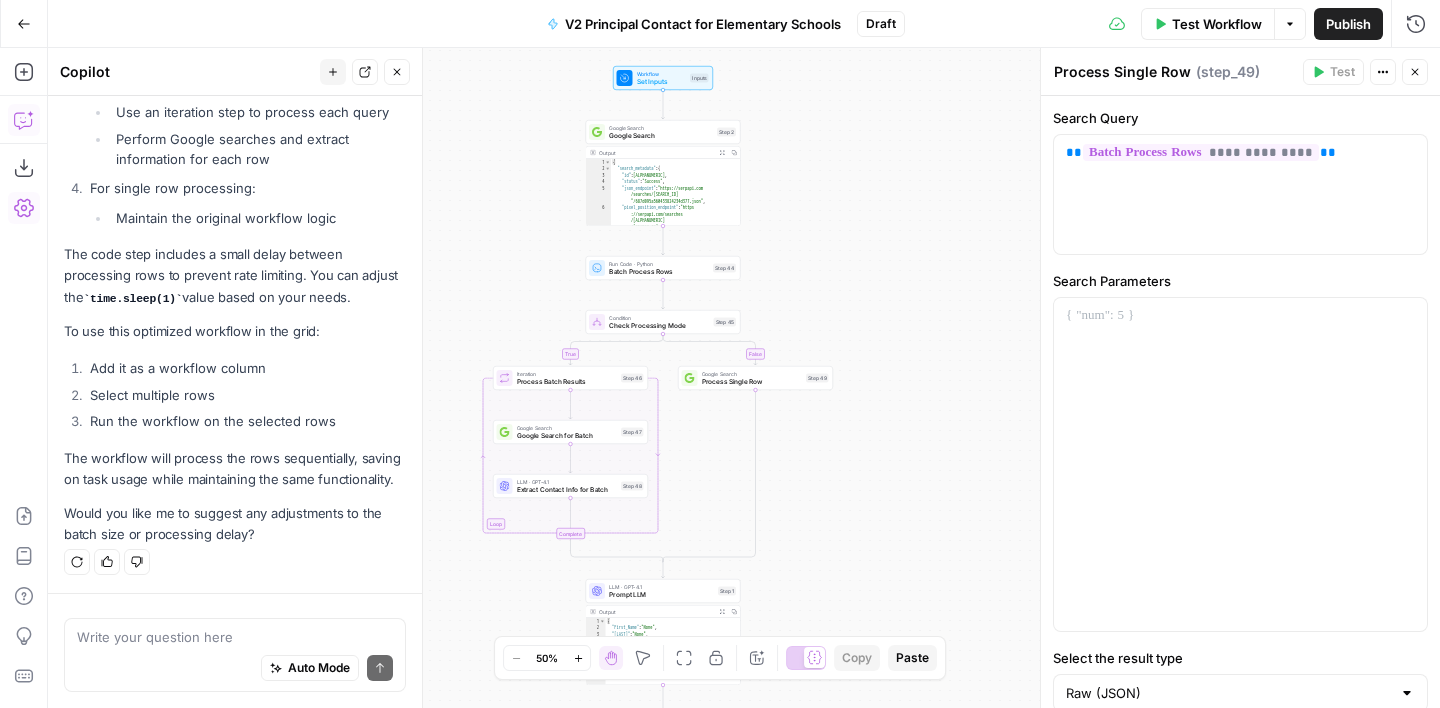 click 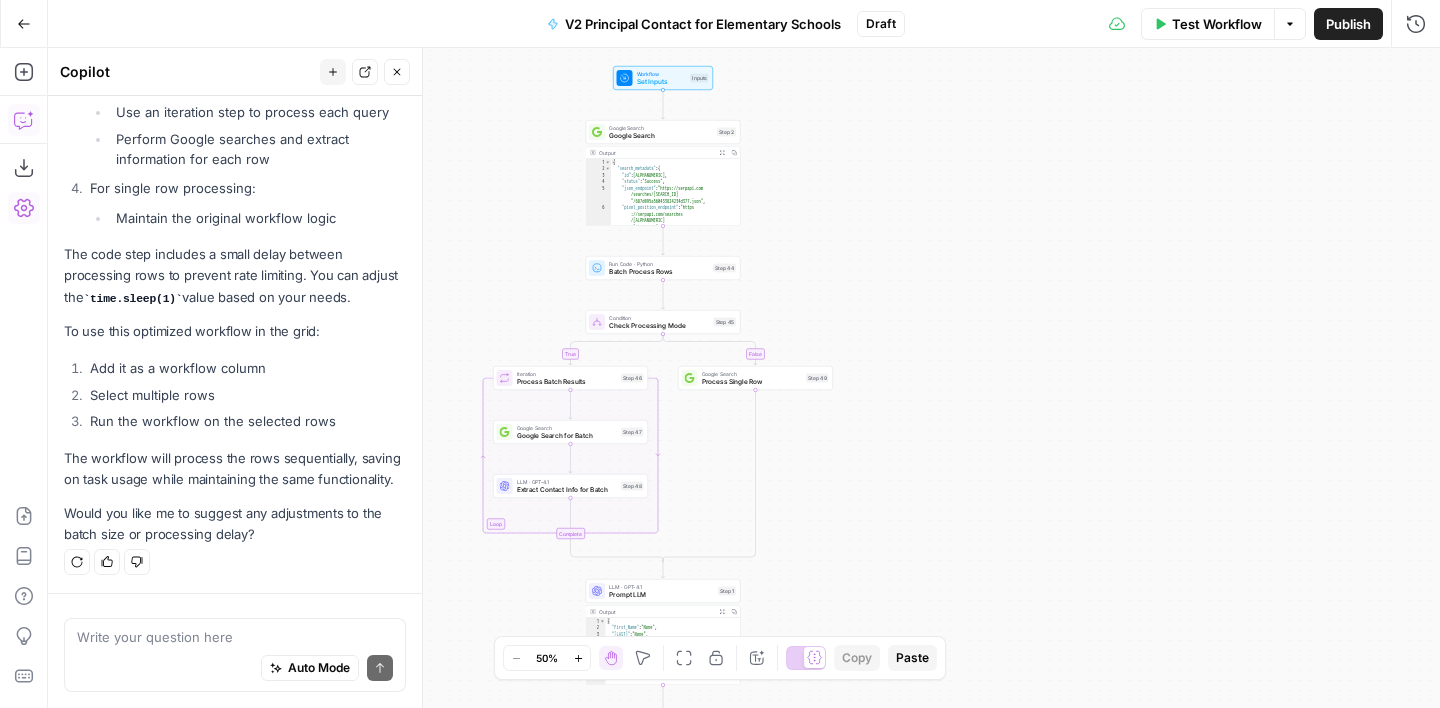 click on "true false true false Workflow Set Inputs Inputs Test Step Google Search Google Search Step 2 Copy step Delete step Add Note Test Output Expand Output Copy 1 2 3 4 5 6 {    "search_metadata" :  {      "id" :  "687d095a560433824234d377" ,      "status" :  "Success" ,      "json_endpoint" :  "https://serpapi.com          /searches/3ce5acfab9485bd2          /687d095a560433824234d377.json" ,      "pixel_position_endpoint" :  "https          ://serpapi.com/searches          /3ce5acfab9485bd2          /687d095a560433824234d377          .json_with_pixel_position" ,     Run Code · Python Batch Process Rows Step 44 Condition Check Processing Mode Step 45 Loop Iteration Process Batch Results Step 46 Google Search Google Search for Batch Step 47 LLM · GPT-4.1 Extract Contact Info for Batch Step 48 Complete Google Search Process Single Row Step 49 LLM · GPT-4.1 Prompt LLM Step 1 Output Expand Output Copy 1 2 3 4 5 6 7 {    "First_Name" :  "None" ,    "Last_Name" :  , ," at bounding box center (744, 378) 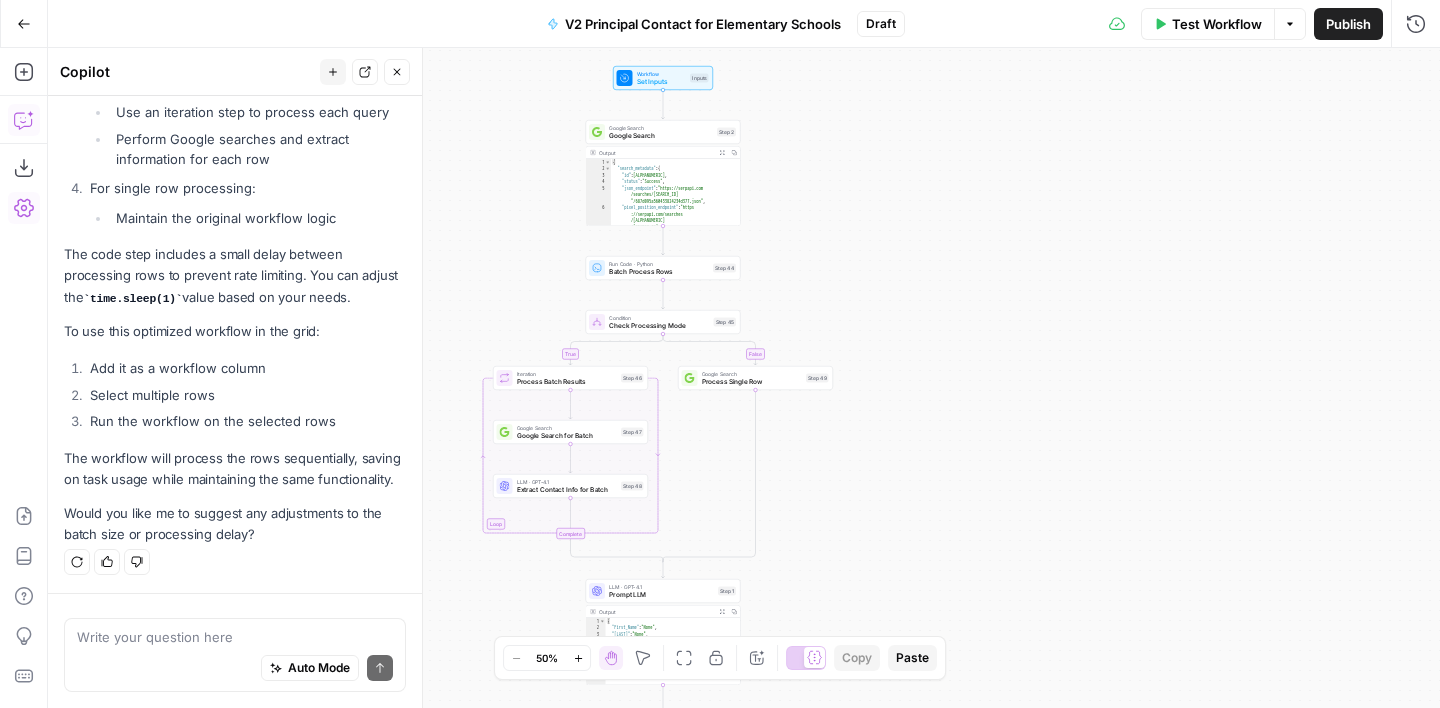 click 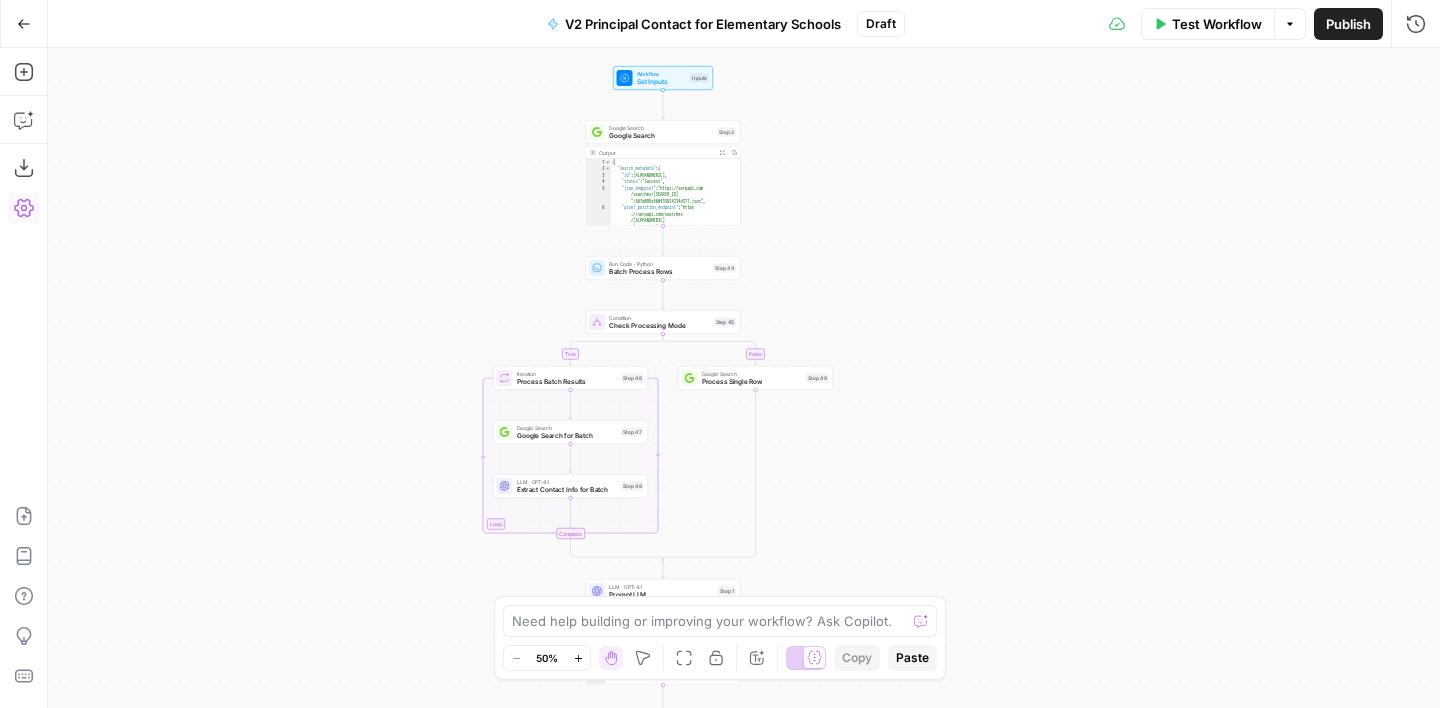 click on "Publish" at bounding box center [1348, 24] 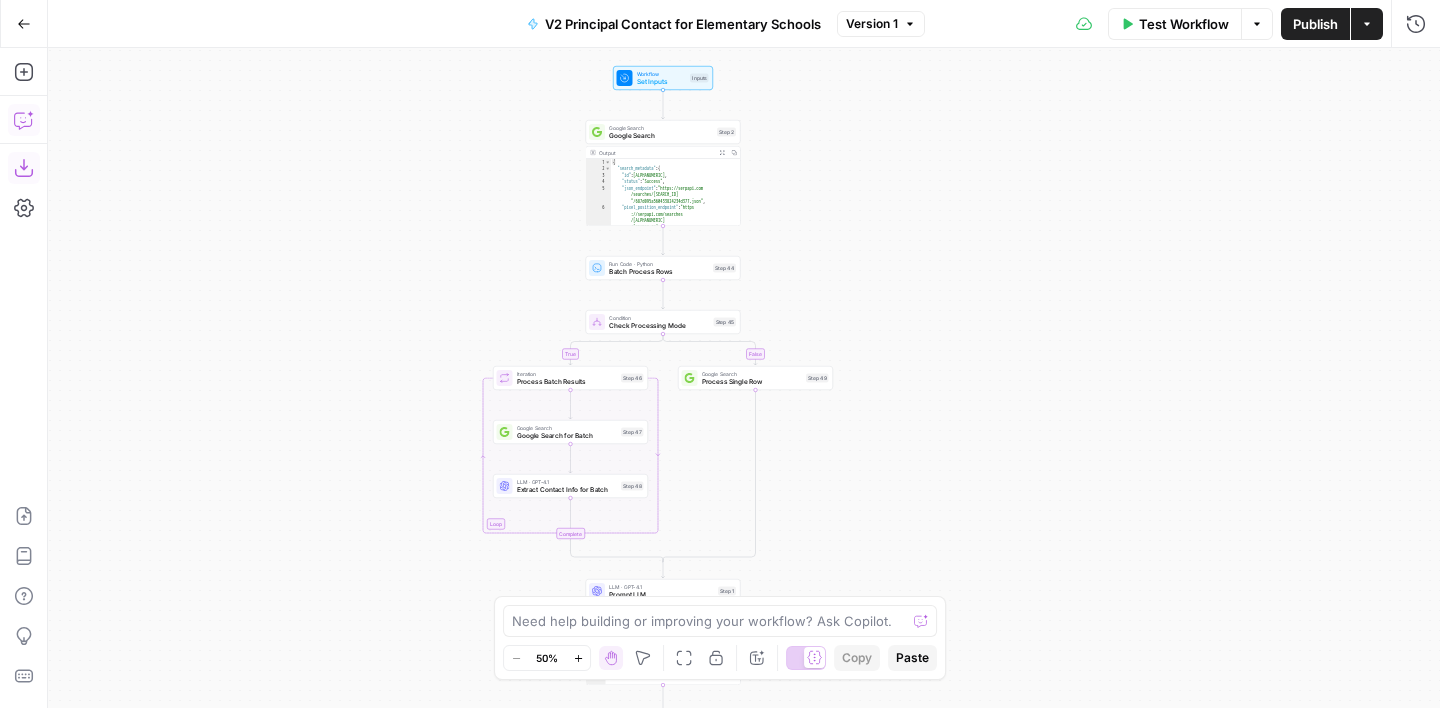 click 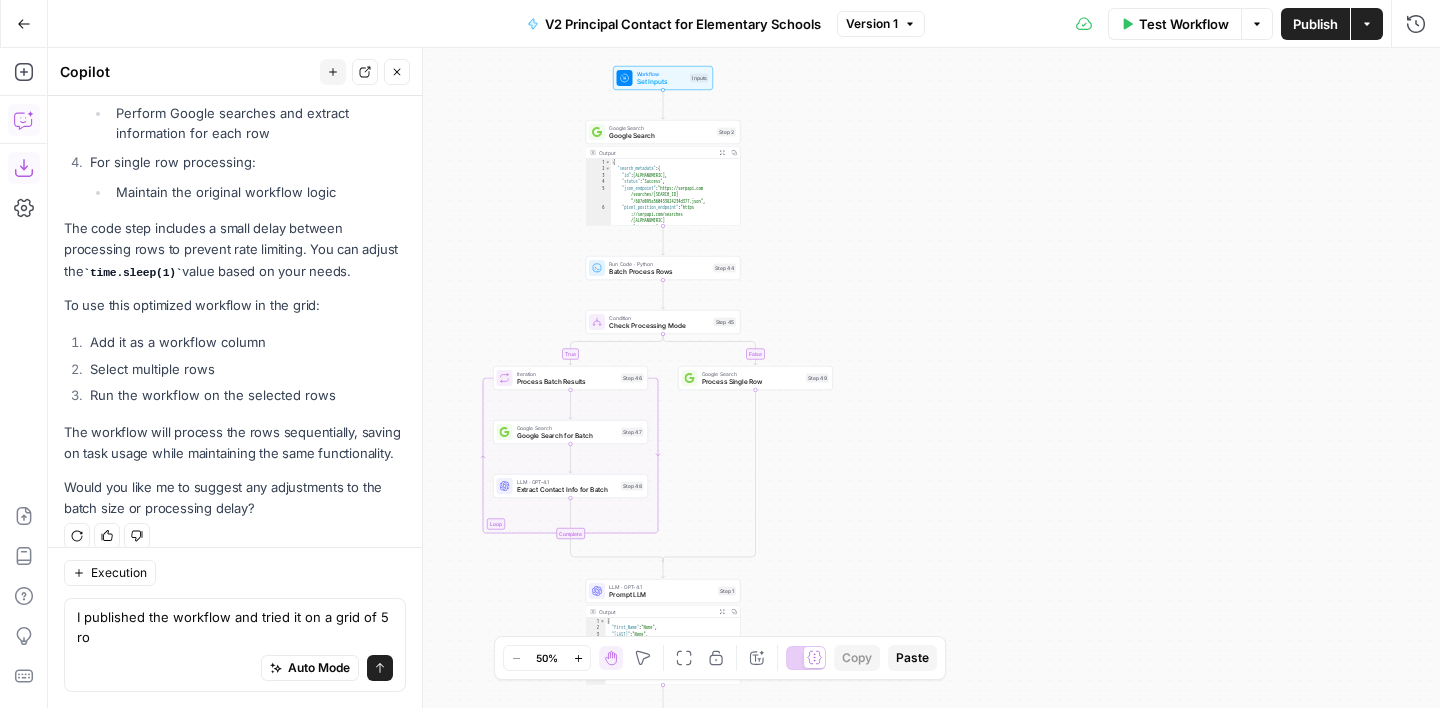 scroll, scrollTop: 1917, scrollLeft: 0, axis: vertical 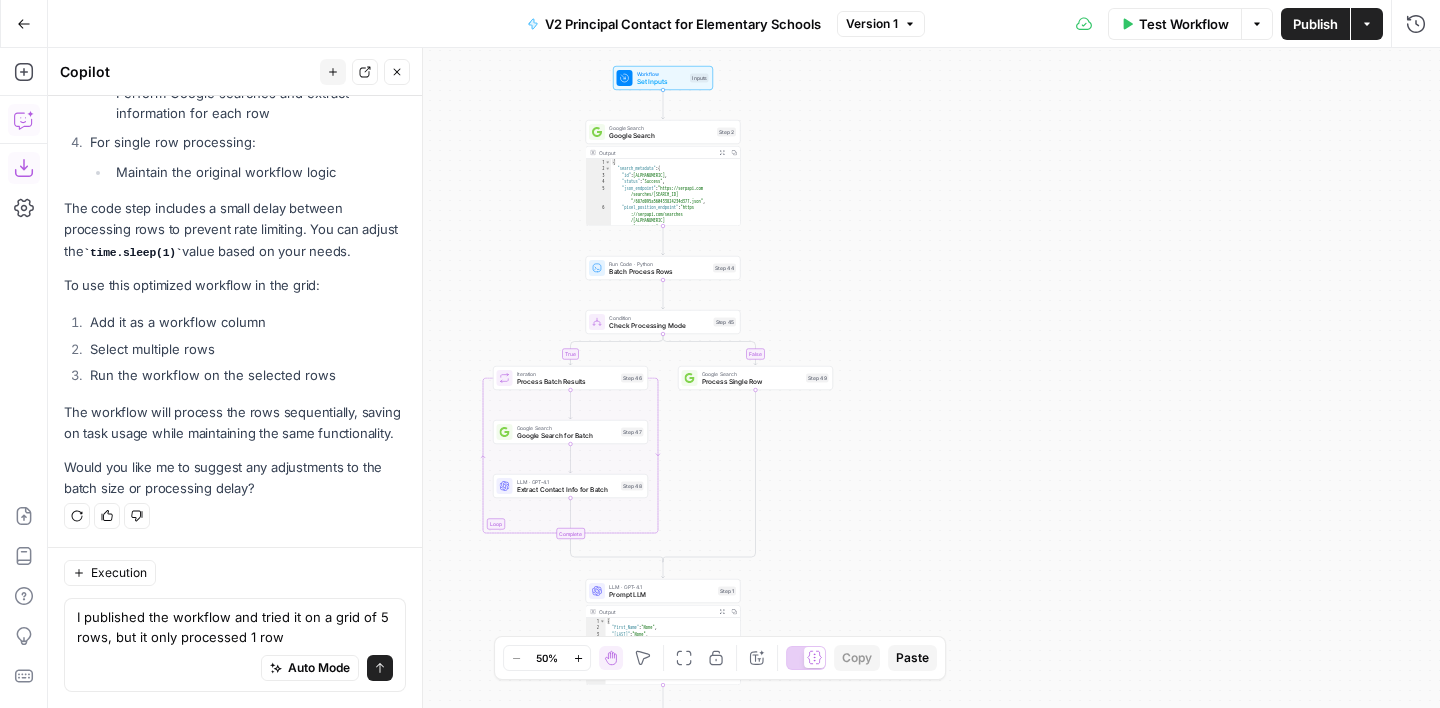 type on "I published the workflow and tried it on a grid of 5 rows, but it only processed 1 row." 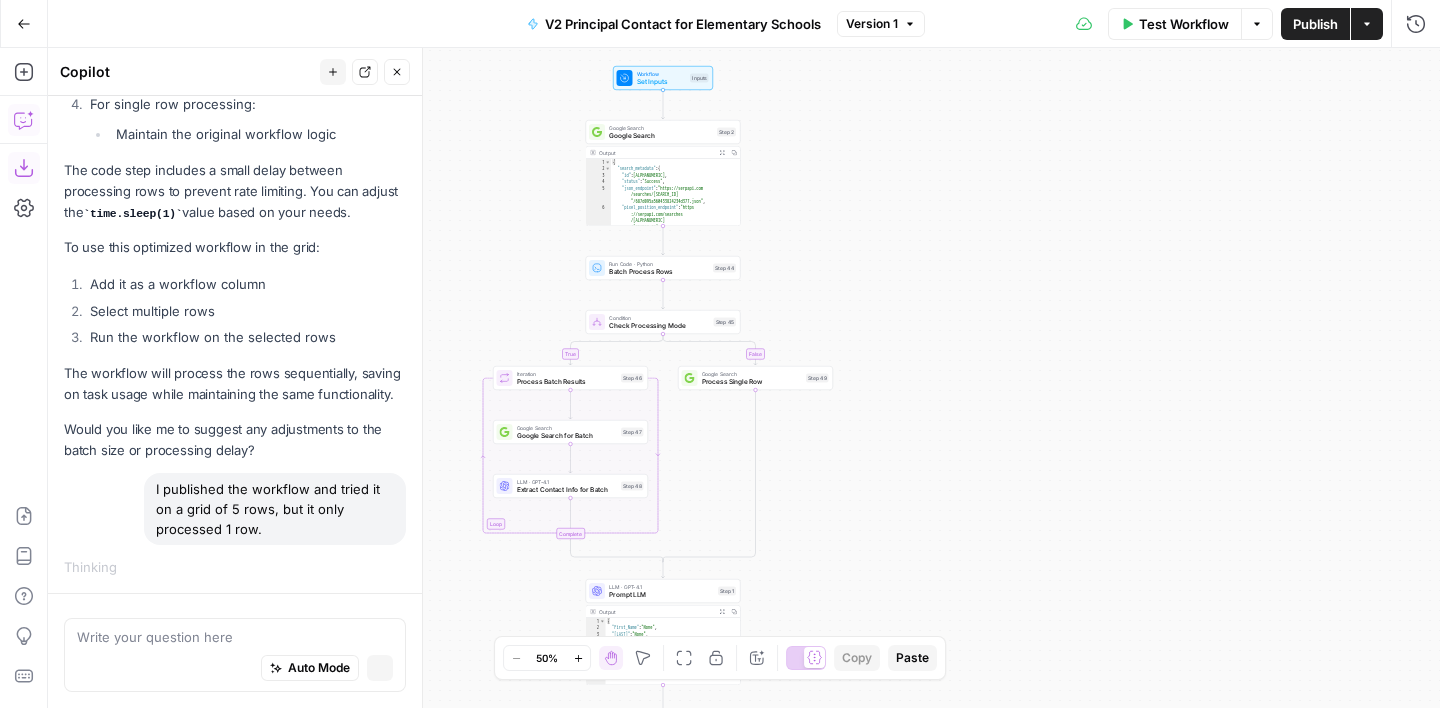 scroll, scrollTop: 1883, scrollLeft: 0, axis: vertical 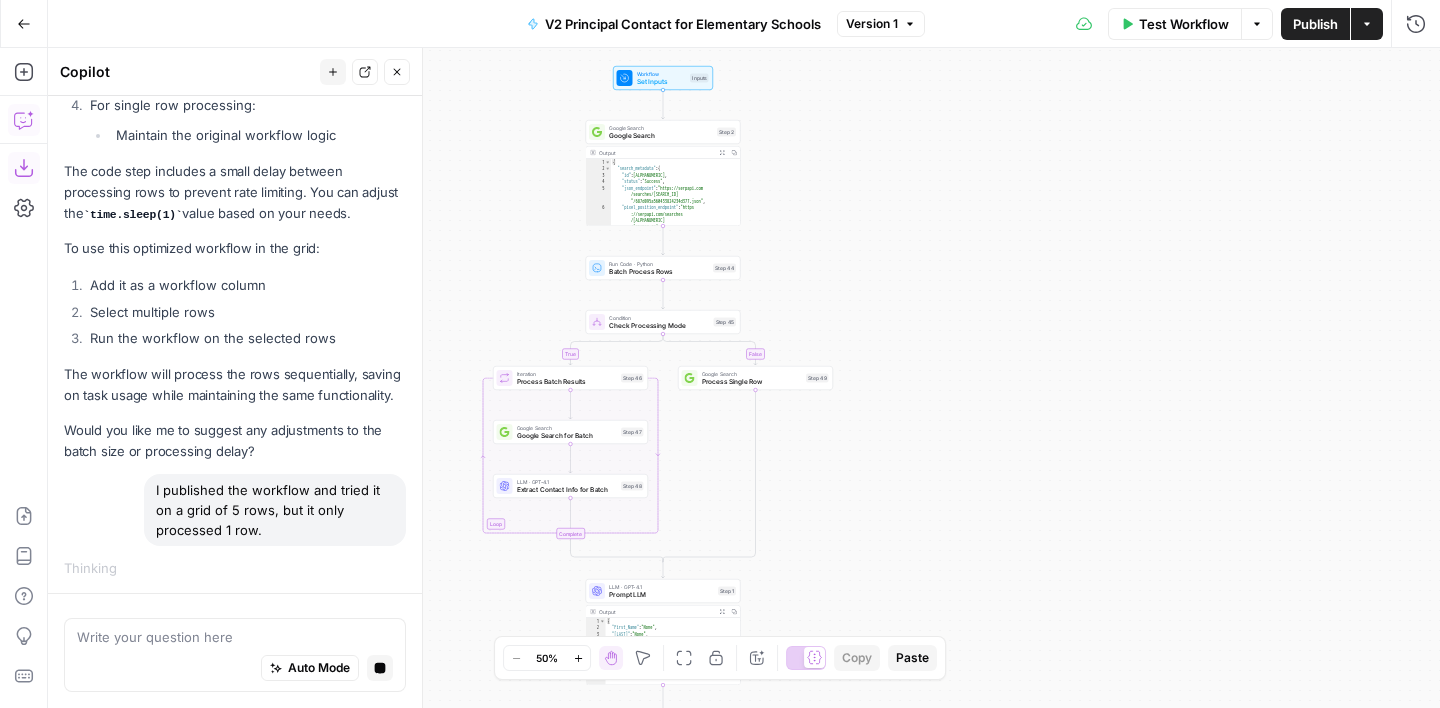 click on "Hi! How can I help with your workflow?
I can explain steps, debug, write prompts, code, and offer advice.
I might make mistakes now and then, but I’m always learning — let’s tackle it together! I want to add a coding step in any language that would work best.
I am happy with the output of the workflow but I want to add a coding step that will help me process multiple rows on the grid in one run in order to save tasks. Let me help you optimize your workflow for bulk processing. Based on the workflow schema, I notice you're working with contact information extraction. To process multiple rows efficiently, we can add a code step that will help batch the requests.
Let me ask a quick clarification: Would you prefer to:
Process all rows in parallel (faster but uses more tasks simultaneously)
Process rows sequentially in batches (slower but more controlled task usage)
This will help me suggest the most appropriate code implementation for your needs.
New Steps
Add a Code step" at bounding box center [235, -597] 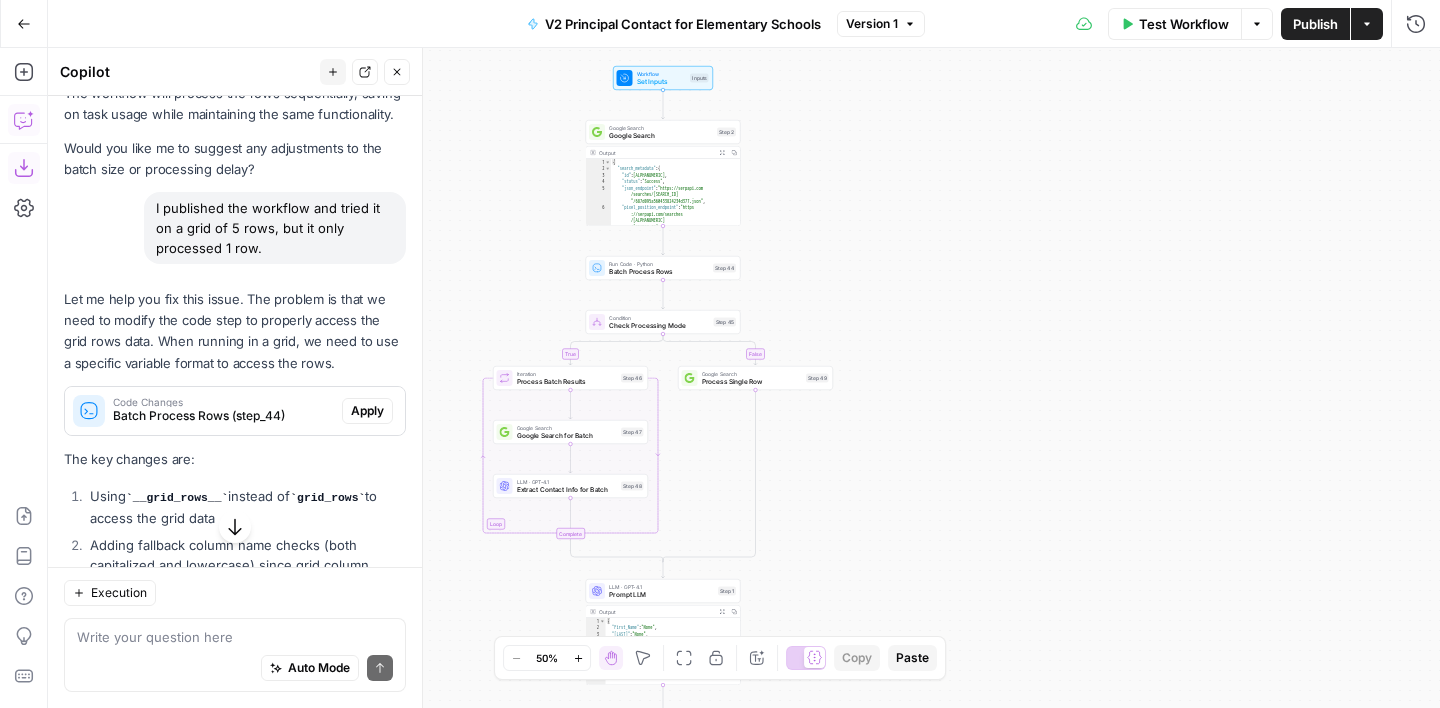 scroll, scrollTop: 2577, scrollLeft: 0, axis: vertical 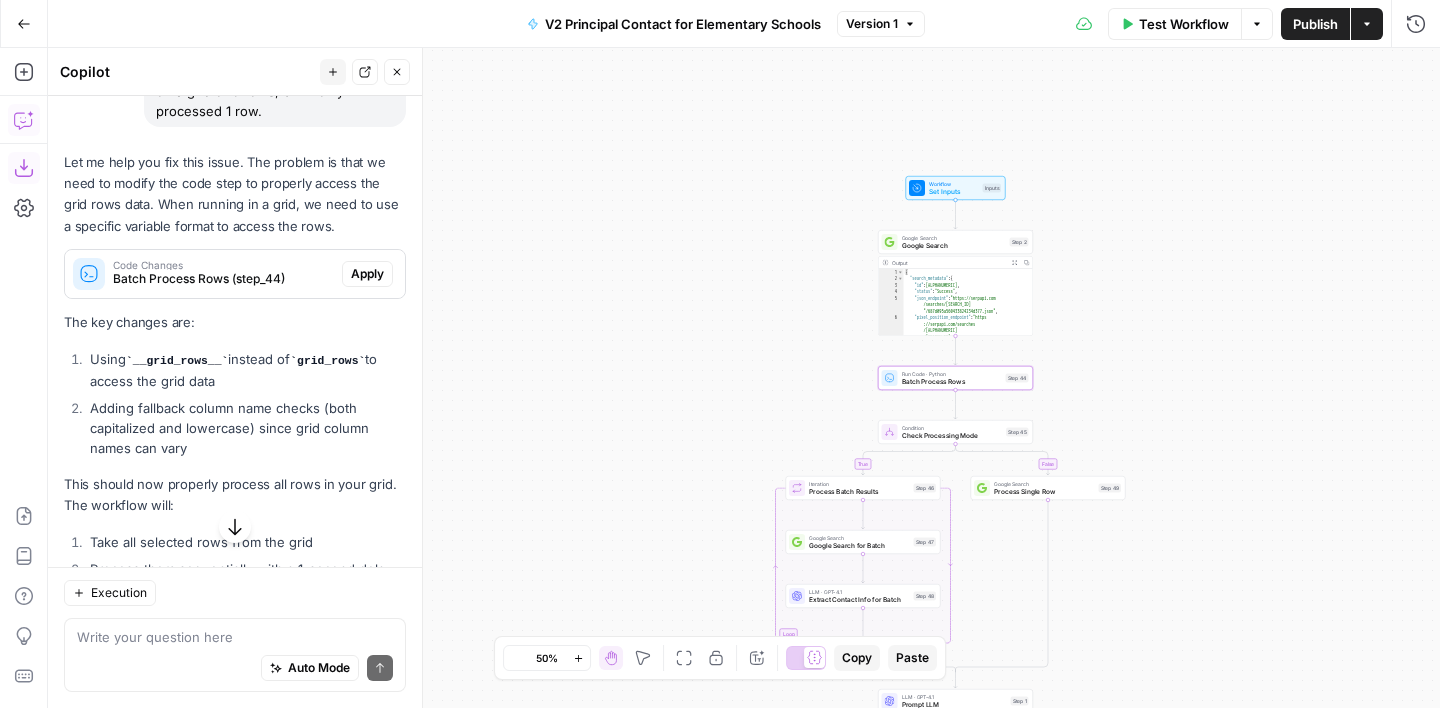 click on "Apply" at bounding box center [367, 274] 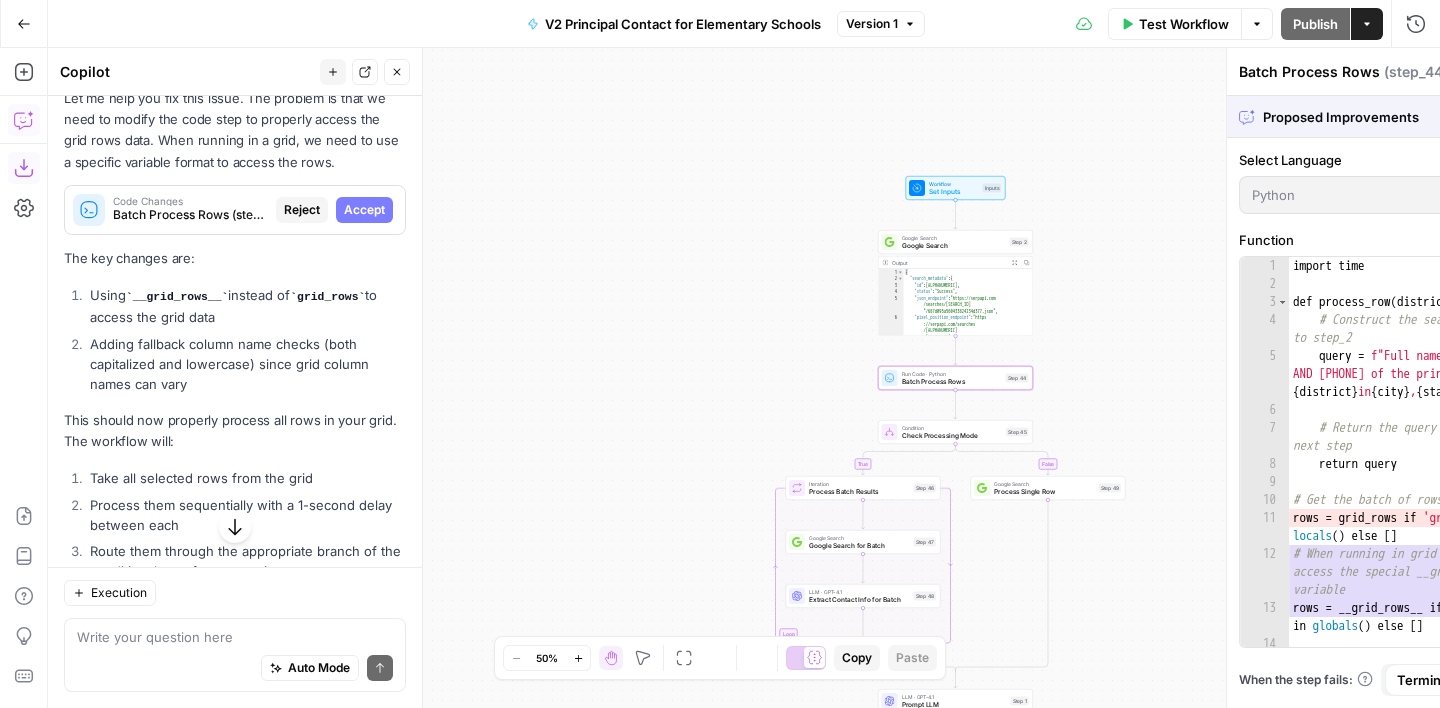 scroll, scrollTop: 2309, scrollLeft: 0, axis: vertical 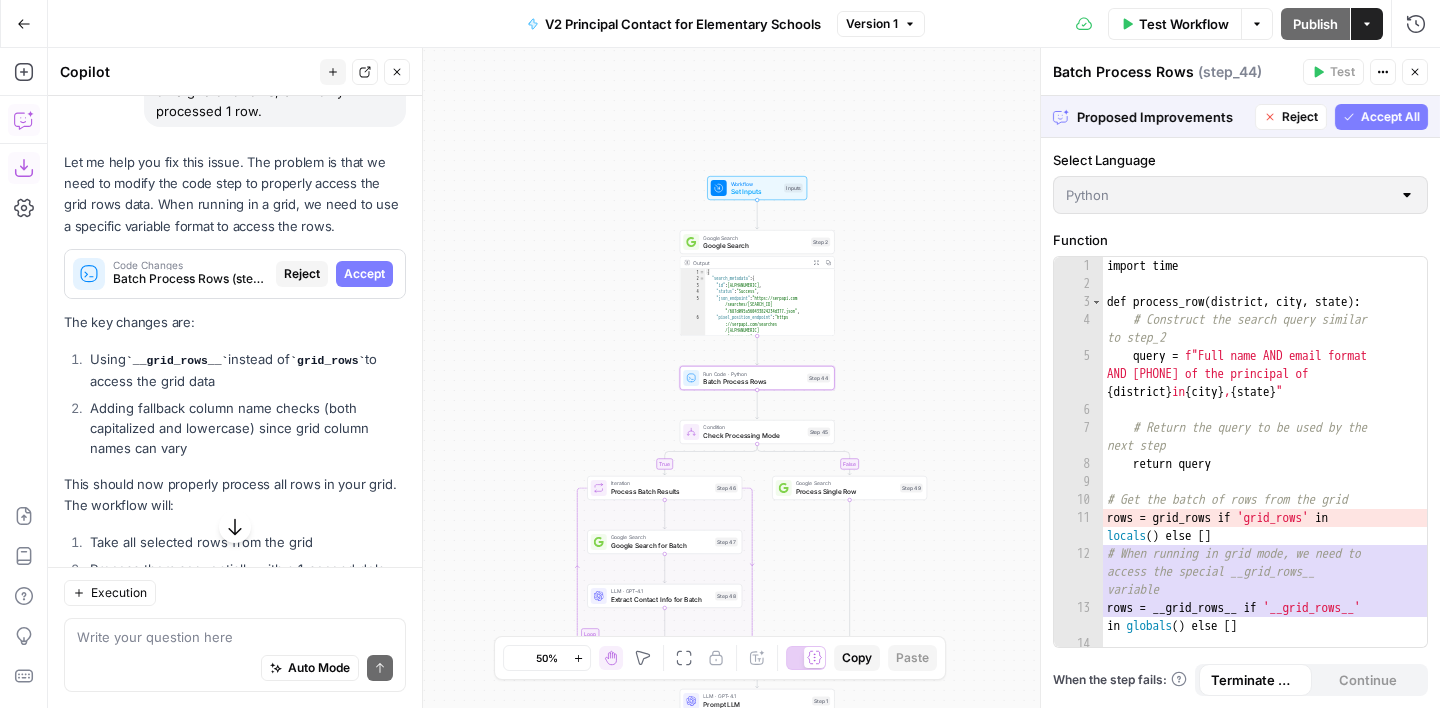 click on "Accept" at bounding box center [364, 274] 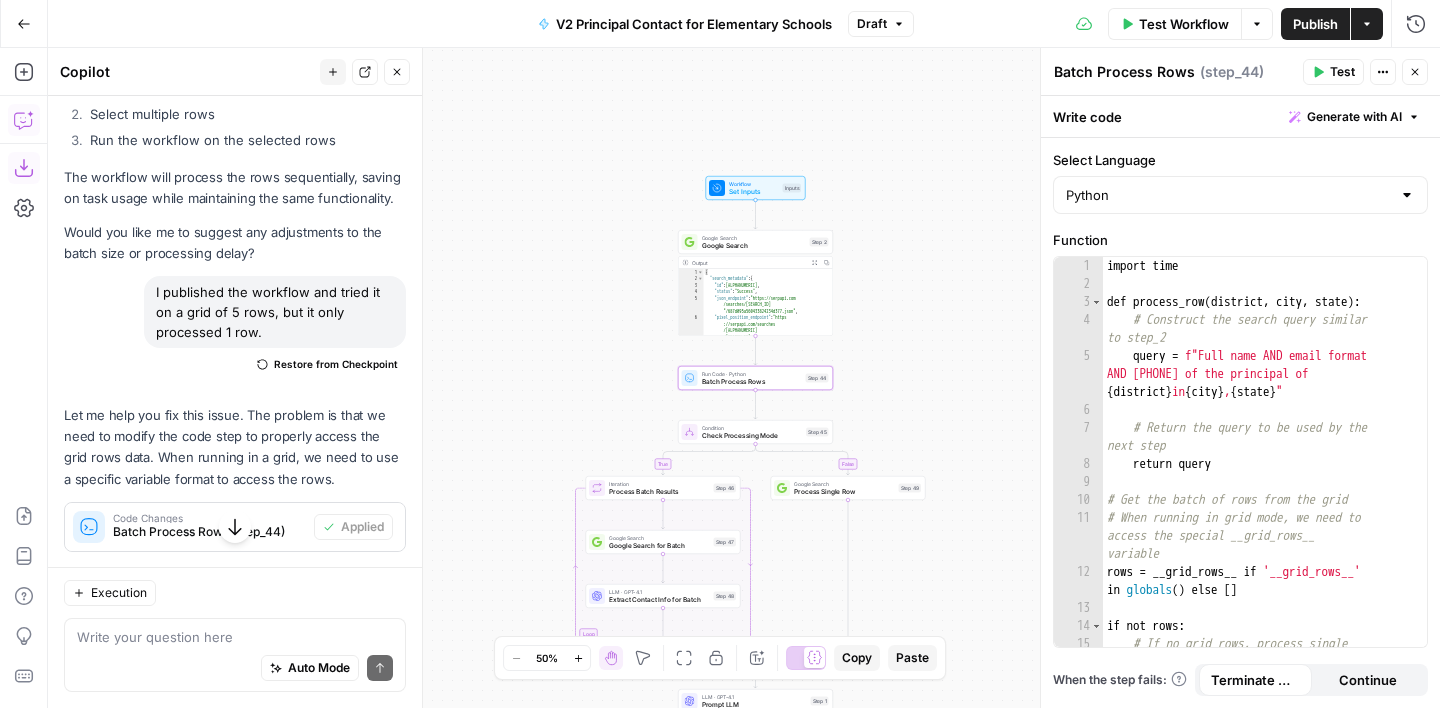 scroll, scrollTop: 2098, scrollLeft: 0, axis: vertical 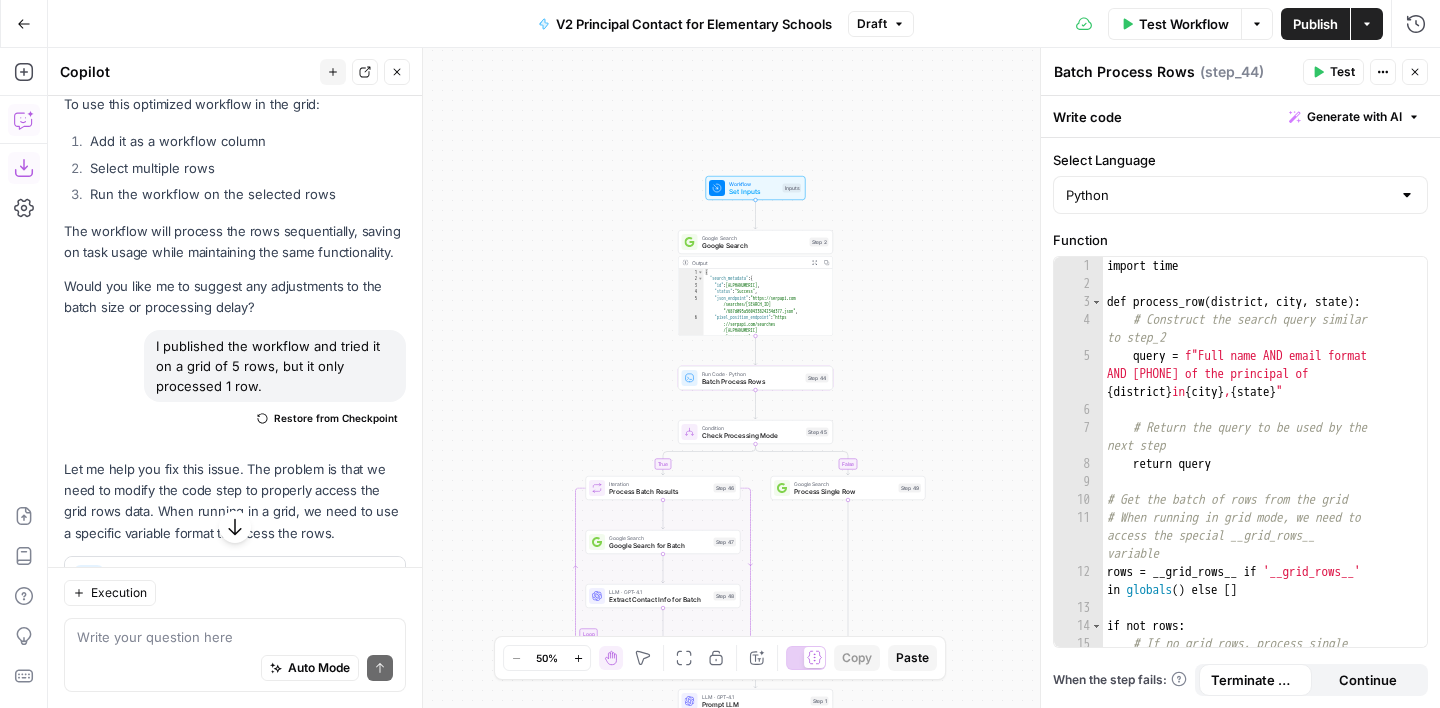 click 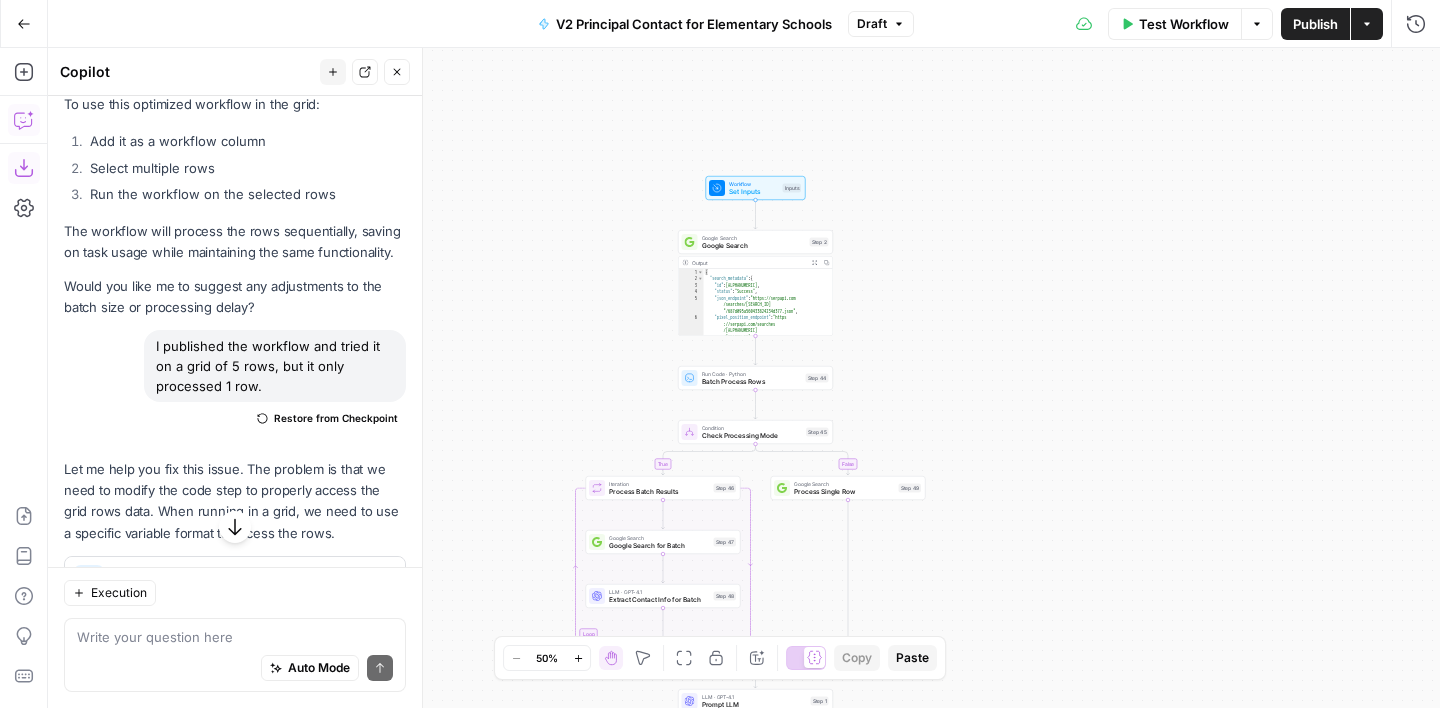 click on "Publish" at bounding box center (1315, 24) 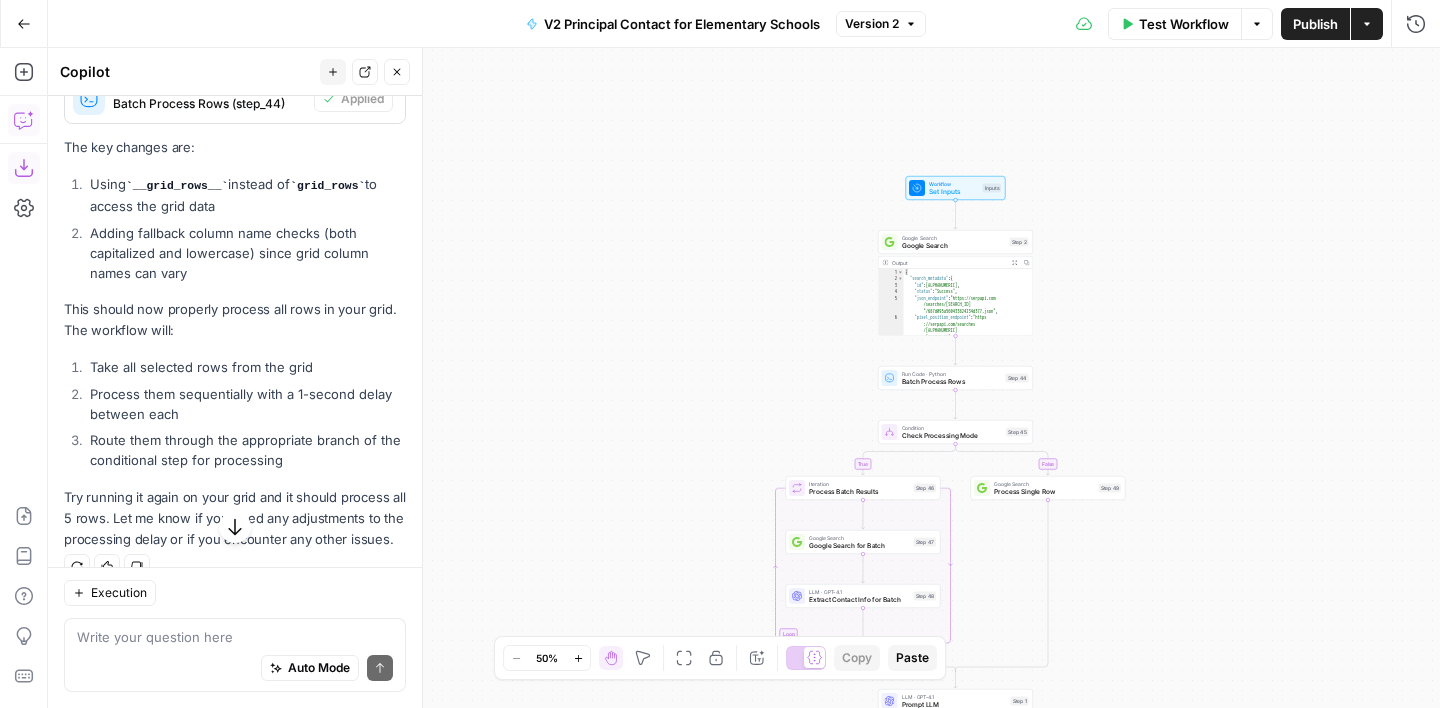 scroll, scrollTop: 2609, scrollLeft: 0, axis: vertical 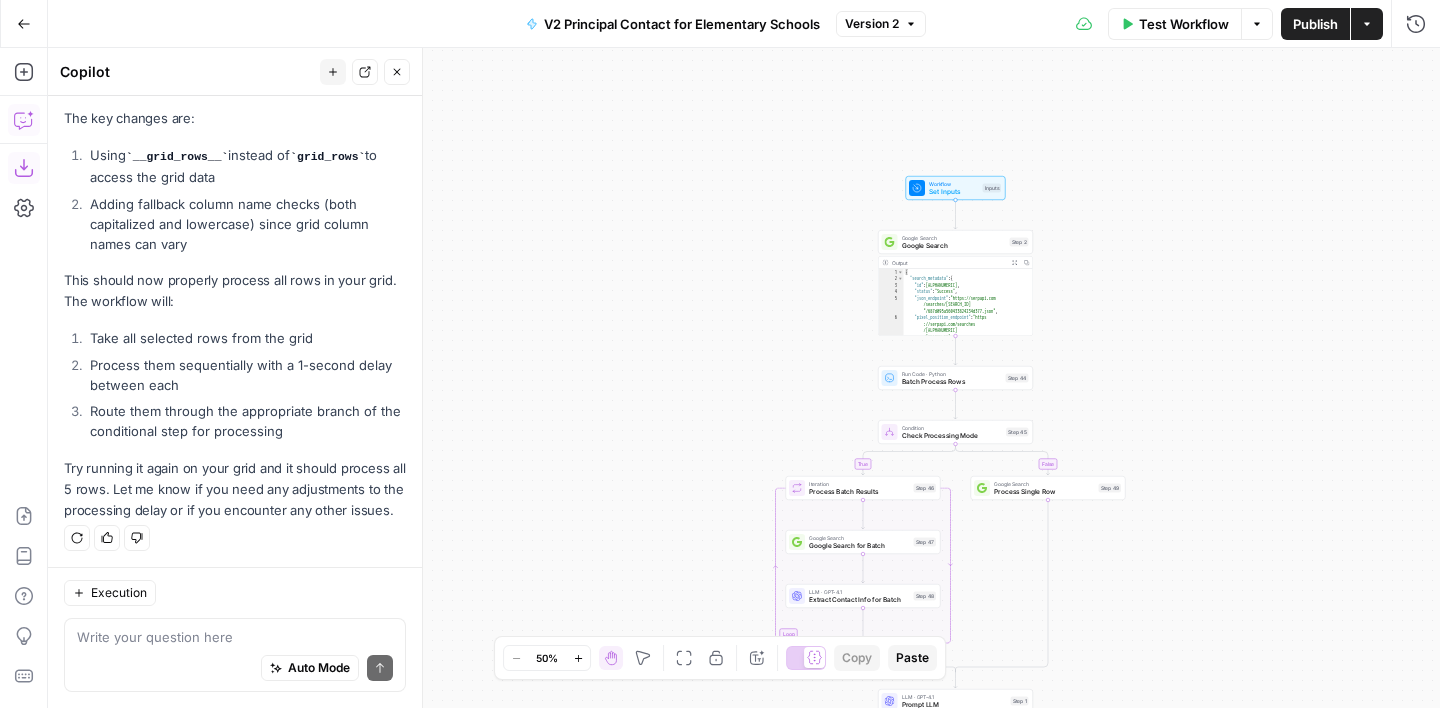 click on "Auto Mode Send" at bounding box center (235, 669) 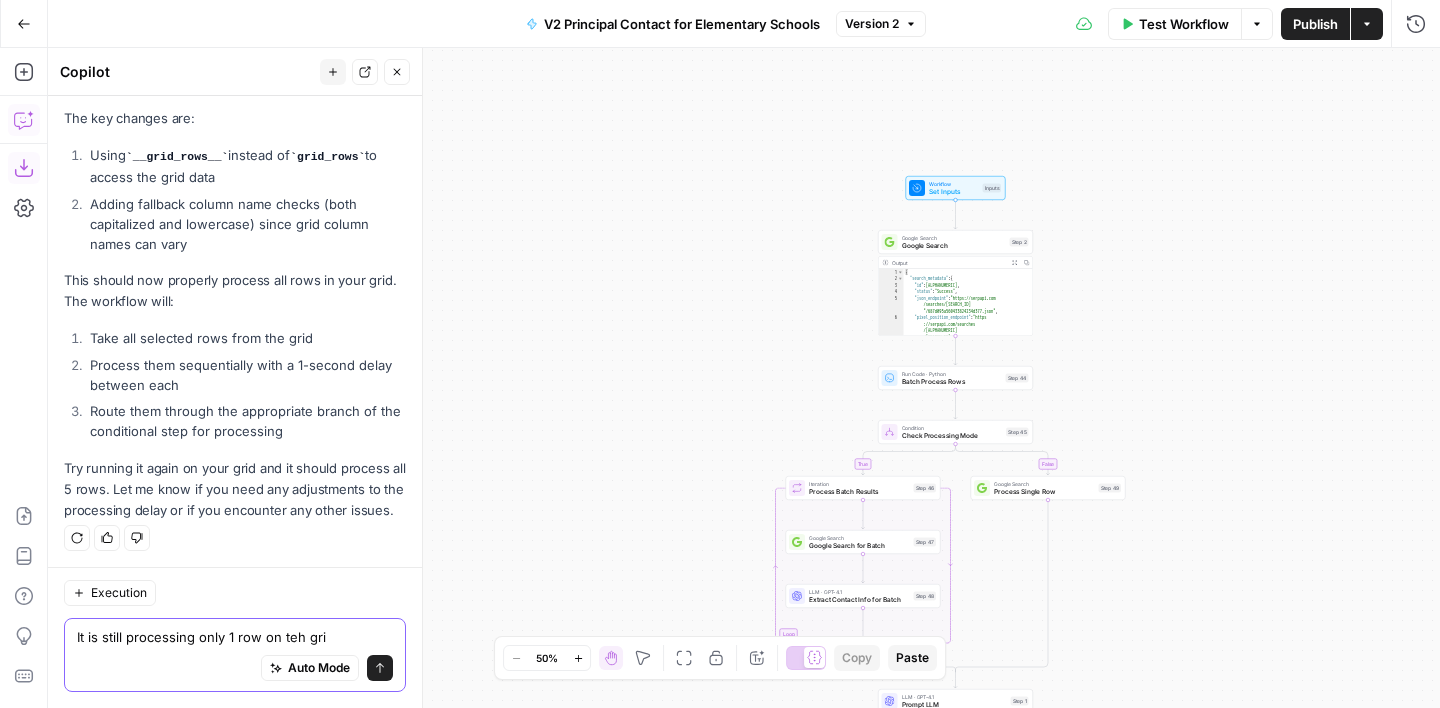 type on "It is still processing only 1 row on teh grid" 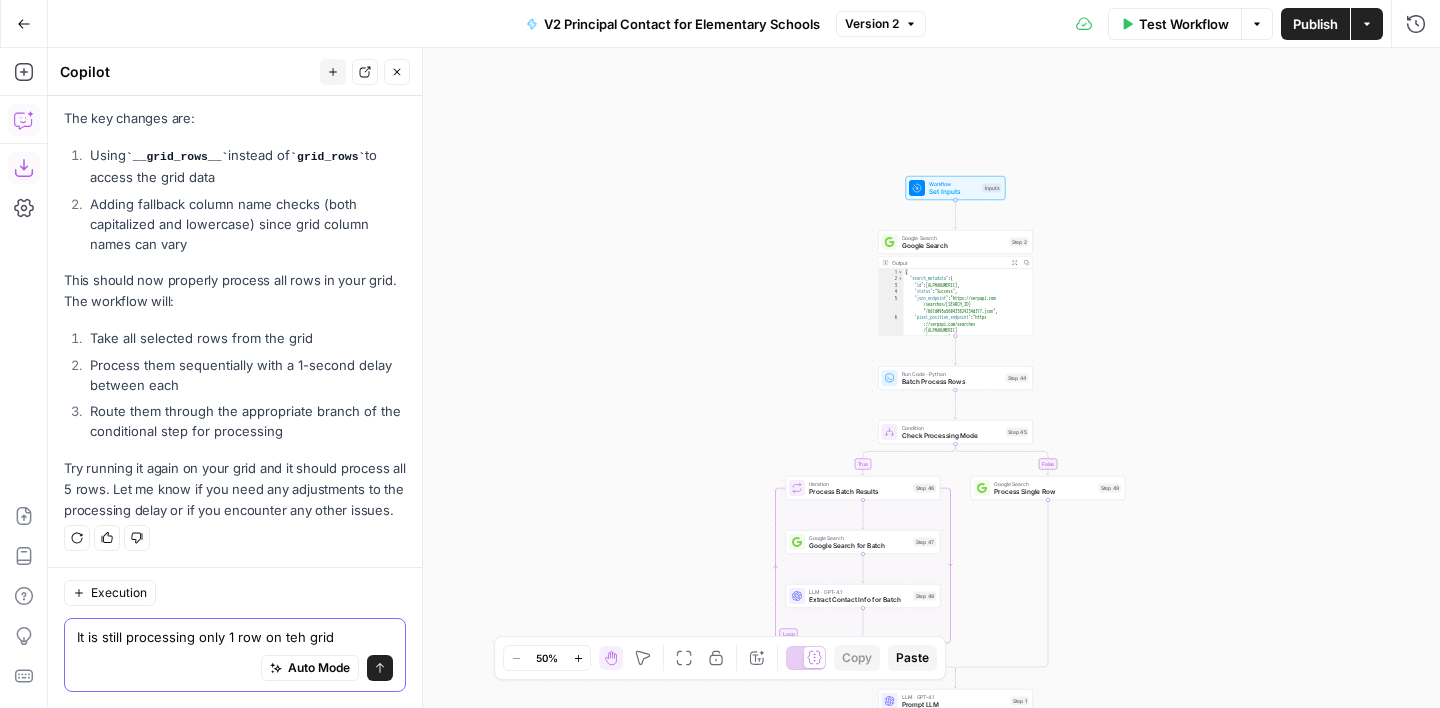 type 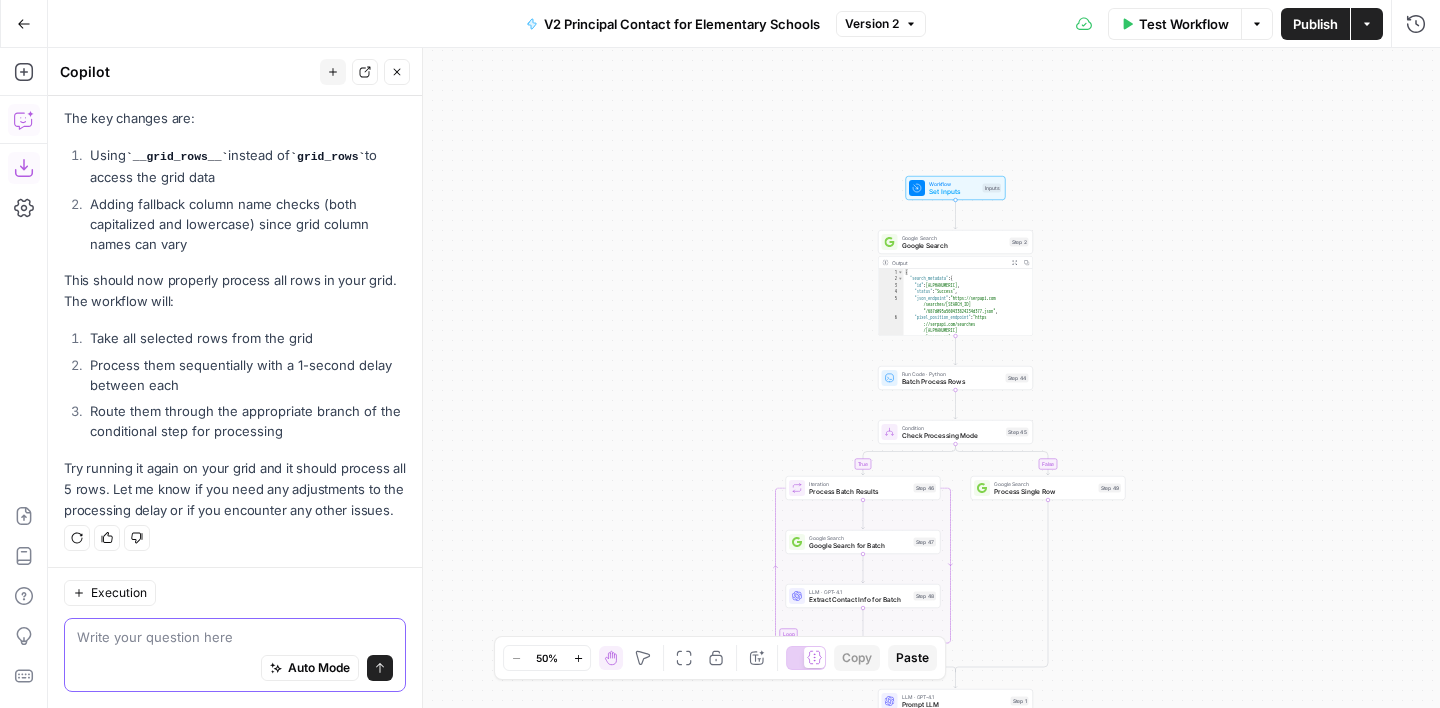 scroll, scrollTop: 2543, scrollLeft: 0, axis: vertical 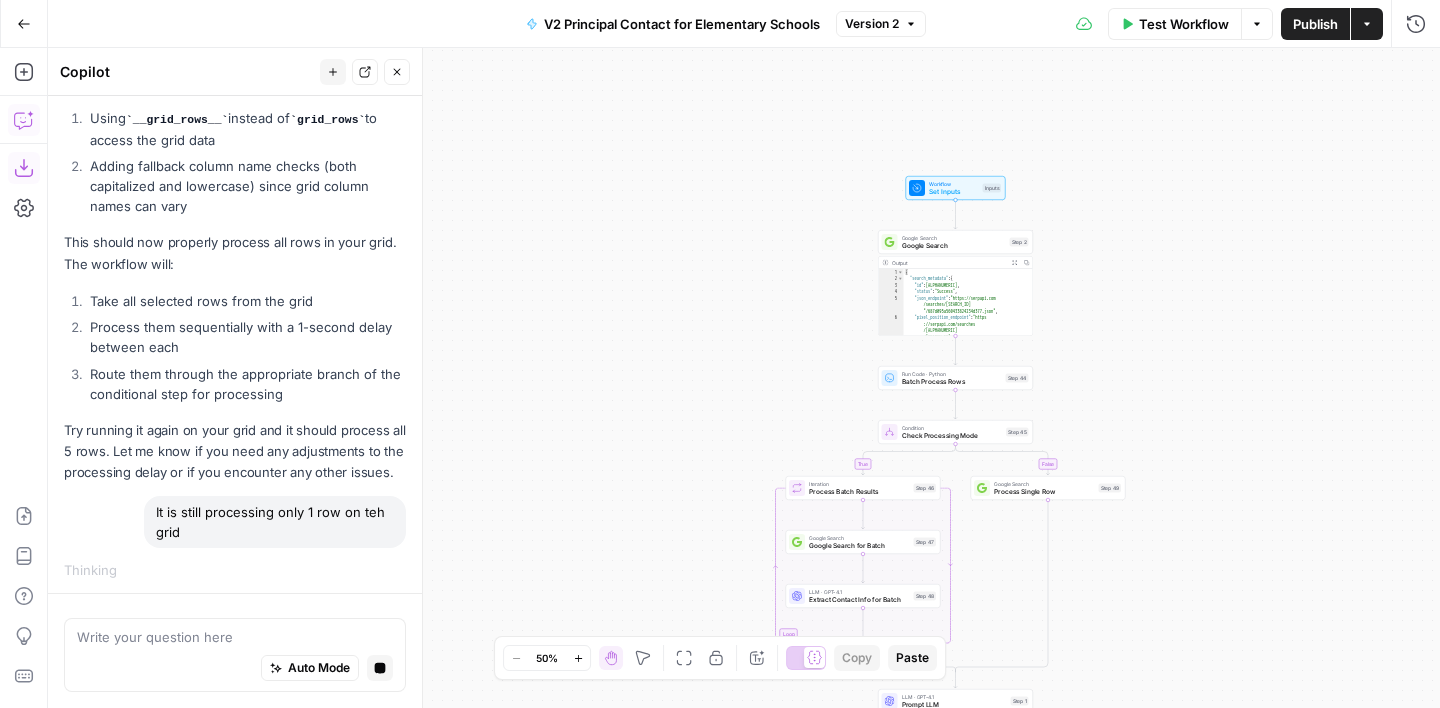 click on "true false true false Workflow Set Inputs Inputs Google Search Google Search Step 2 Output Expand Output Copy 1 2 3 4 5 6 {    "search_metadata" :  {      "id" :  "687d095a560433824234d377" ,      "status" :  "Success" ,      "json_endpoint" :  "https://serpapi.com          /searches/3ce5acfab9485bd2          /687d095a560433824234d377.json" ,      "pixel_position_endpoint" :  "https          ://serpapi.com/searches          /3ce5acfab9485bd2          /687d095a560433824234d377          .json_with_pixel_position" ,     Run Code · Python Batch Process Rows Step 44 Condition Check Processing Mode Step 45 Loop Iteration Process Batch Results Step 46 Google Search Google Search for Batch Step 47 LLM · GPT-4.1 Extract Contact Info for Batch Step 48 Complete Google Search Process Single Row Step 49 LLM · GPT-4.1 Prompt LLM Step 1 Output Expand Output Copy 1 2 3 4 5 6 7 {    "First_Name" :  "None" ,    "Last_Name" :  "None" ,    "Email_Address" :  "None" ,    :  , }" at bounding box center [744, 378] 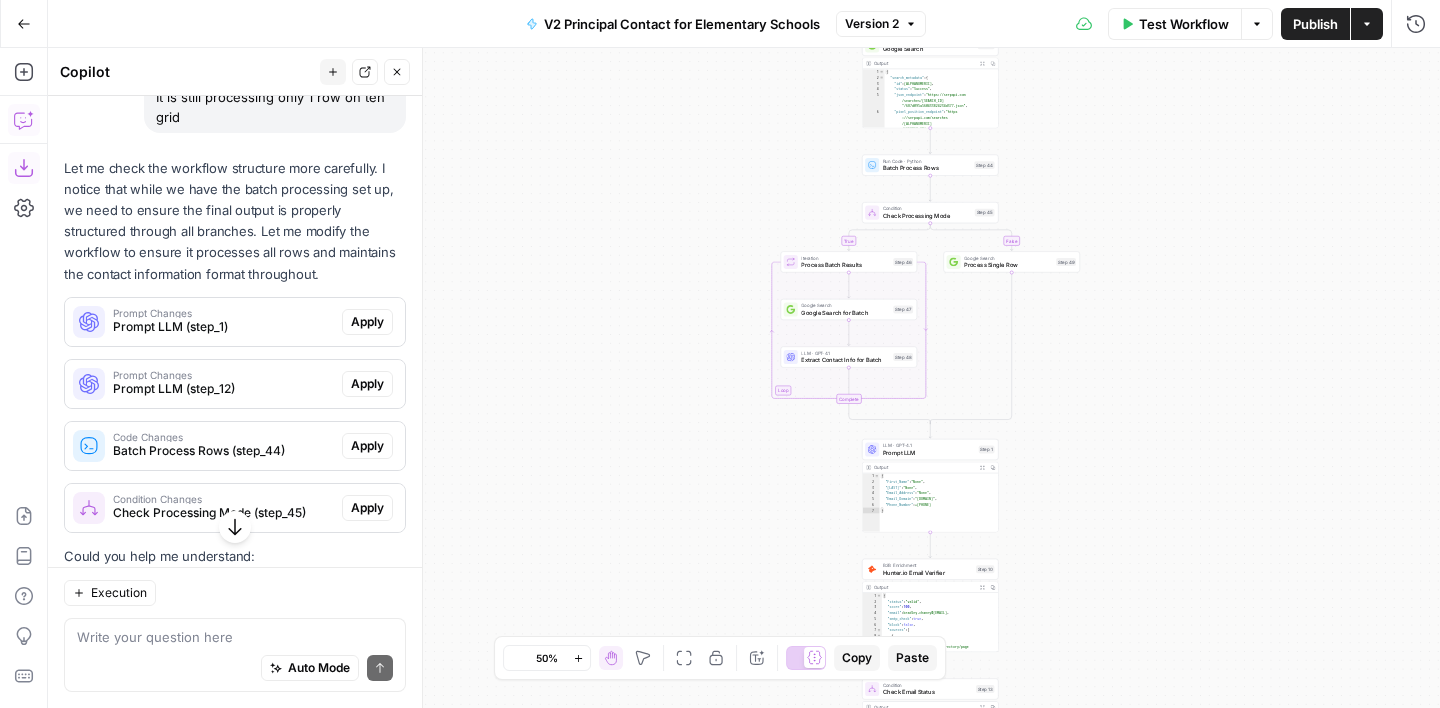 scroll, scrollTop: 3059, scrollLeft: 0, axis: vertical 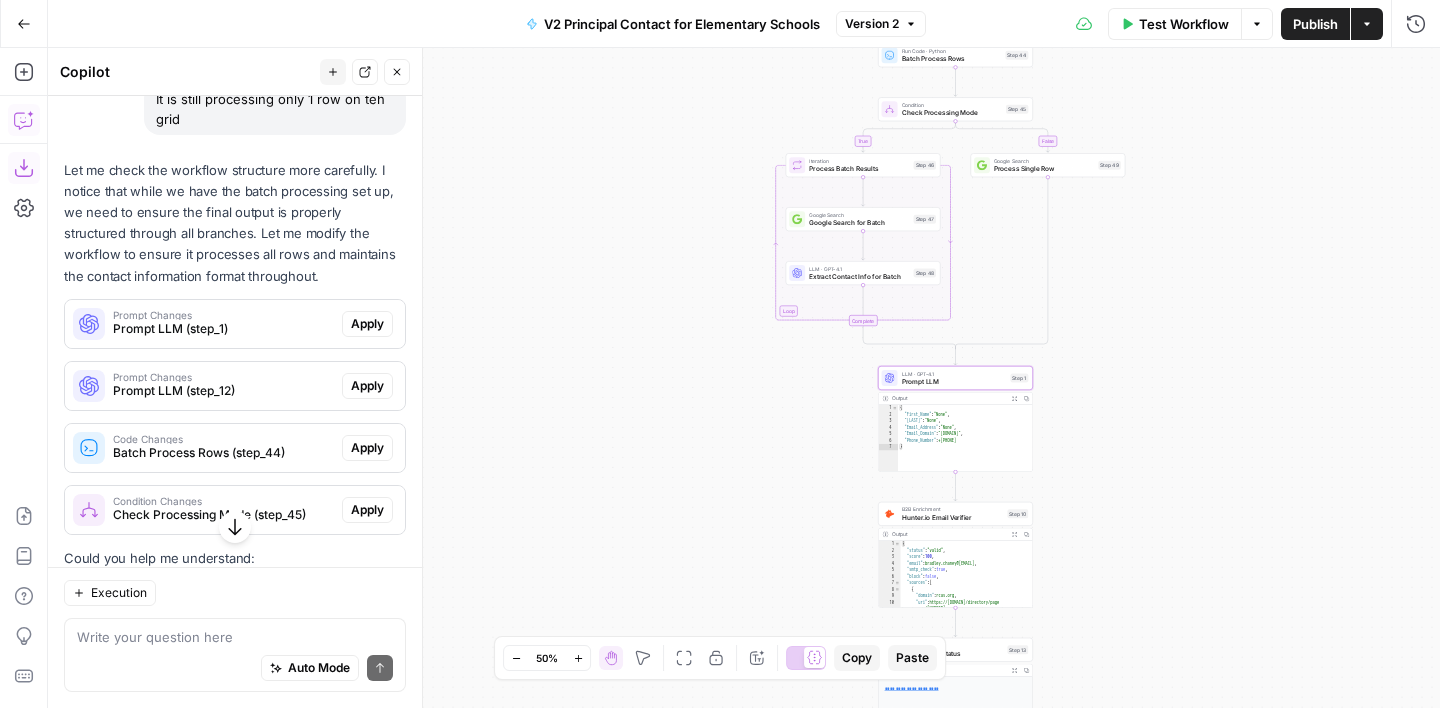 click on "Apply" at bounding box center [367, 324] 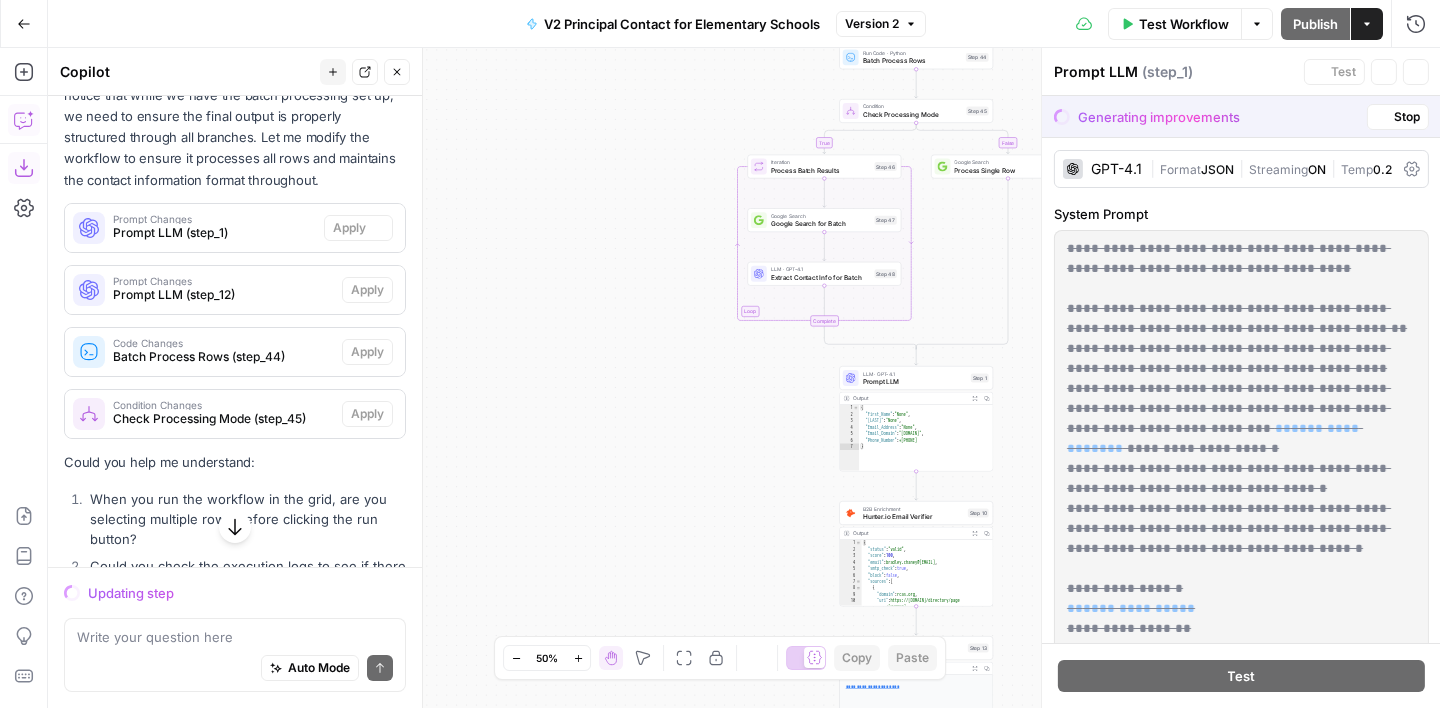 scroll, scrollTop: 2963, scrollLeft: 0, axis: vertical 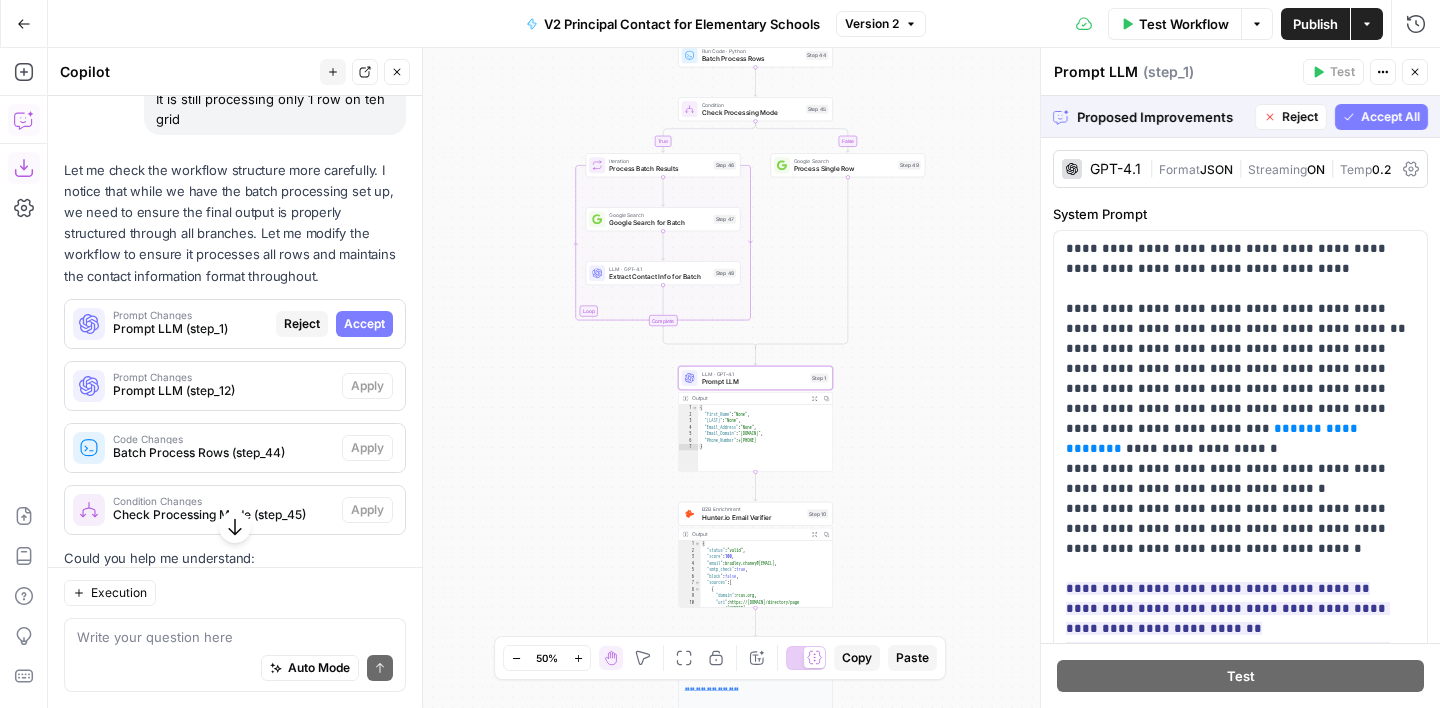 click on "Accept" at bounding box center (364, 324) 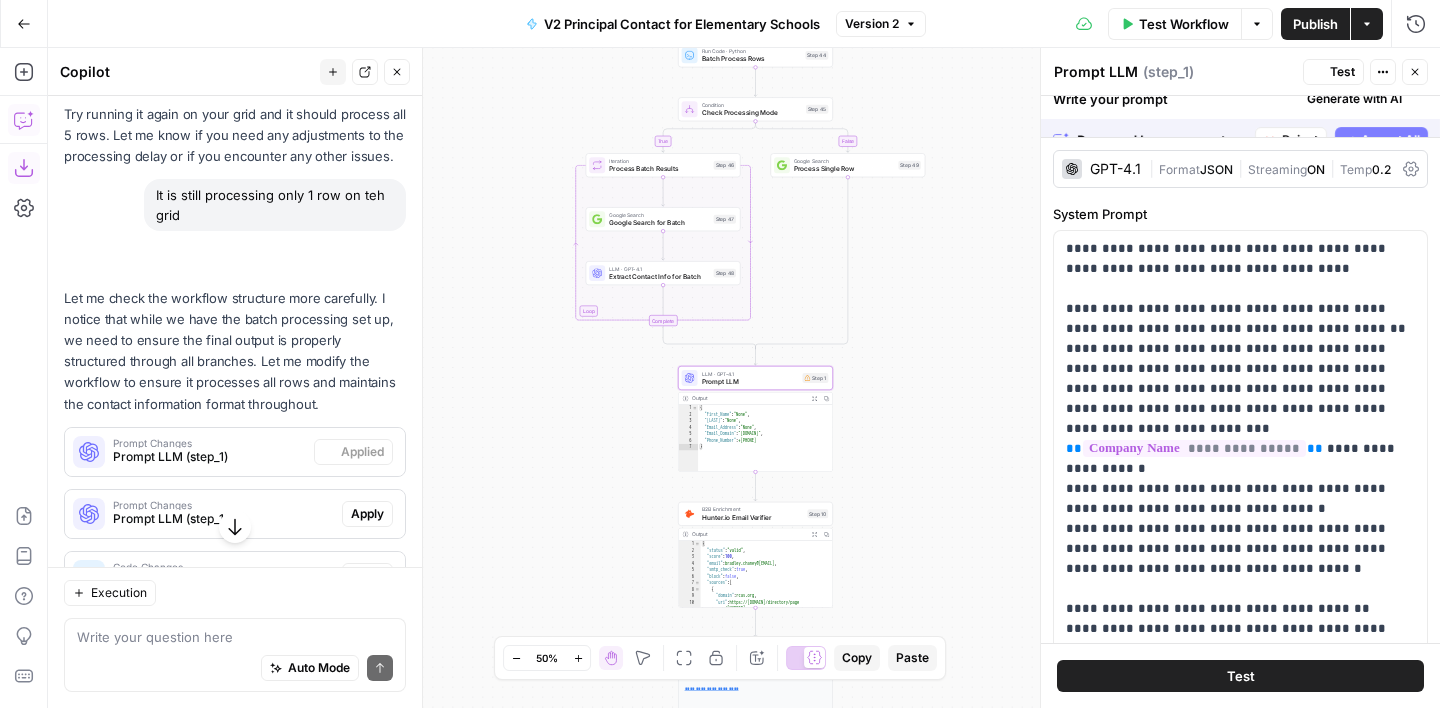 scroll, scrollTop: 3059, scrollLeft: 0, axis: vertical 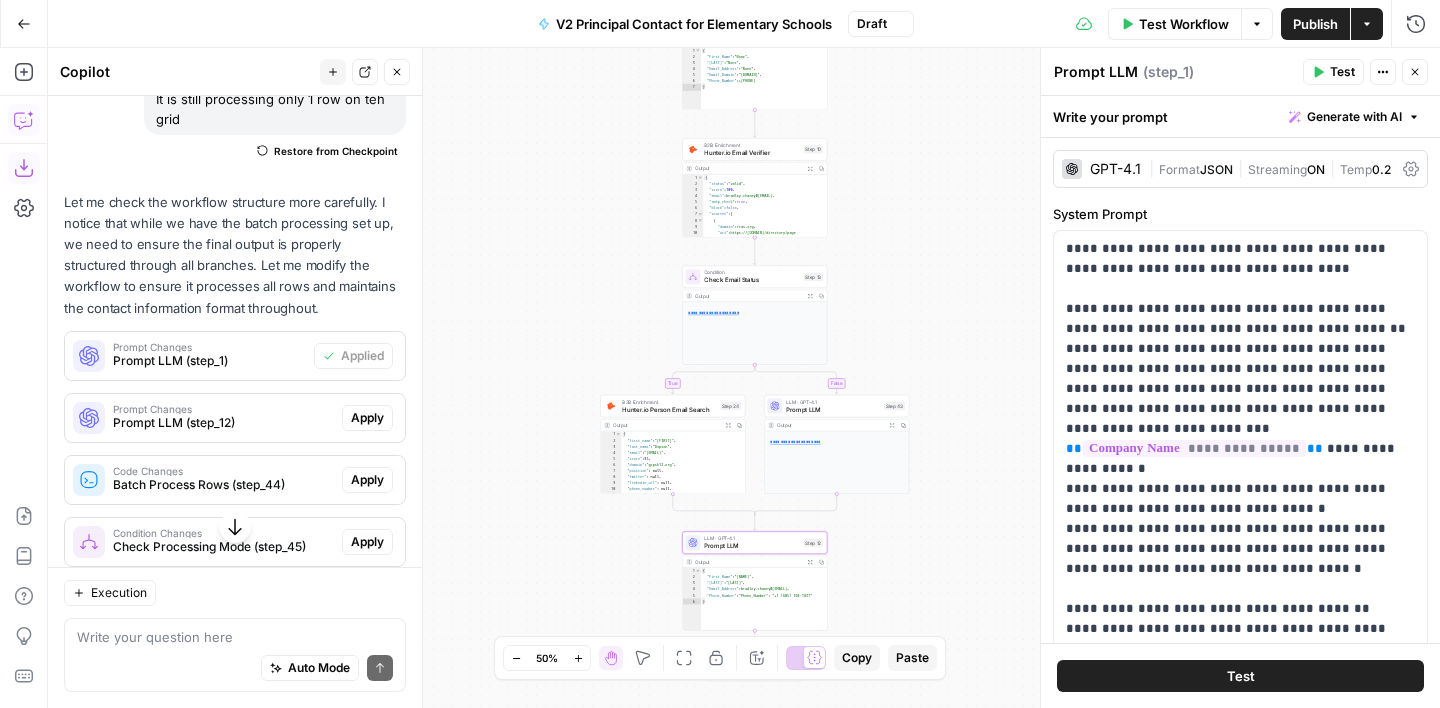 click on "Apply" at bounding box center [367, 418] 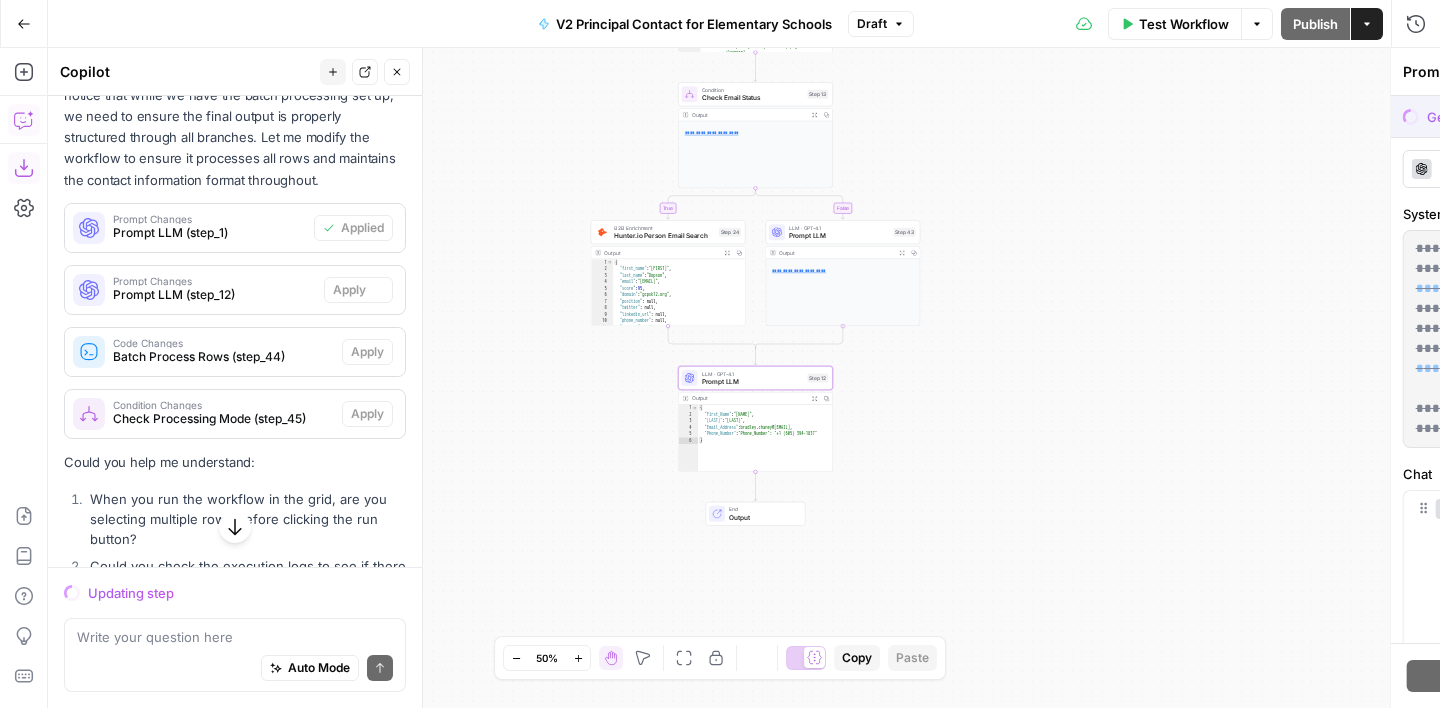 scroll, scrollTop: 2963, scrollLeft: 0, axis: vertical 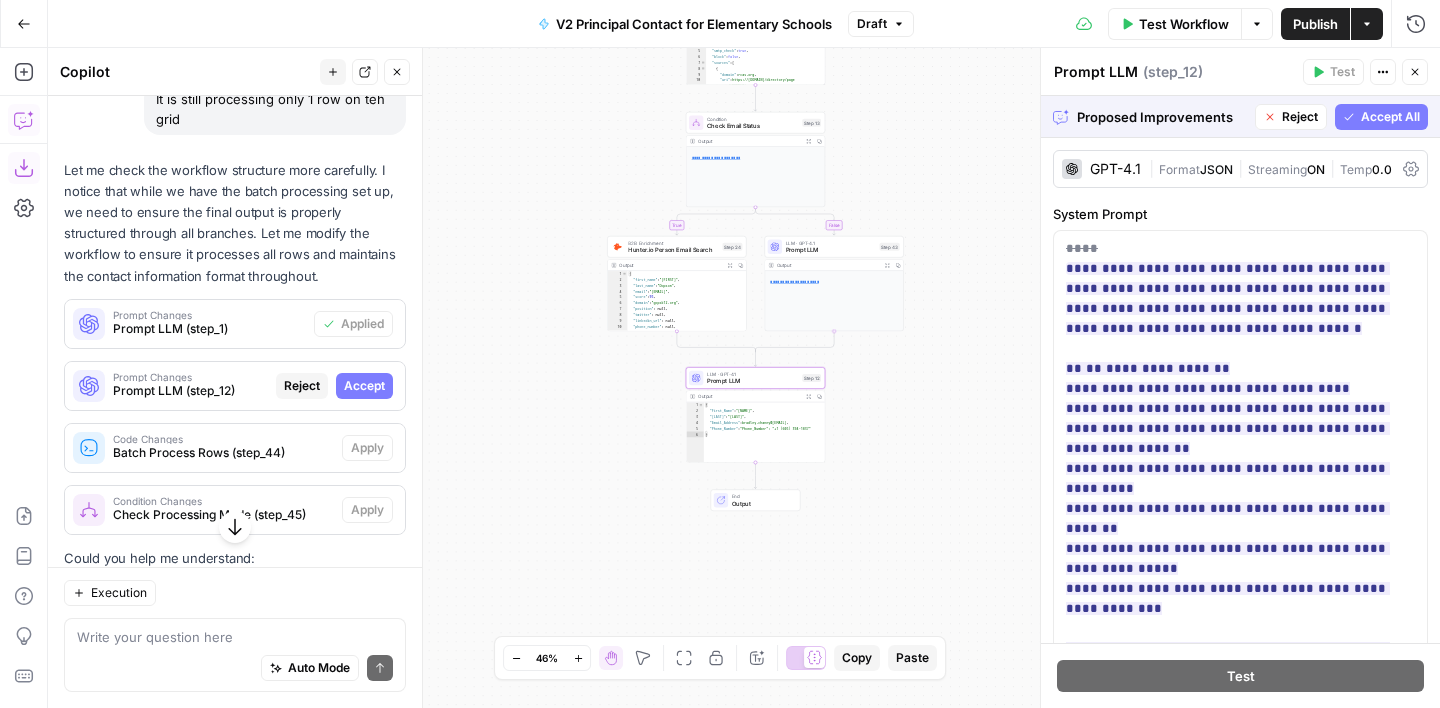 click on "Accept" at bounding box center (364, 386) 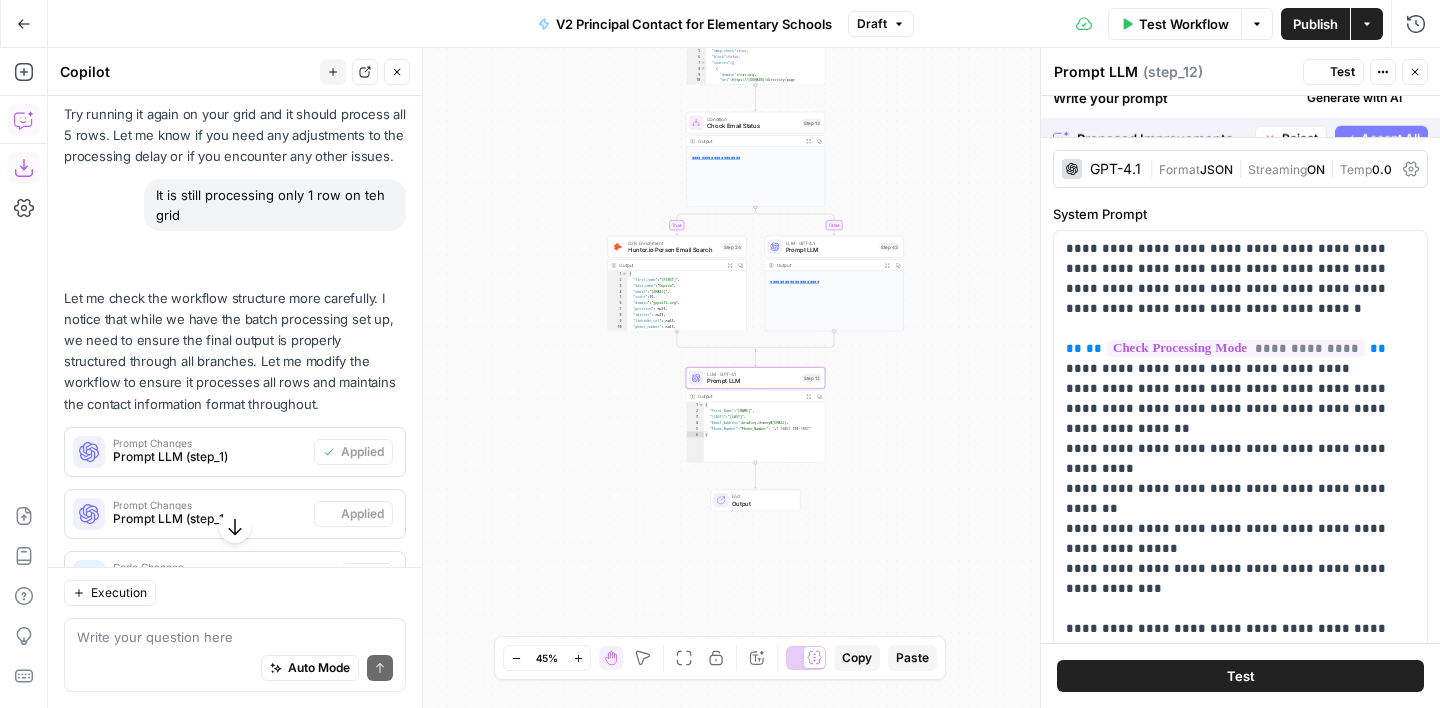 scroll, scrollTop: 3059, scrollLeft: 0, axis: vertical 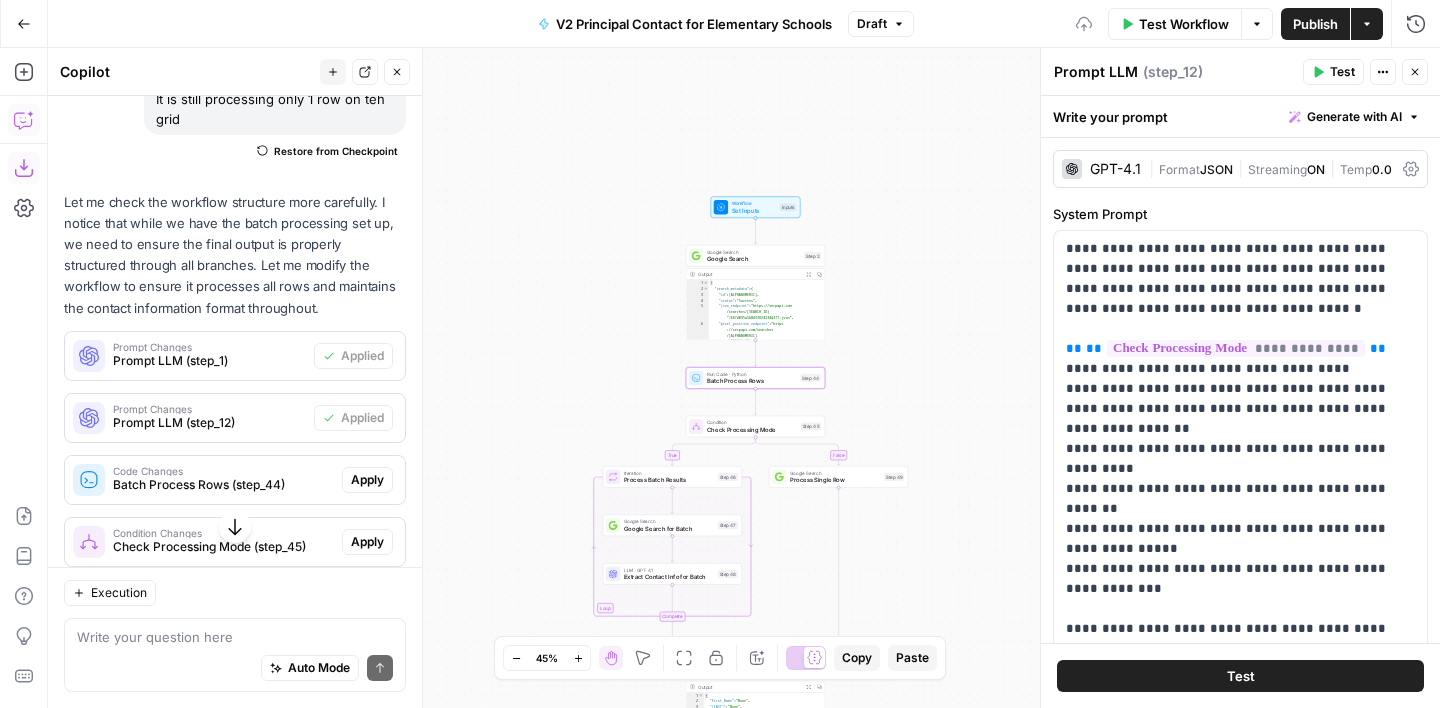 click on "Apply" at bounding box center (367, 480) 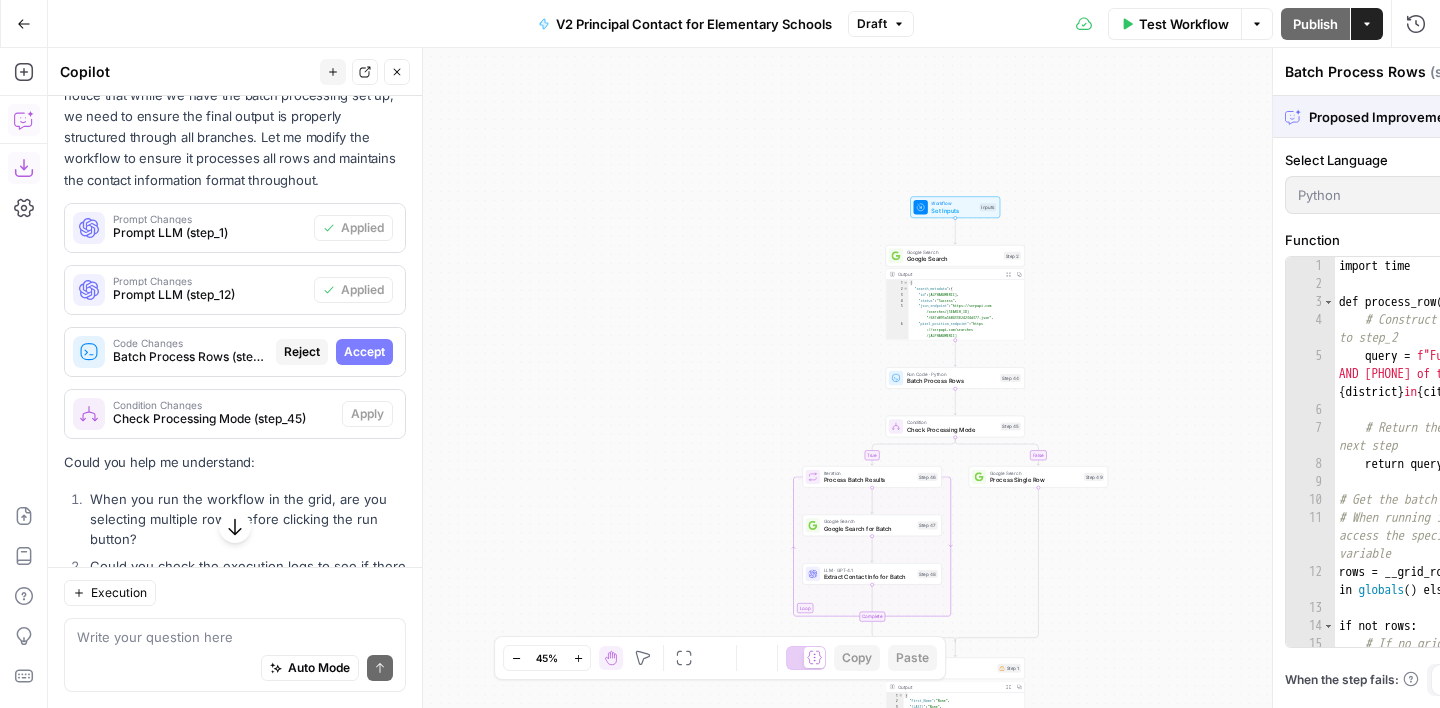 scroll, scrollTop: 2963, scrollLeft: 0, axis: vertical 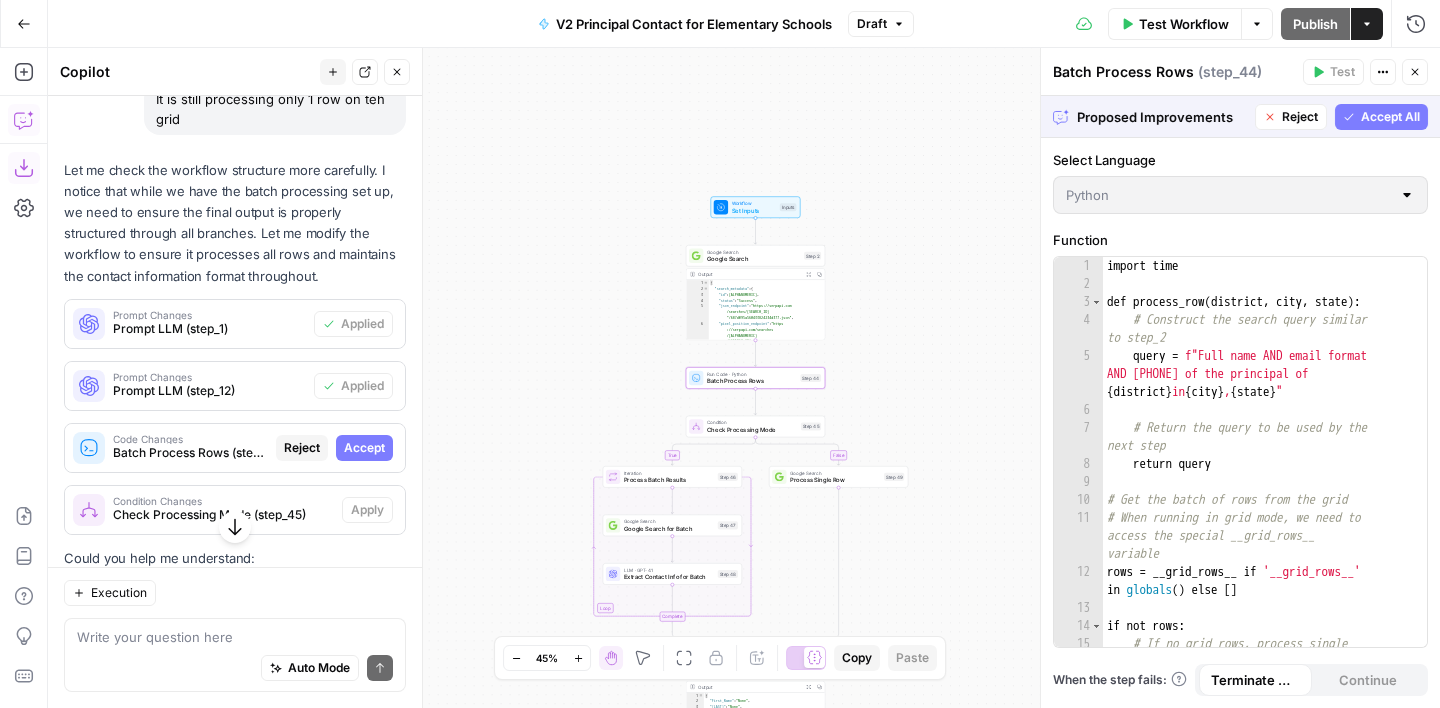 click on "Accept" at bounding box center [364, 448] 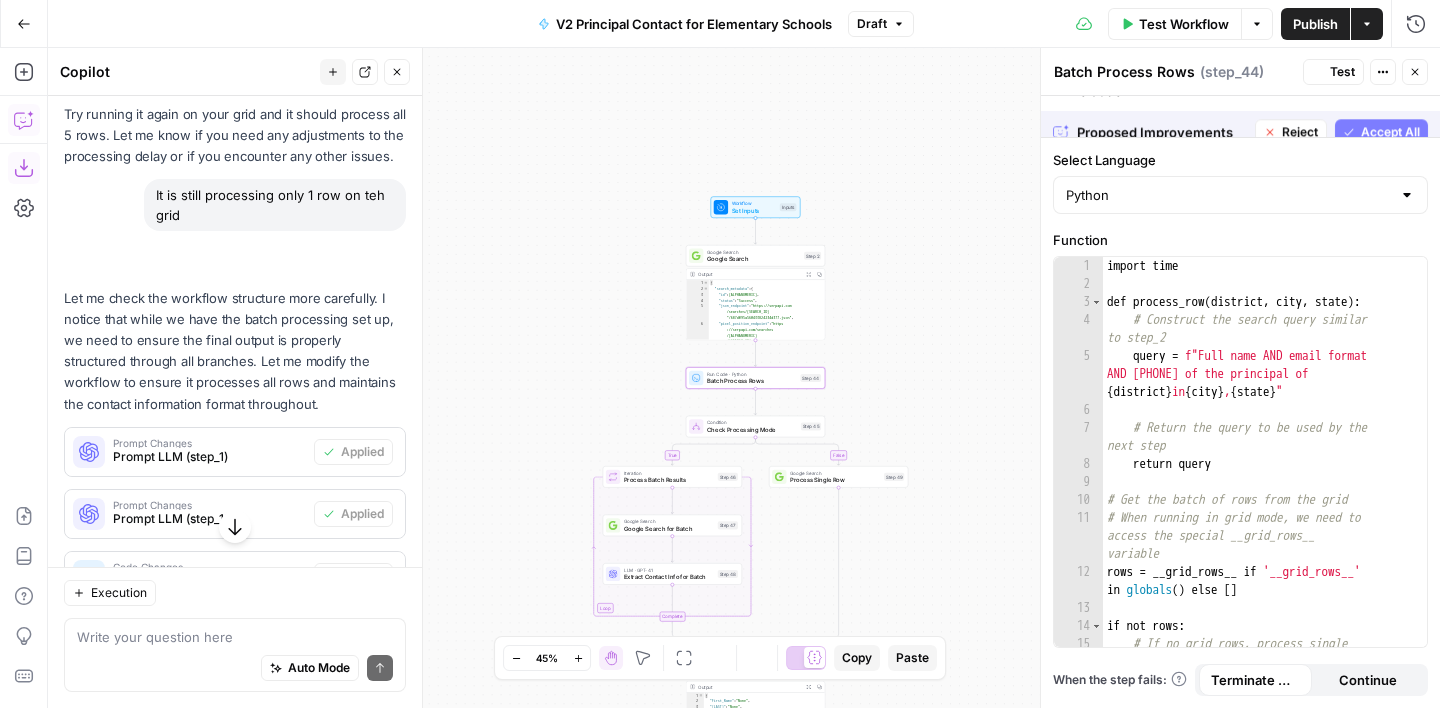 scroll, scrollTop: 3059, scrollLeft: 0, axis: vertical 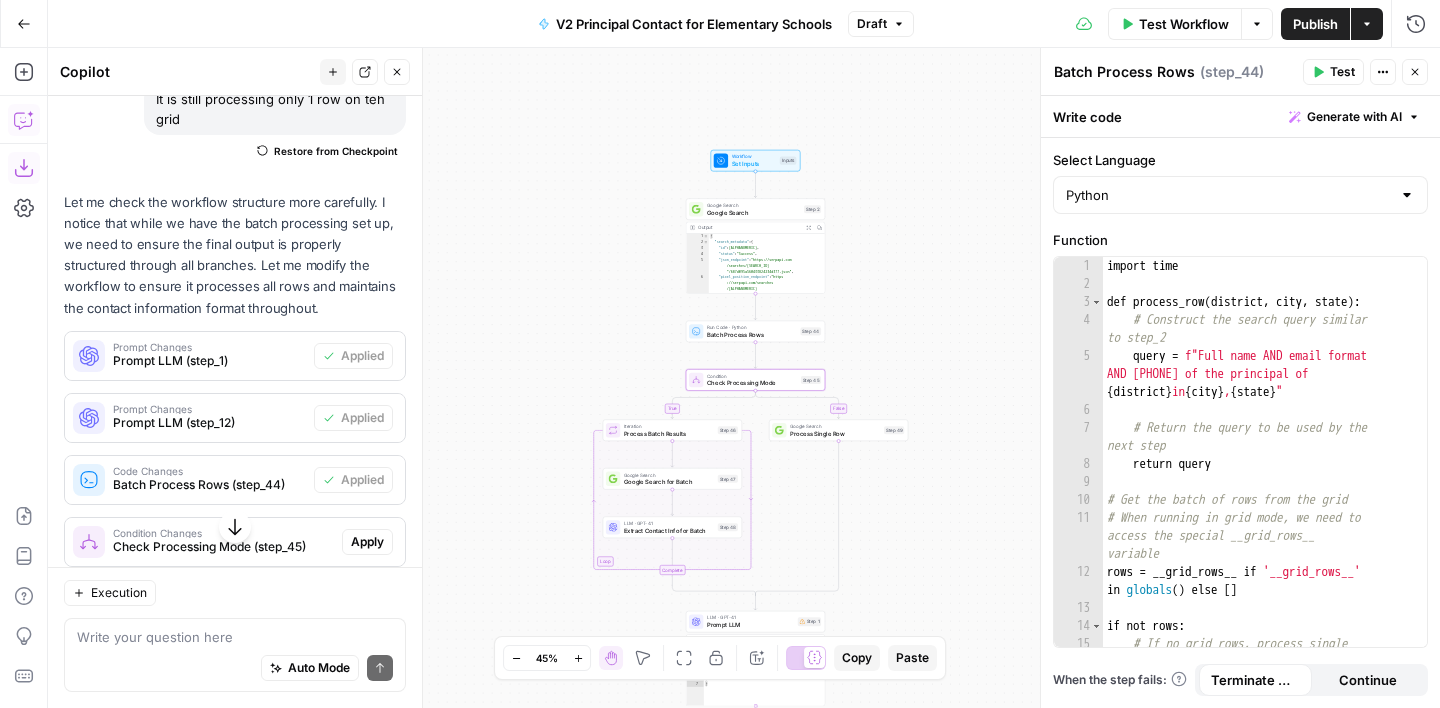 click on "Apply" at bounding box center (367, 542) 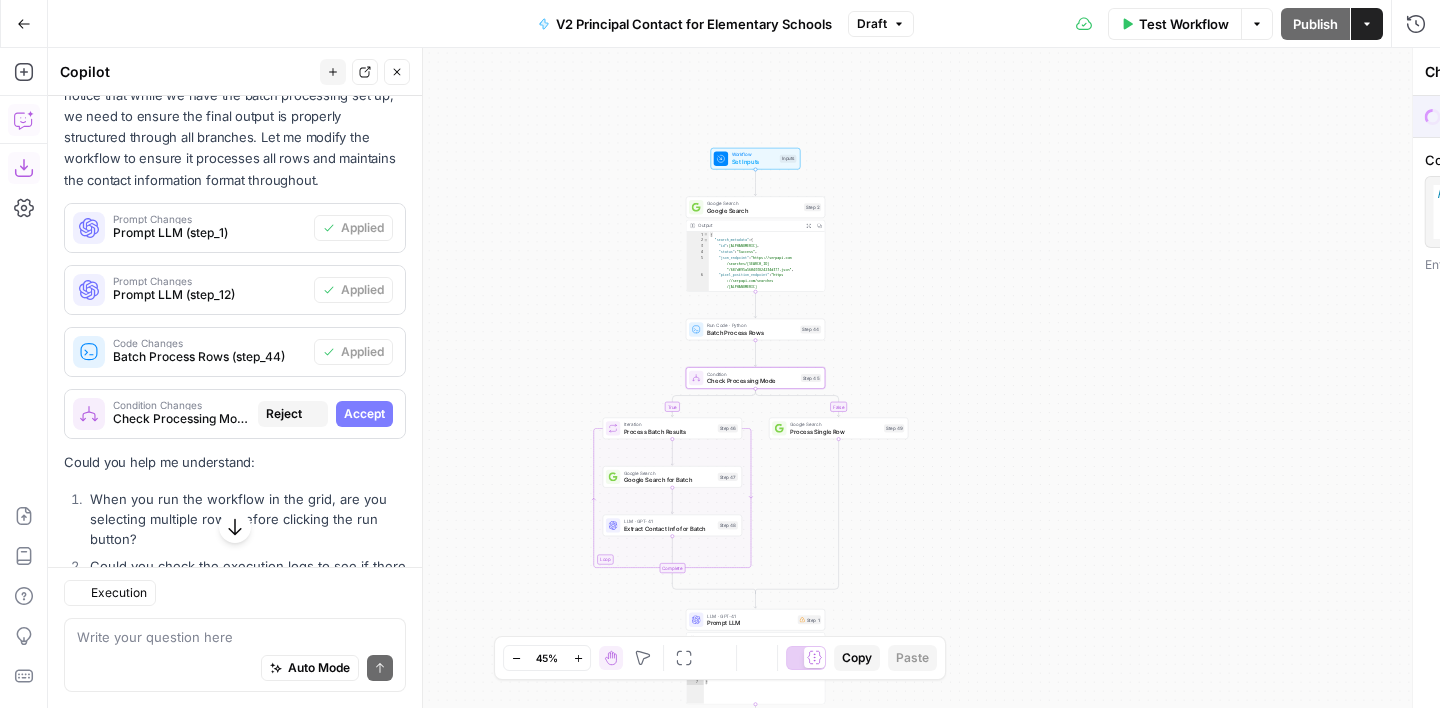 scroll, scrollTop: 2963, scrollLeft: 0, axis: vertical 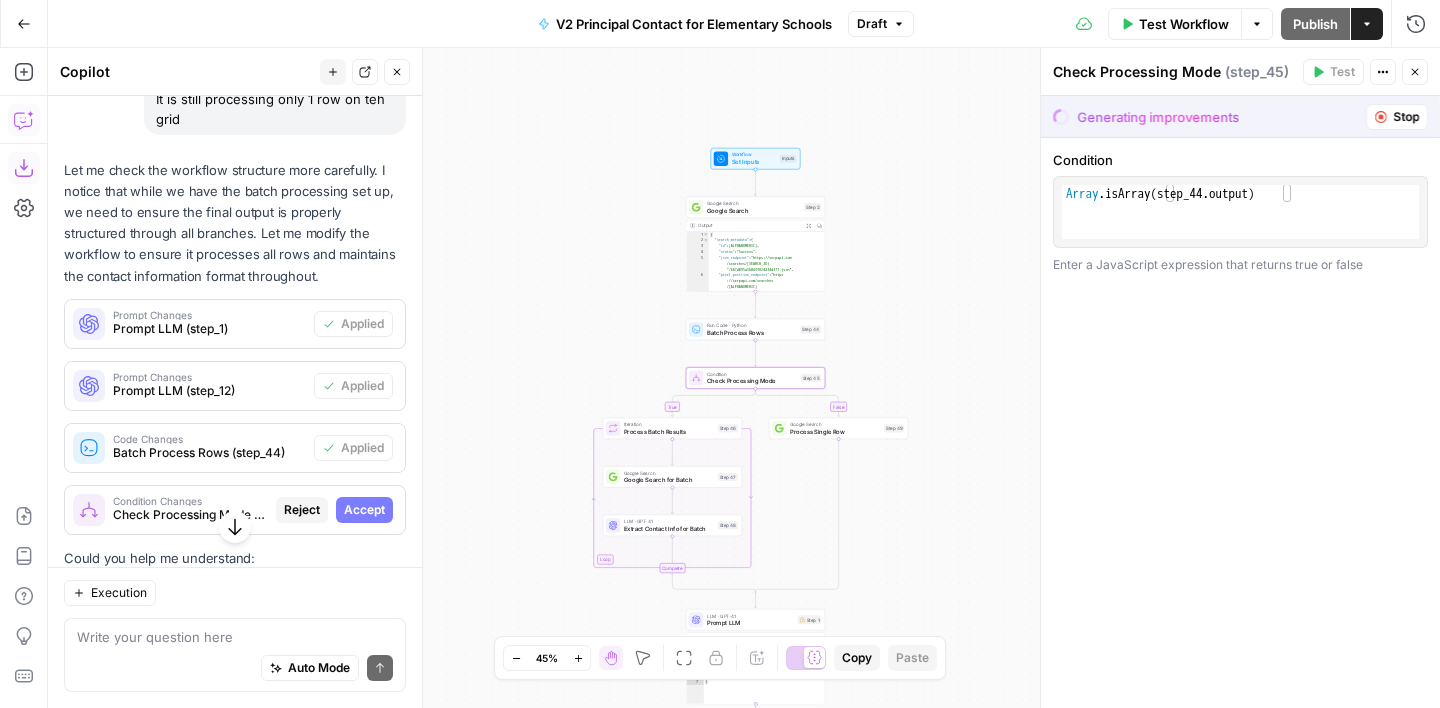 click on "Accept" at bounding box center (364, 510) 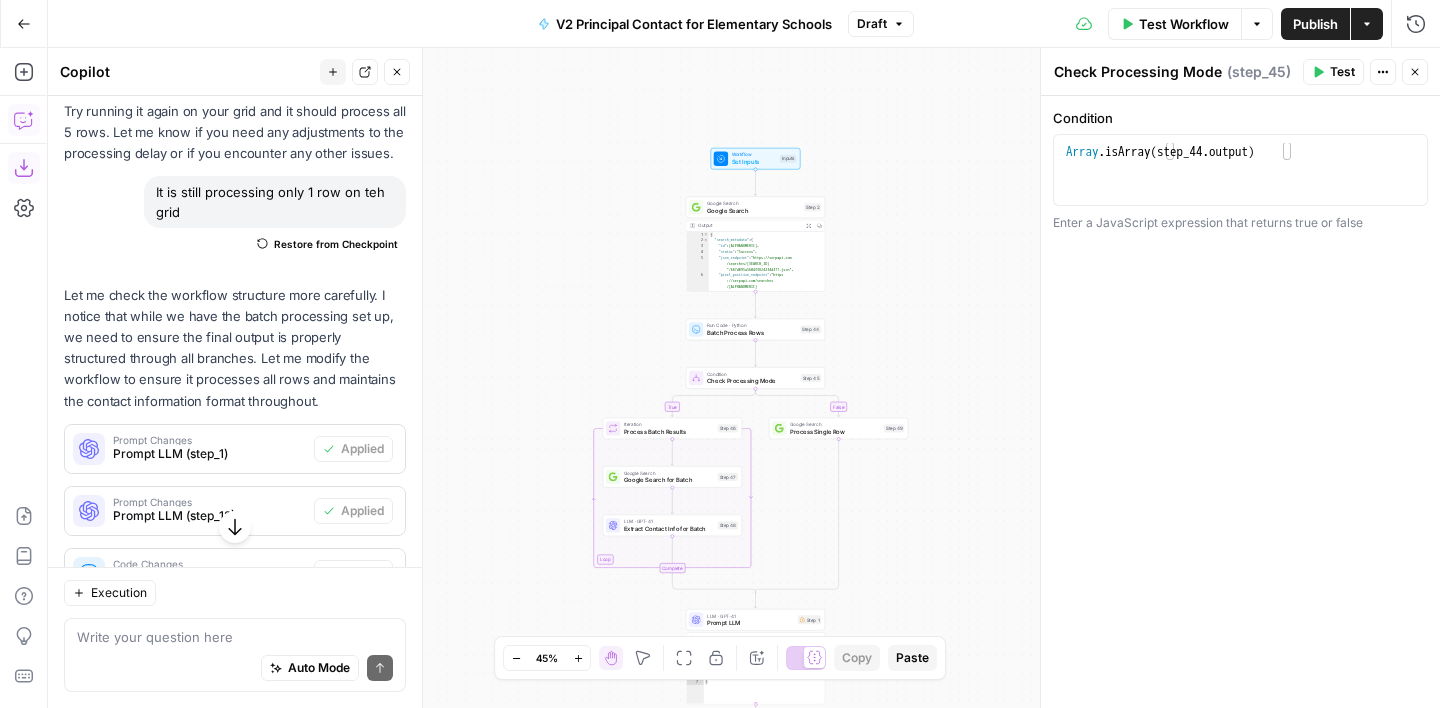 scroll, scrollTop: 2817, scrollLeft: 0, axis: vertical 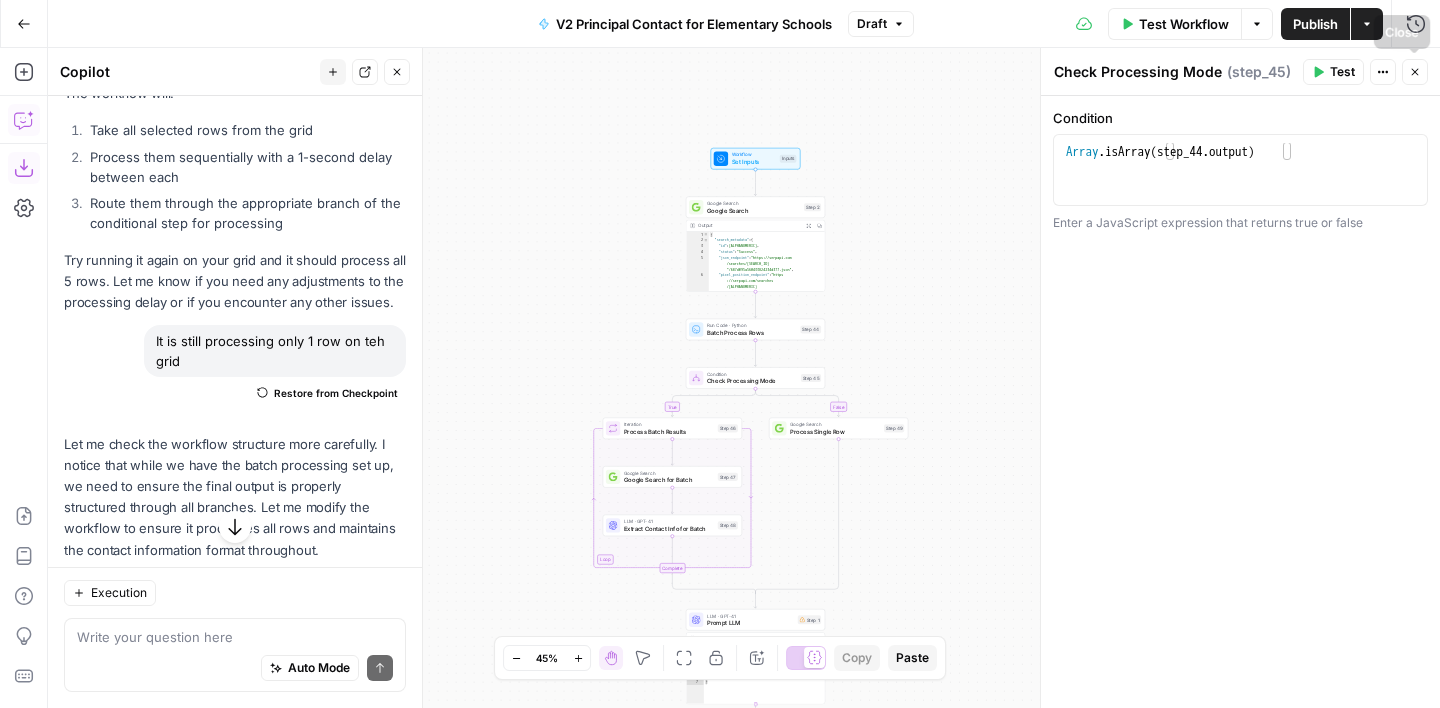 click on "Close" at bounding box center (1415, 72) 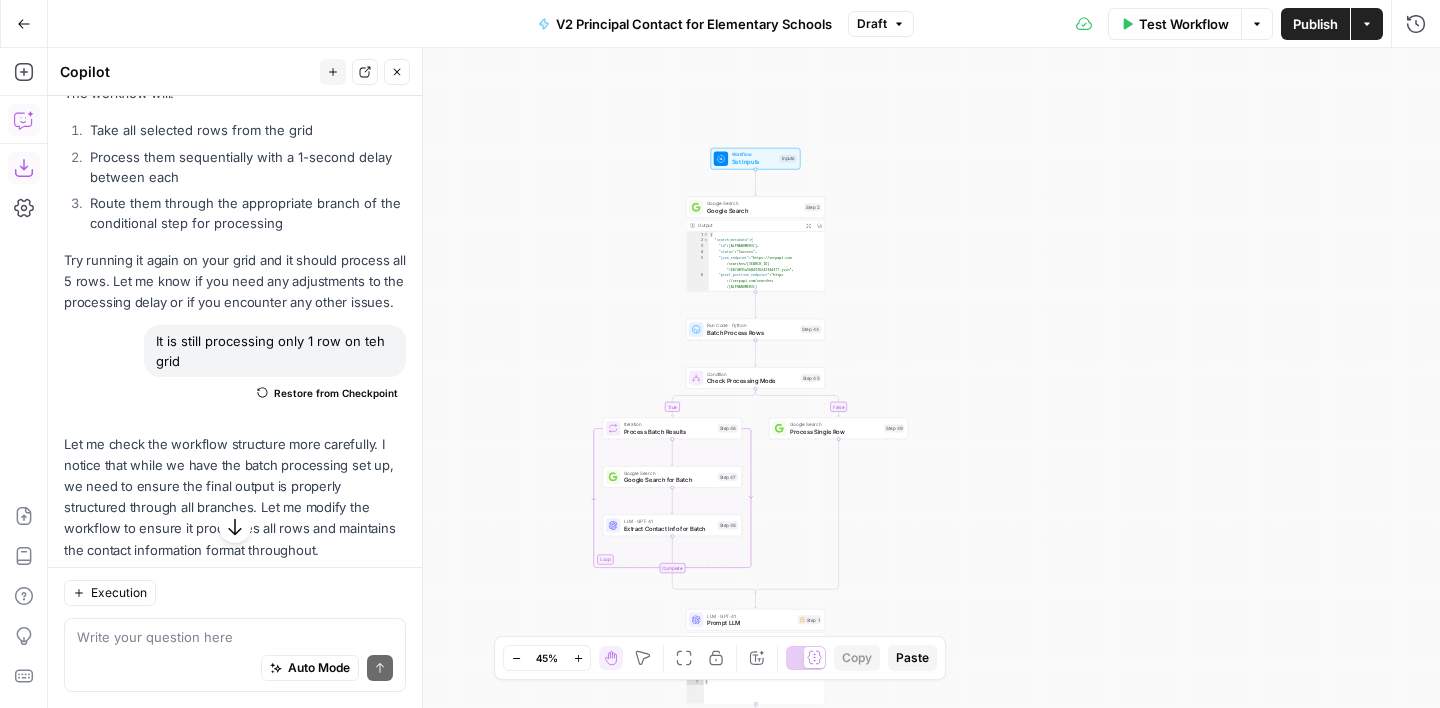 click on "Publish" at bounding box center (1315, 24) 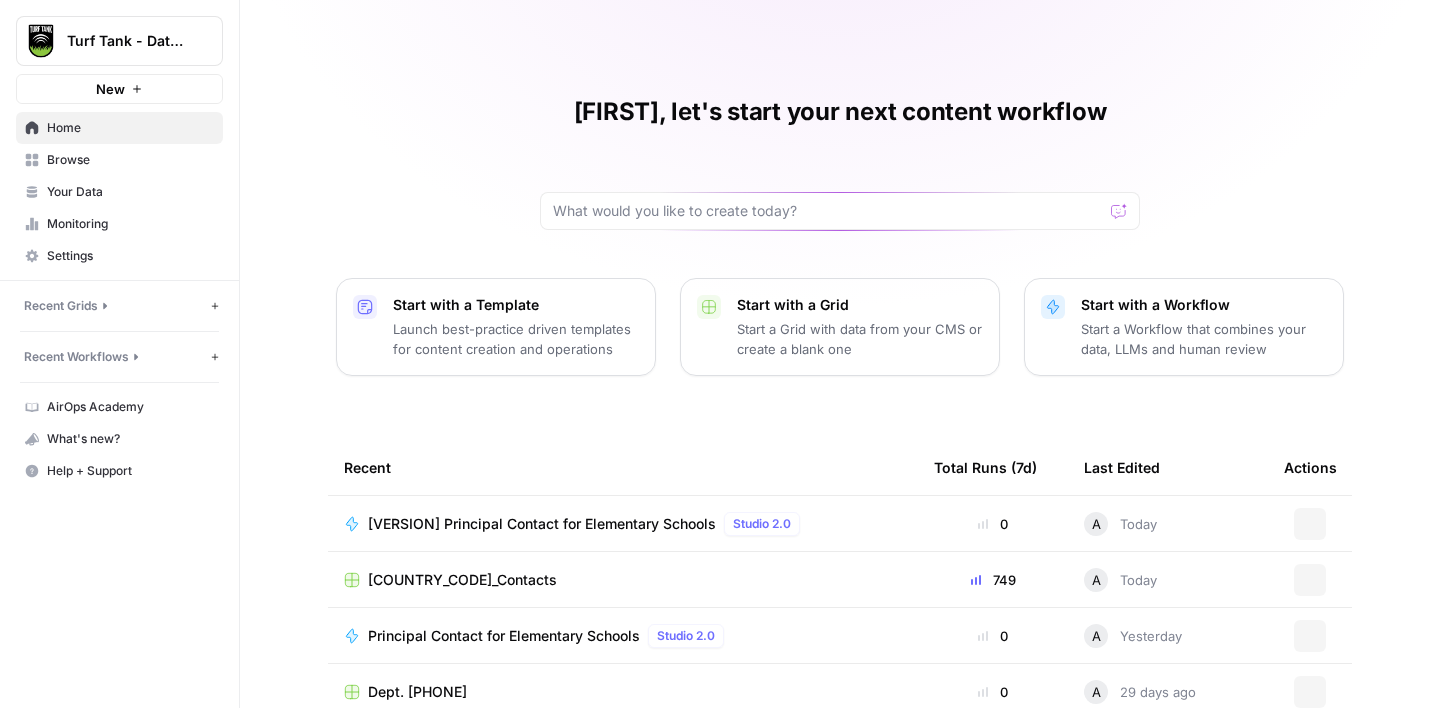 scroll, scrollTop: 0, scrollLeft: 0, axis: both 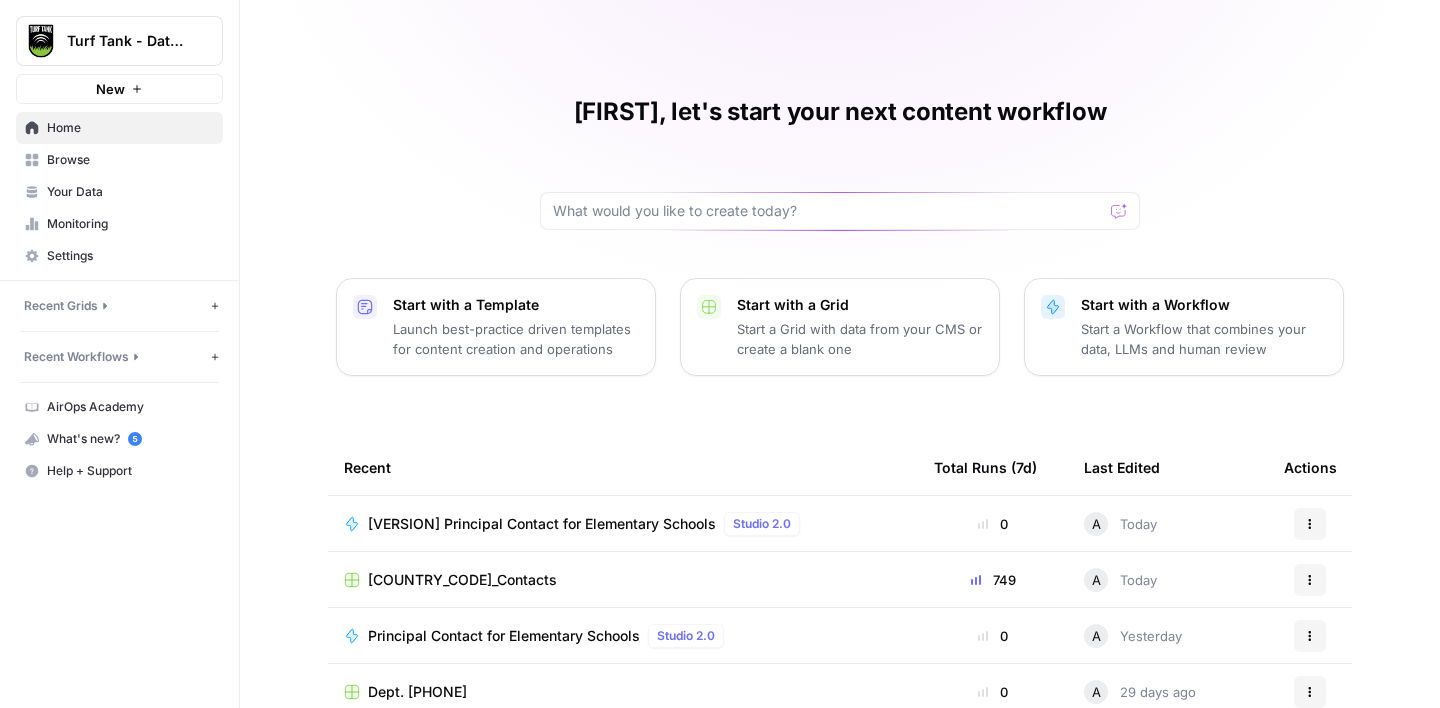 click on "Browse" at bounding box center [130, 160] 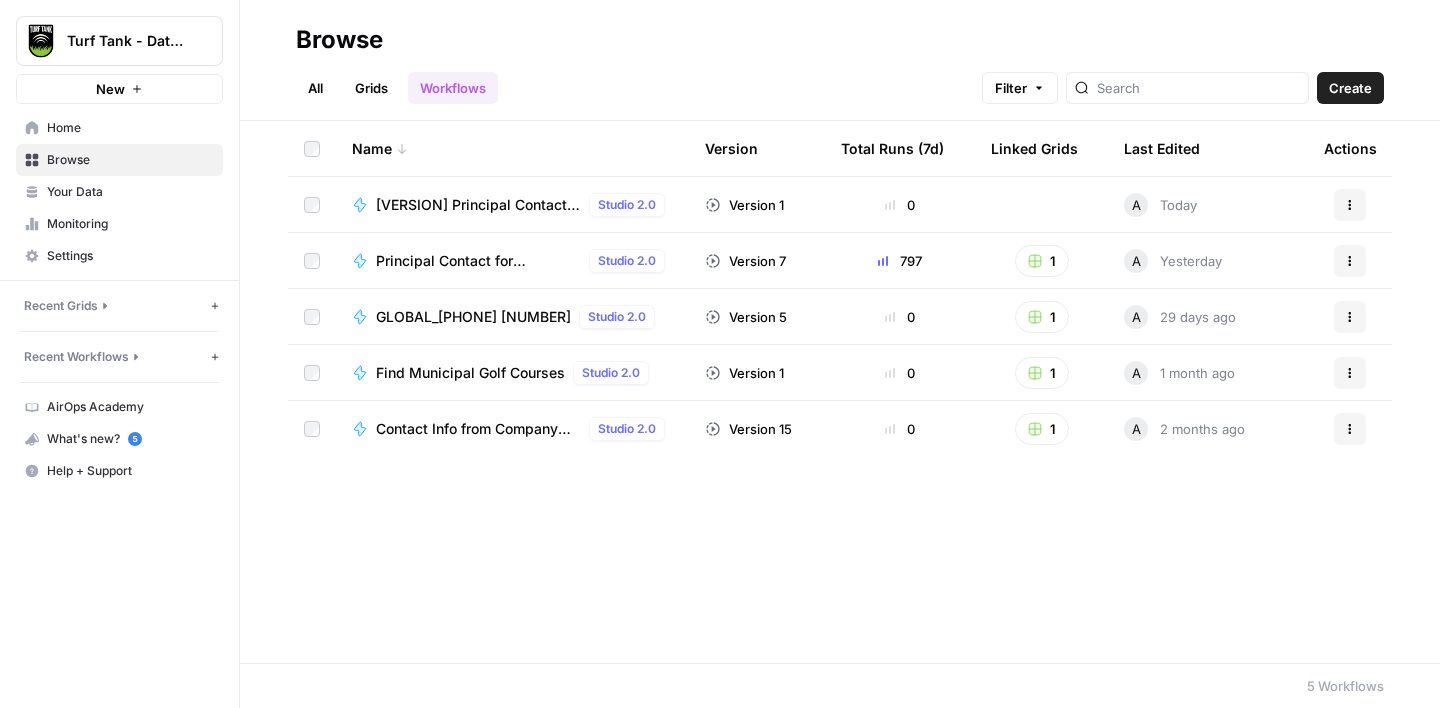 click on "Grids" at bounding box center (371, 88) 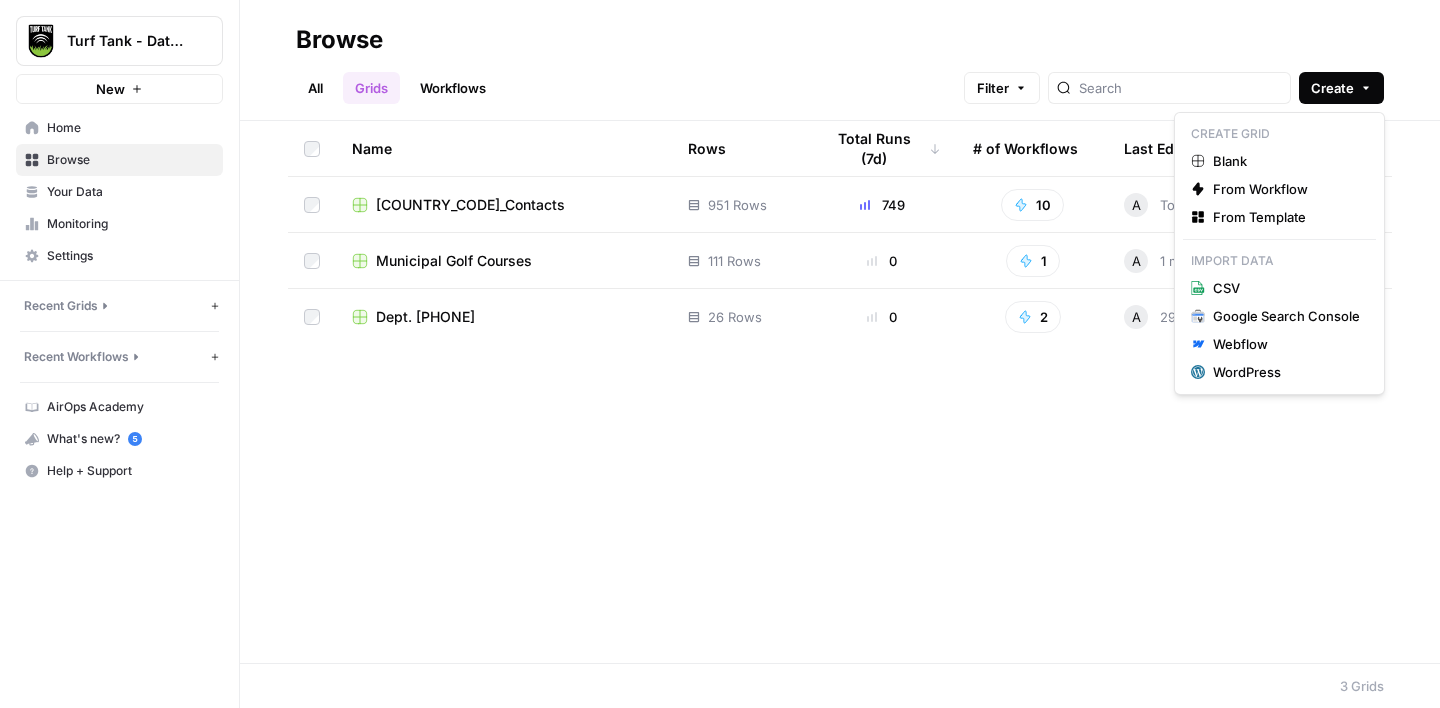 click on "Create" at bounding box center (1332, 88) 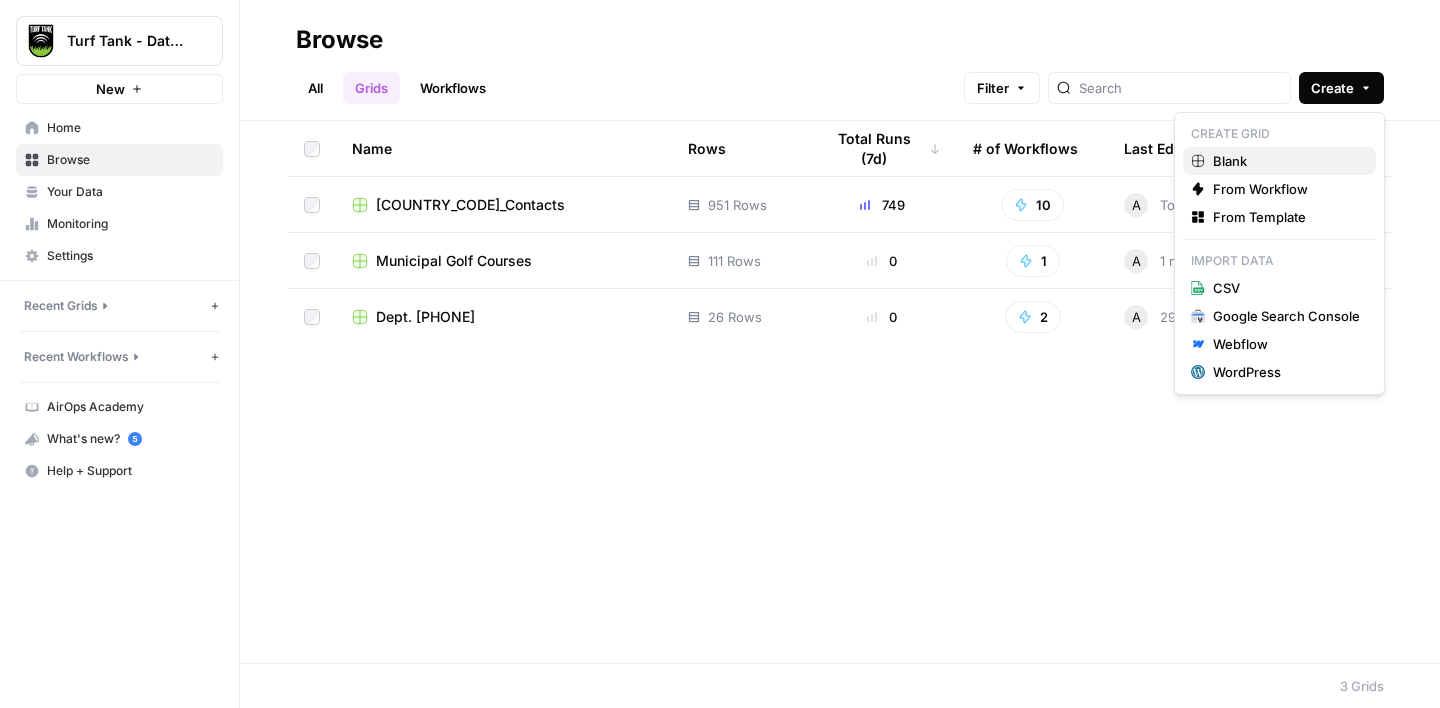 click on "Blank" at bounding box center [1286, 161] 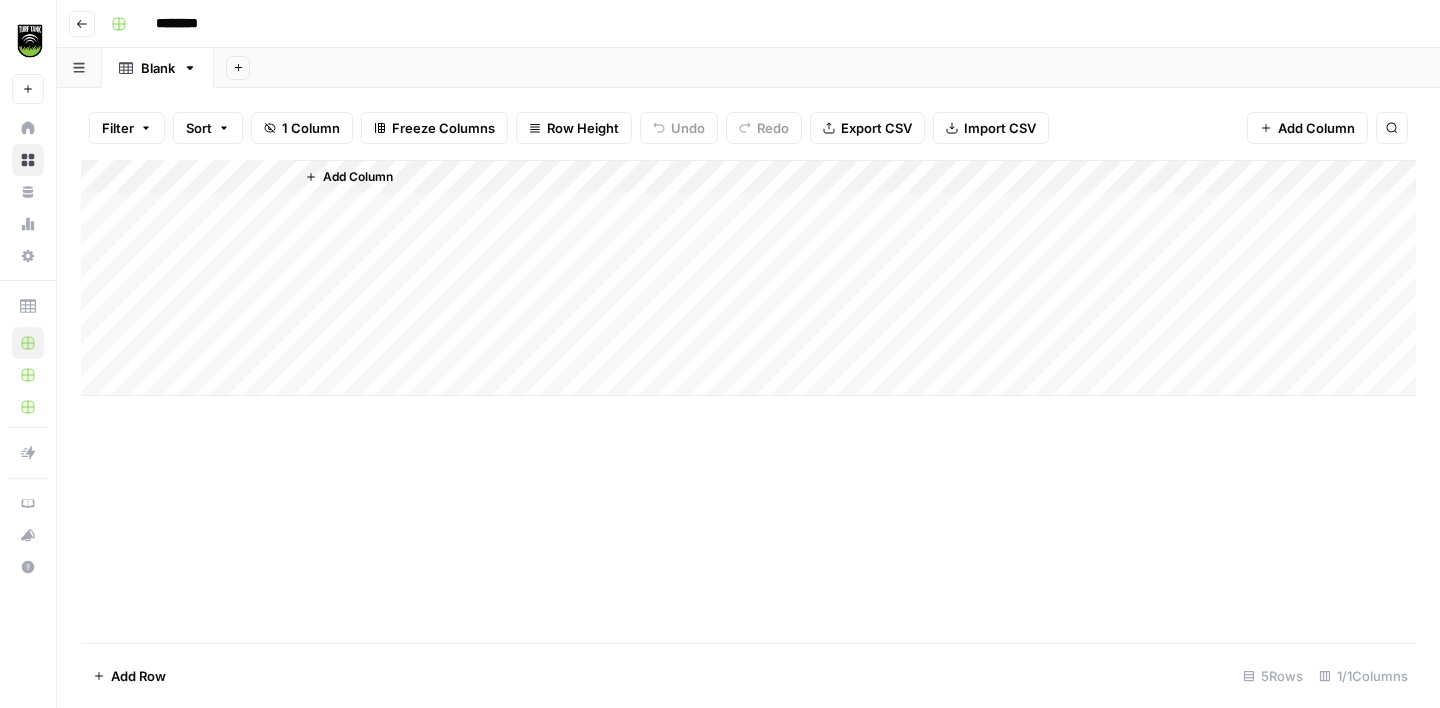 click on "********" at bounding box center (203, 24) 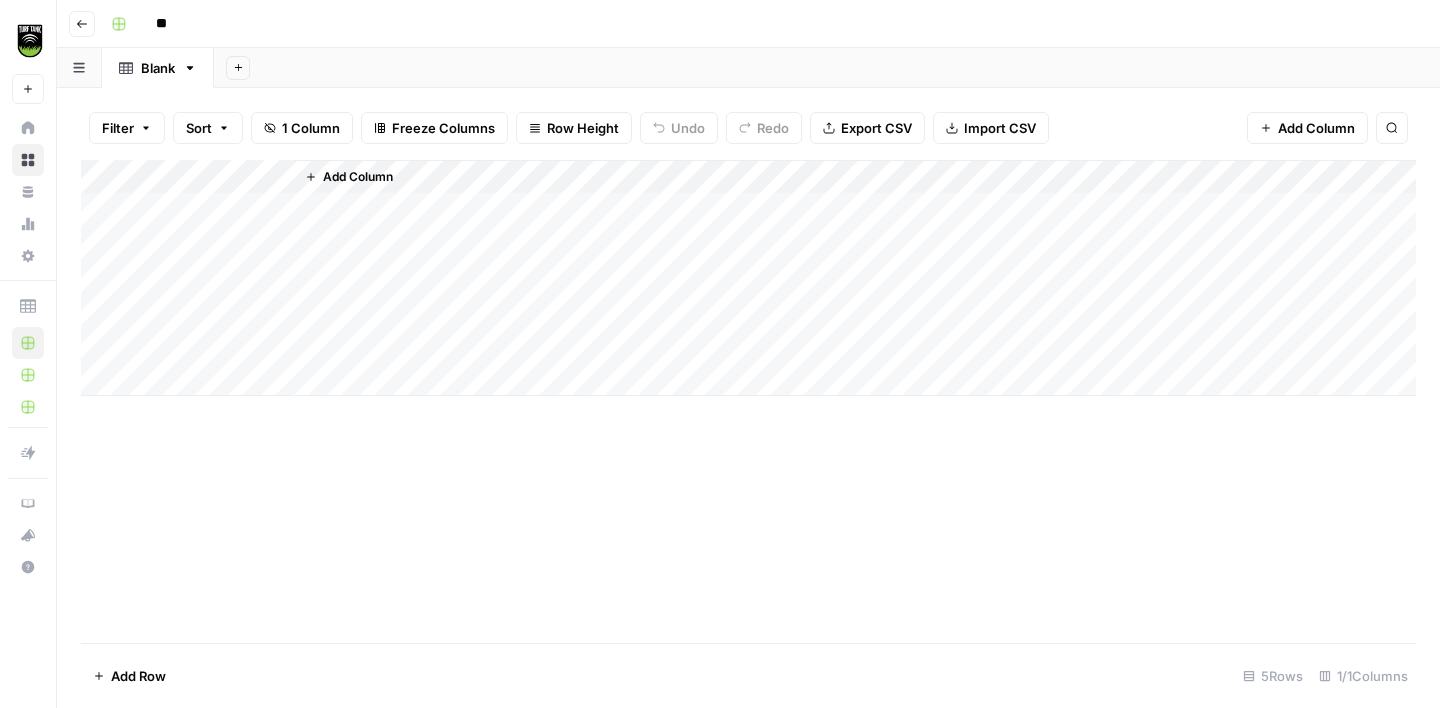 type on "**" 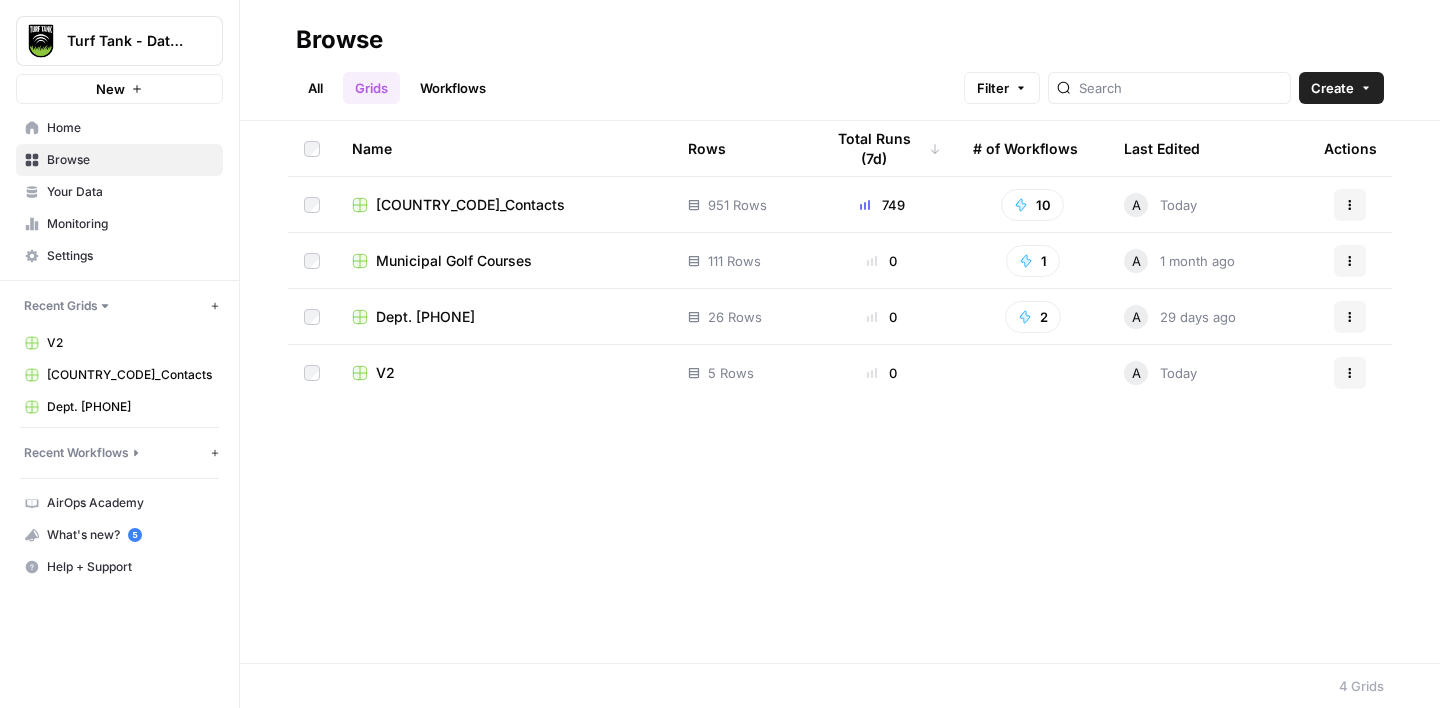 click on "US_EDU_Contacts" at bounding box center (470, 205) 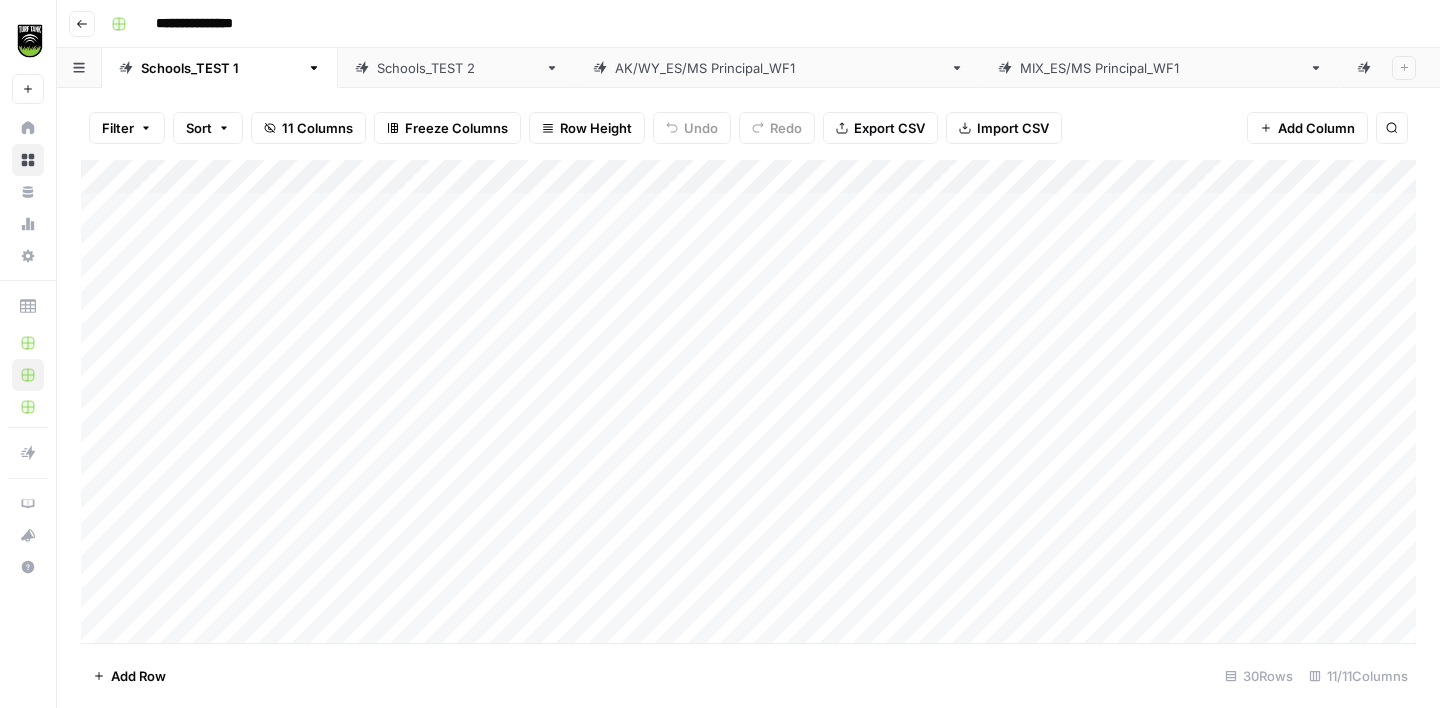 click on "AL/CA_ES/MS Principal_WF1" at bounding box center [1947, 68] 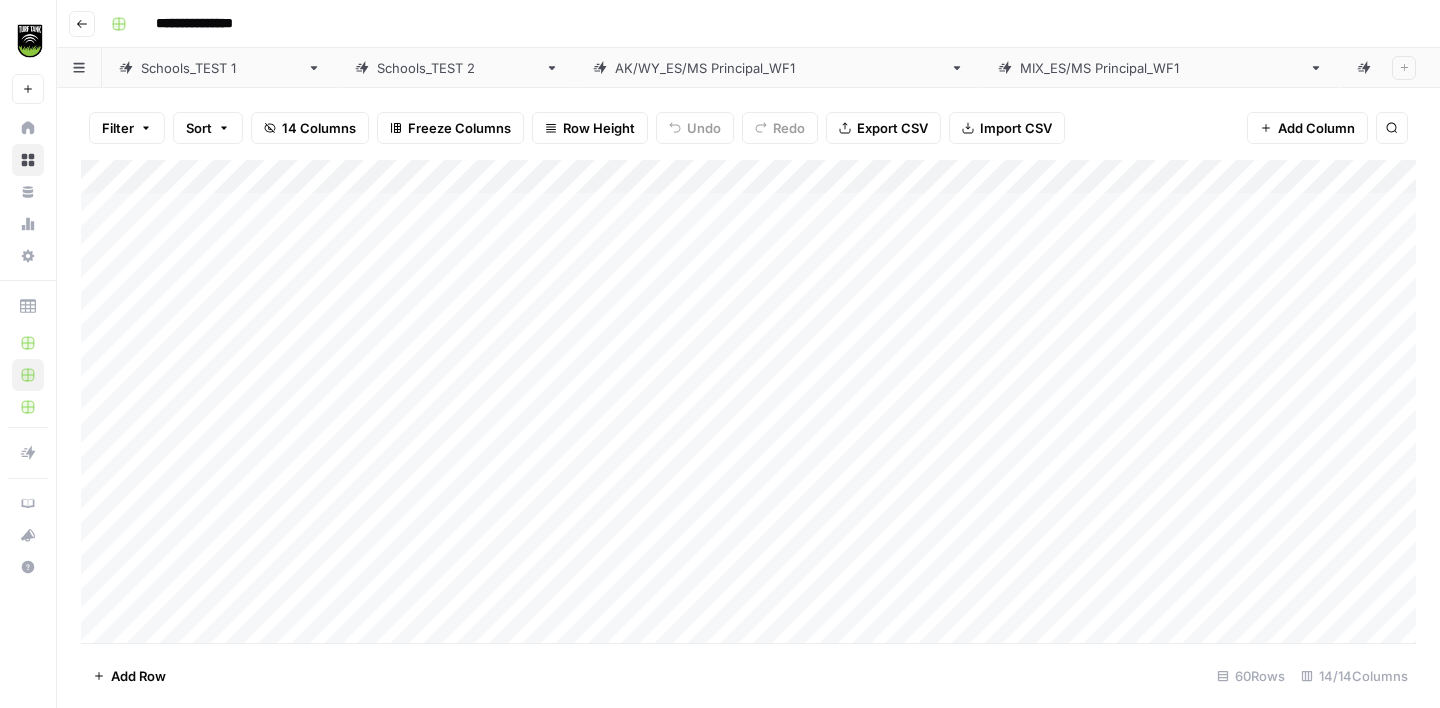 click on "Add Column" at bounding box center (748, 401) 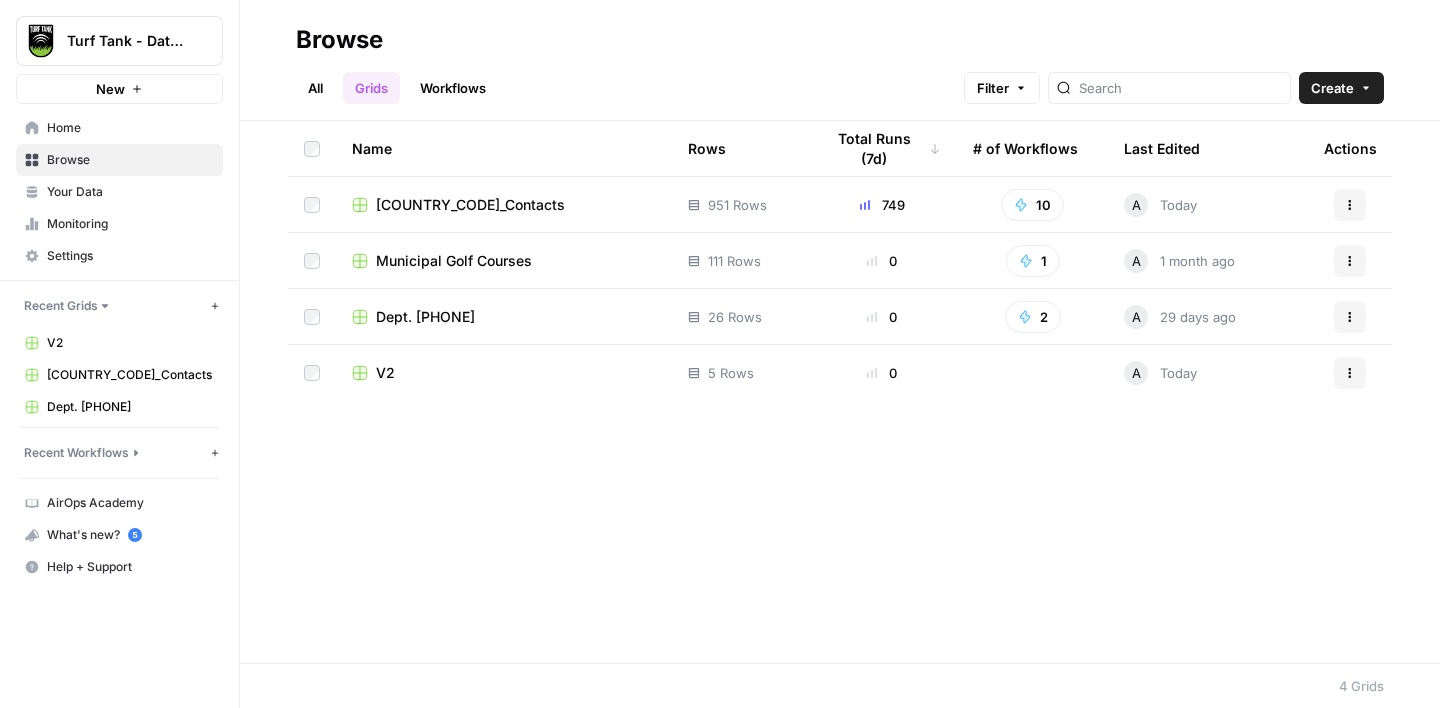 click on "V2" at bounding box center [504, 373] 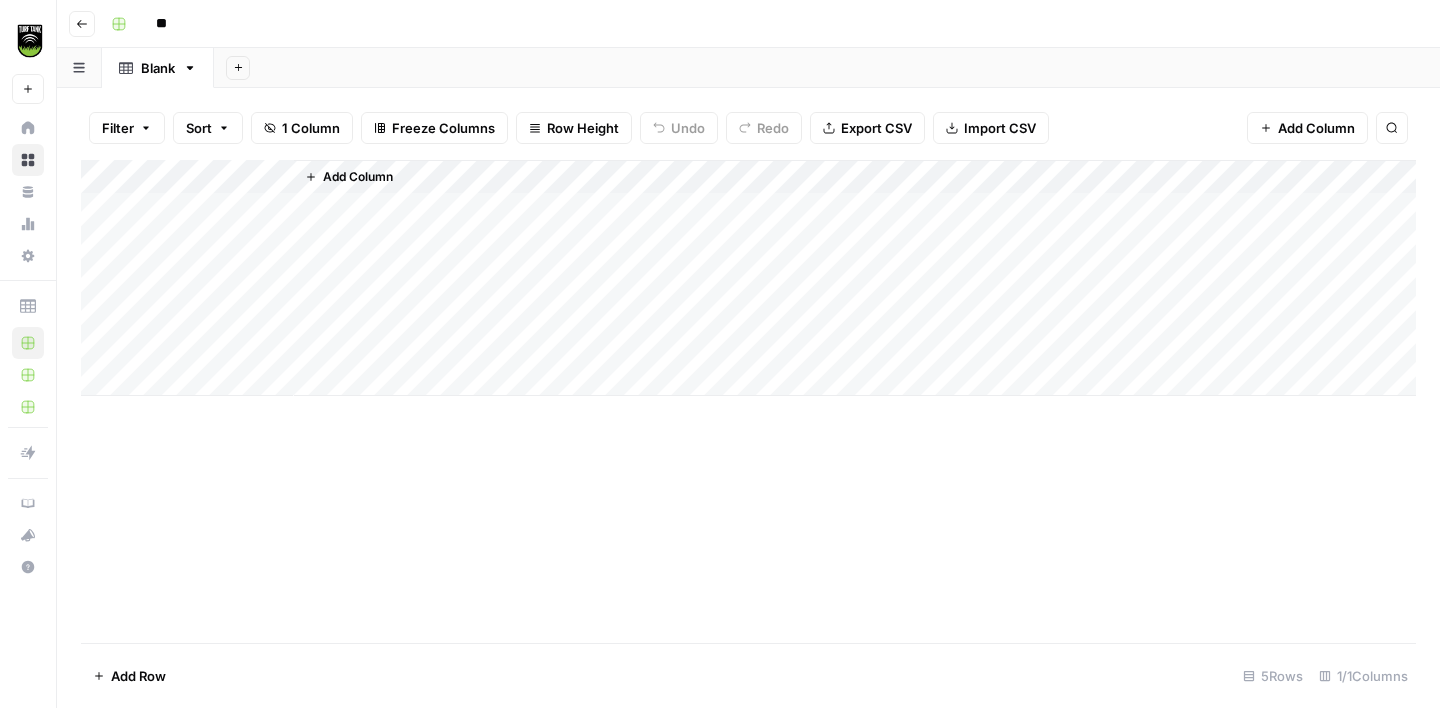 click on "Add Column" at bounding box center [748, 278] 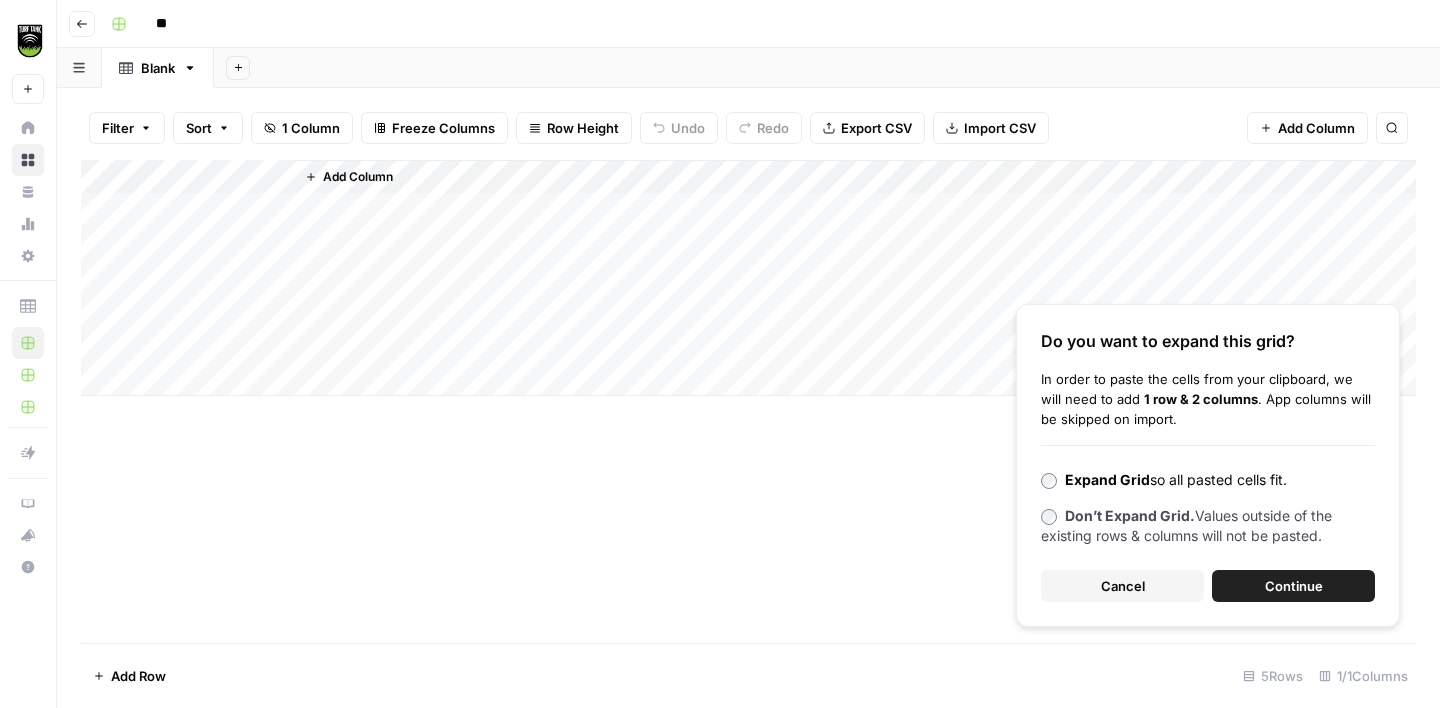 click on "Continue" at bounding box center [1294, 586] 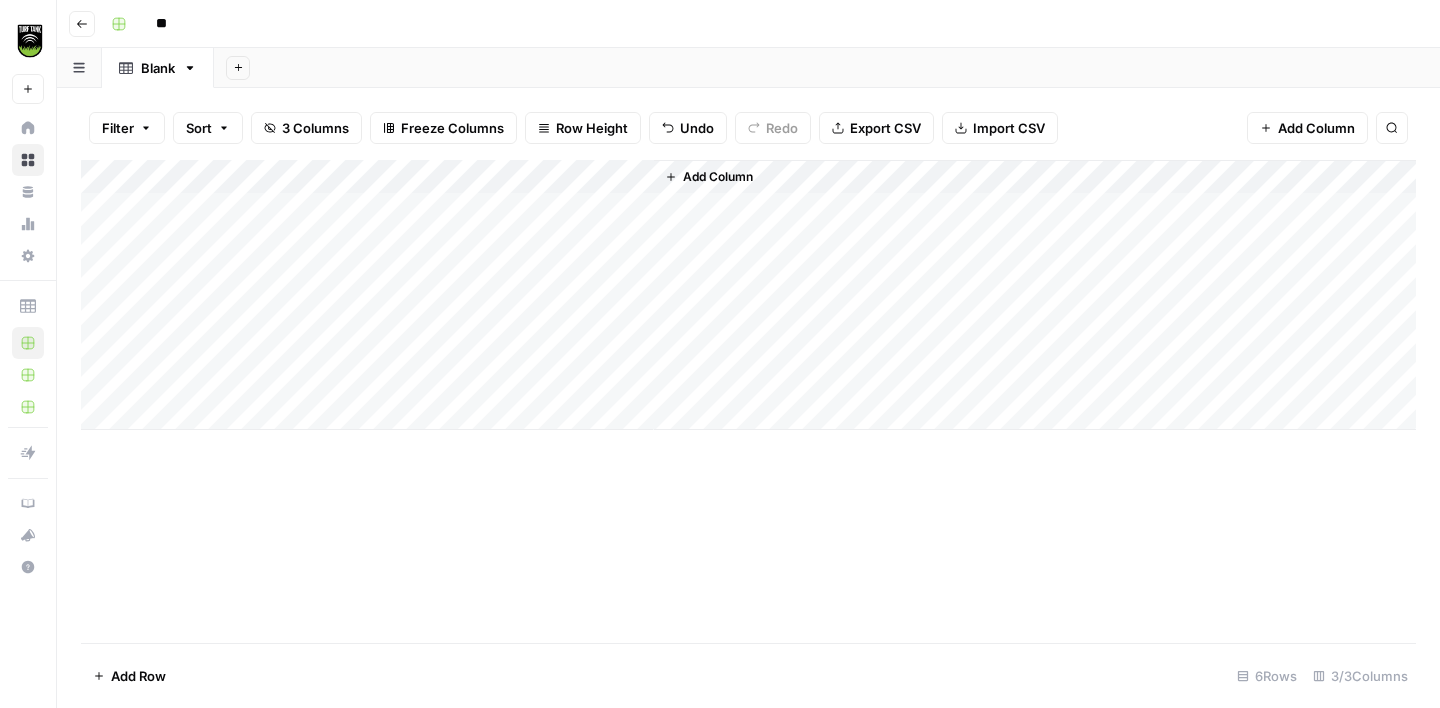 click on "Add Column" at bounding box center (748, 295) 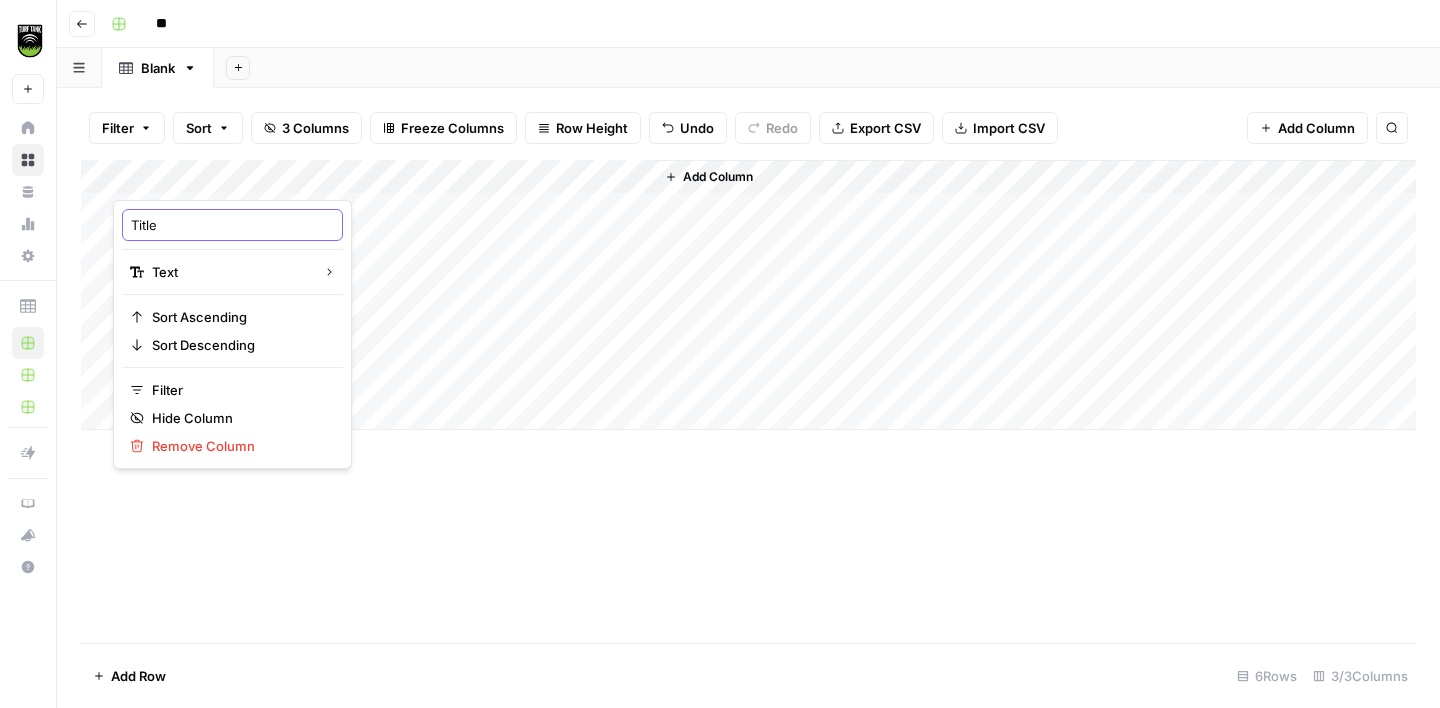 click on "Title" at bounding box center [232, 225] 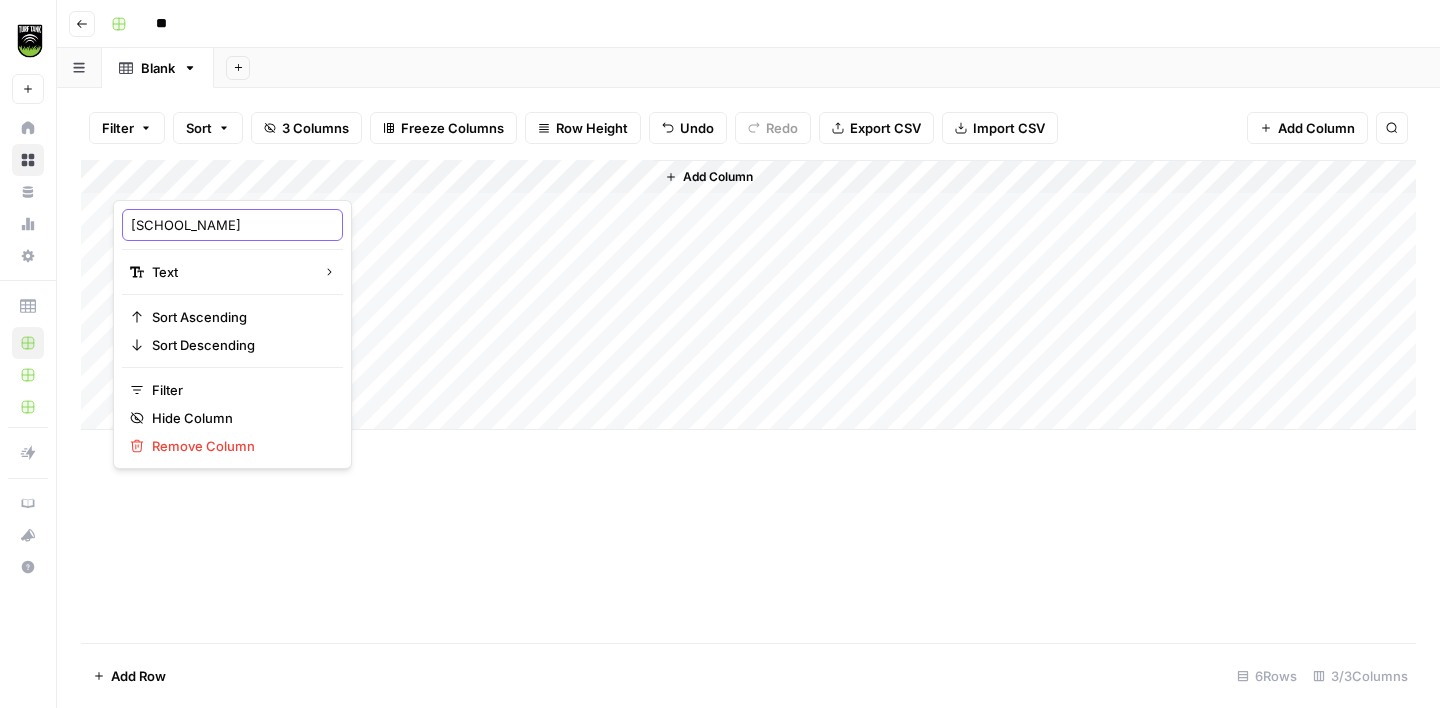 type on "School Name" 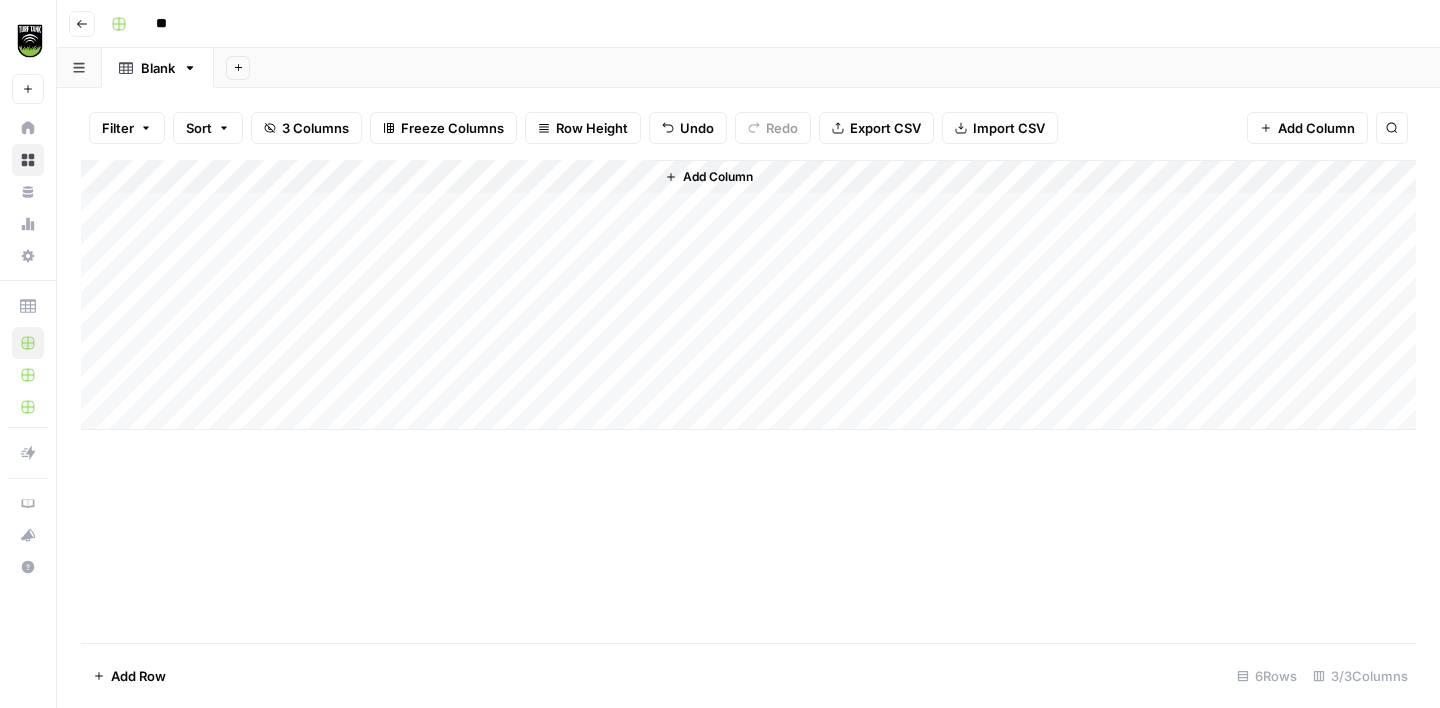 click on "Add Column" at bounding box center (748, 295) 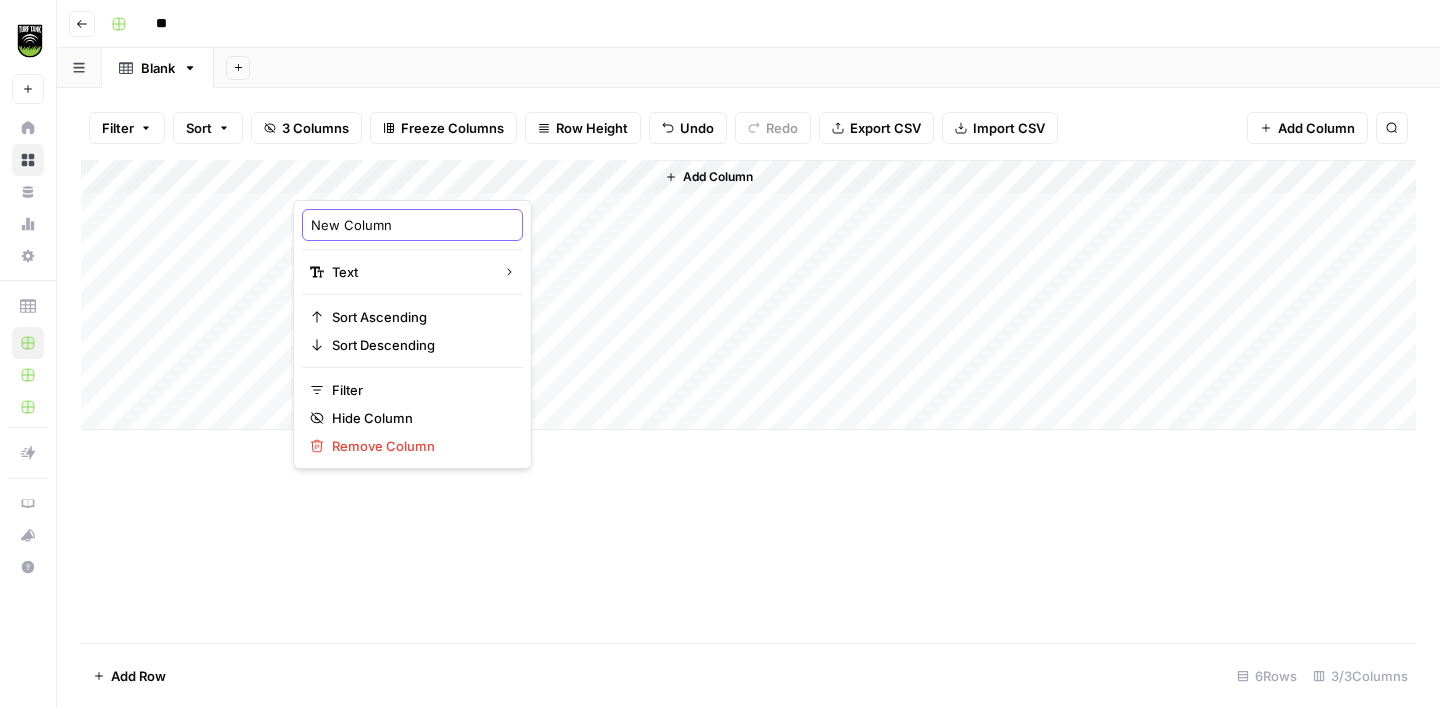 click on "New Column" at bounding box center [412, 225] 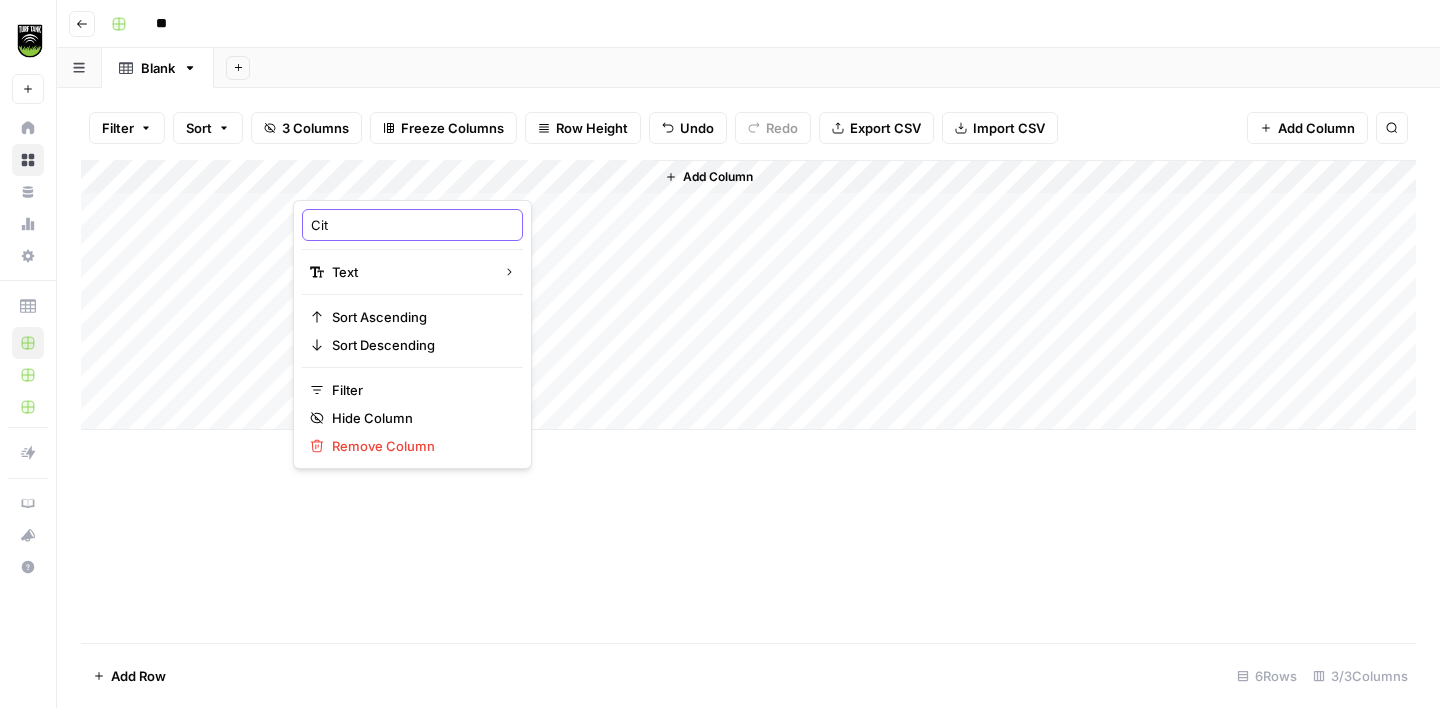 type on "City" 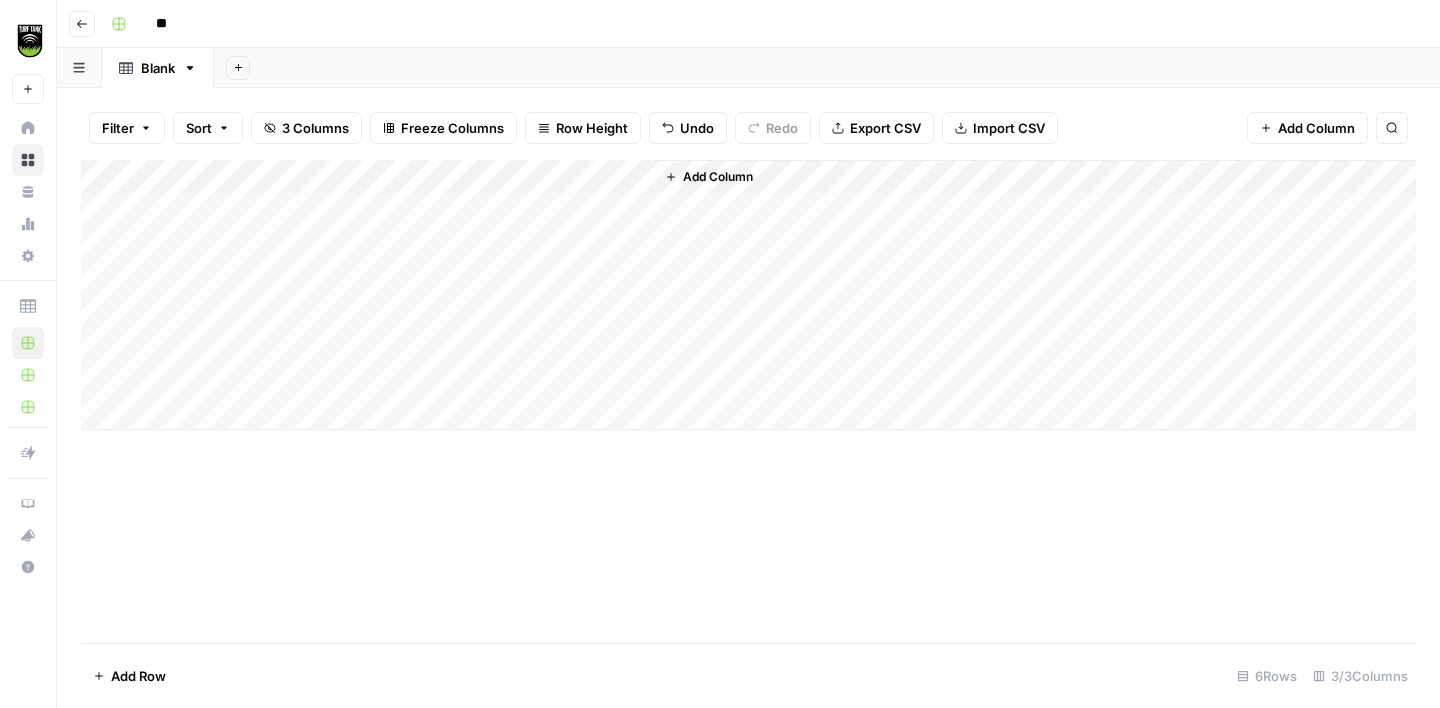 click on "Add Column" at bounding box center [748, 295] 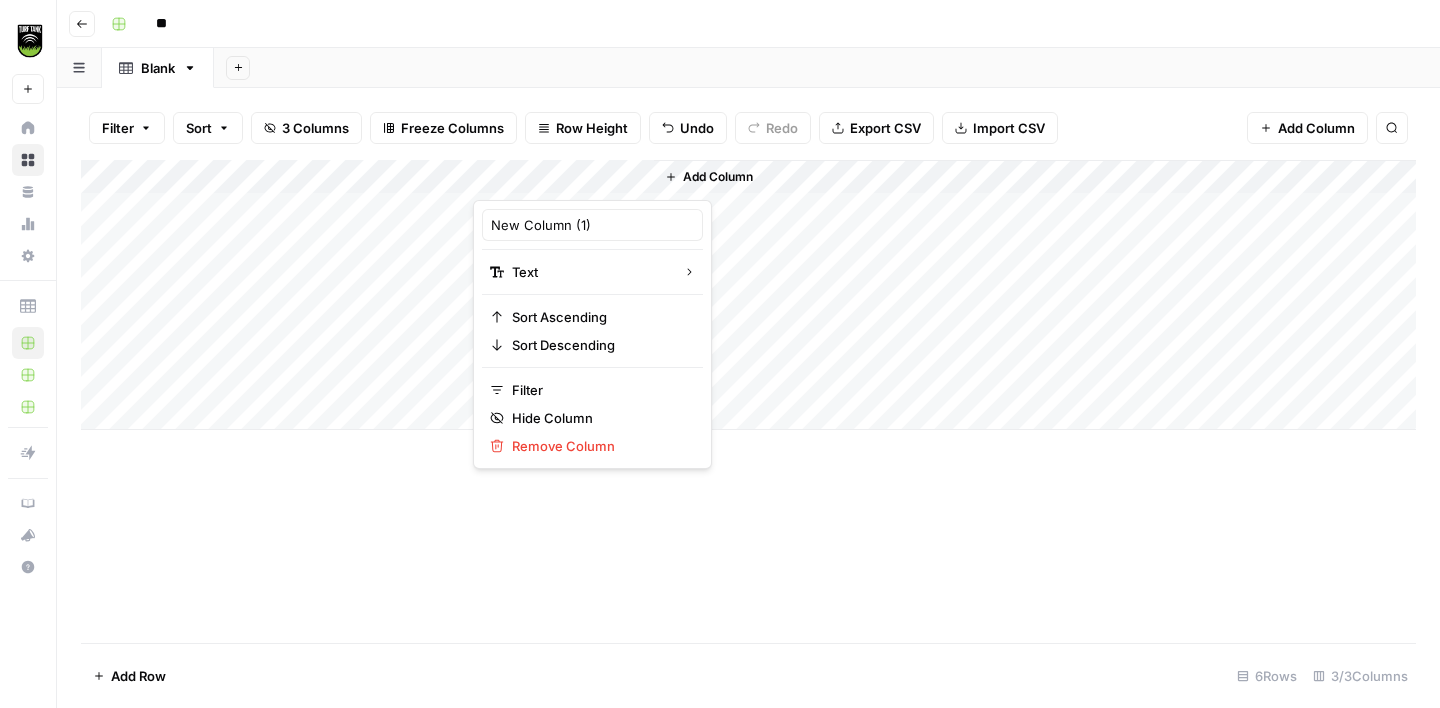 click at bounding box center (563, 180) 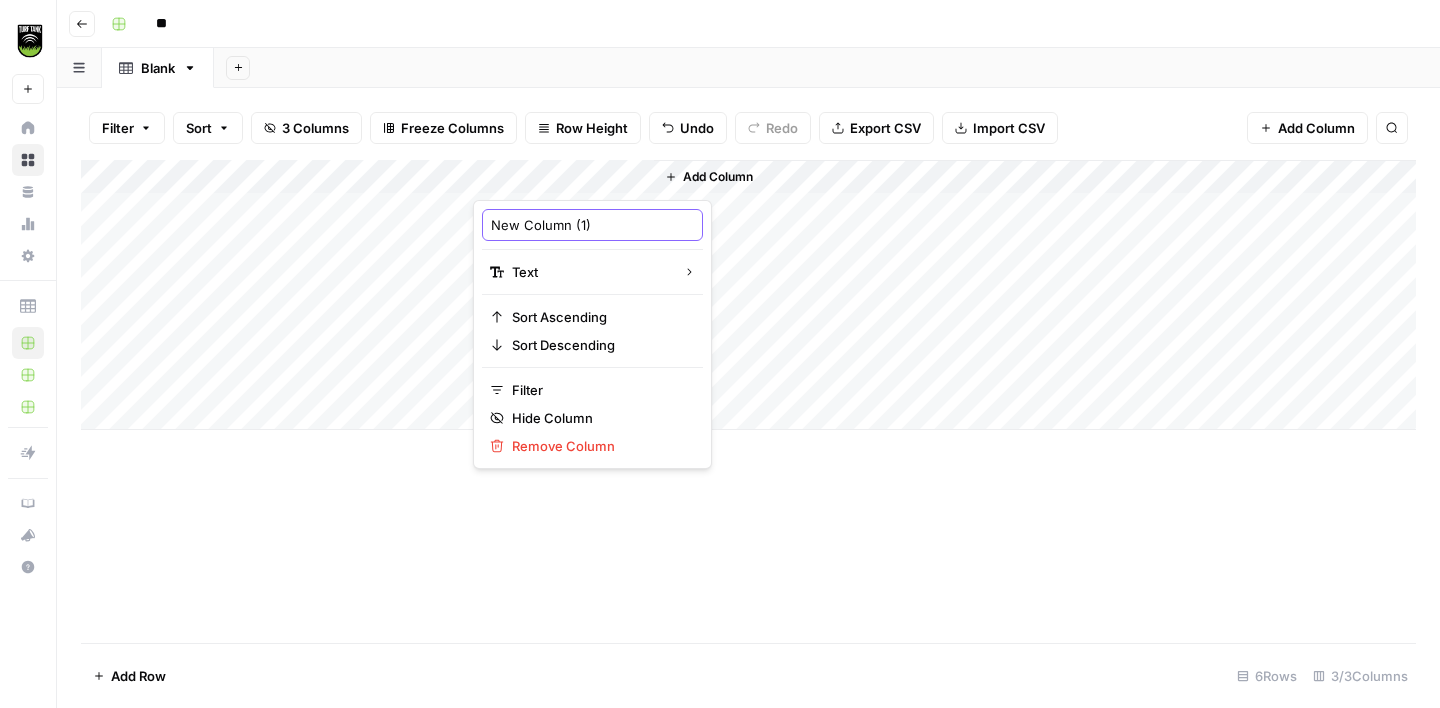 click on "New Column (1)" at bounding box center (592, 225) 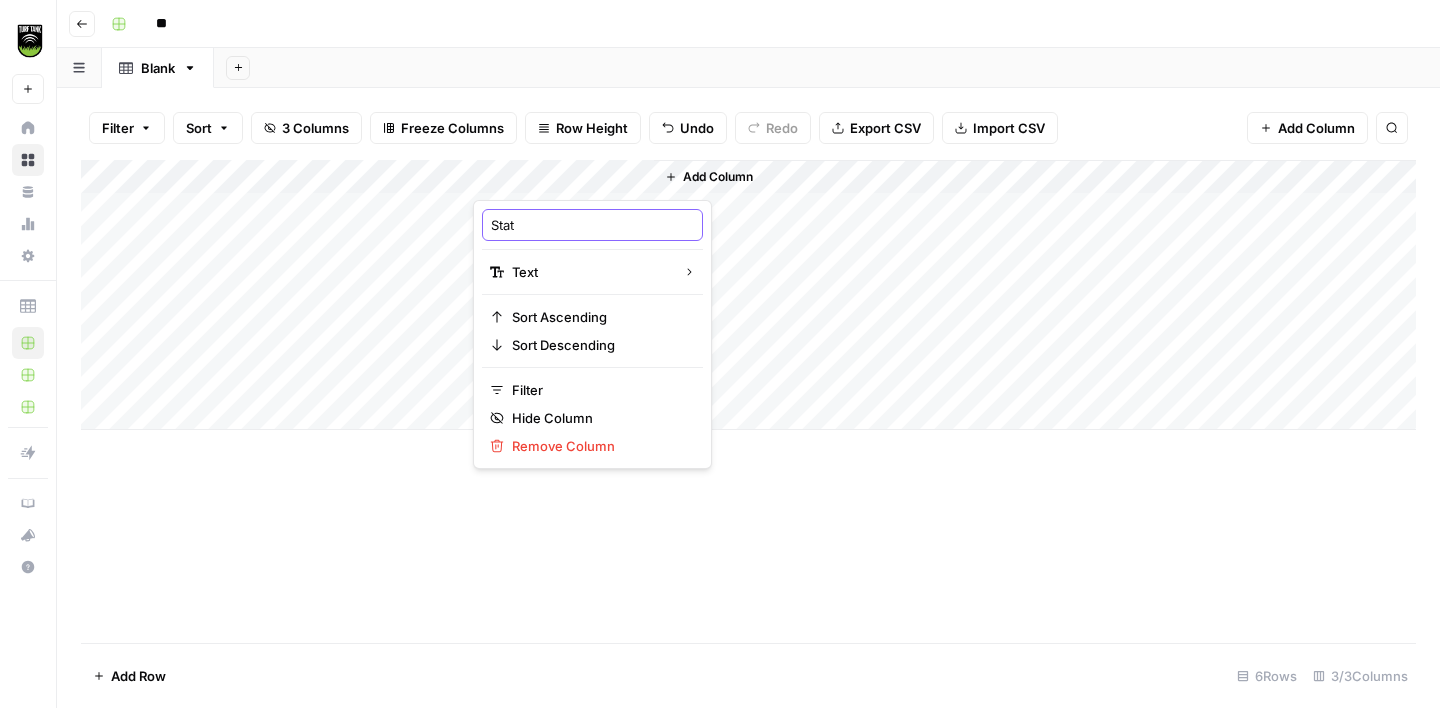 type on "State" 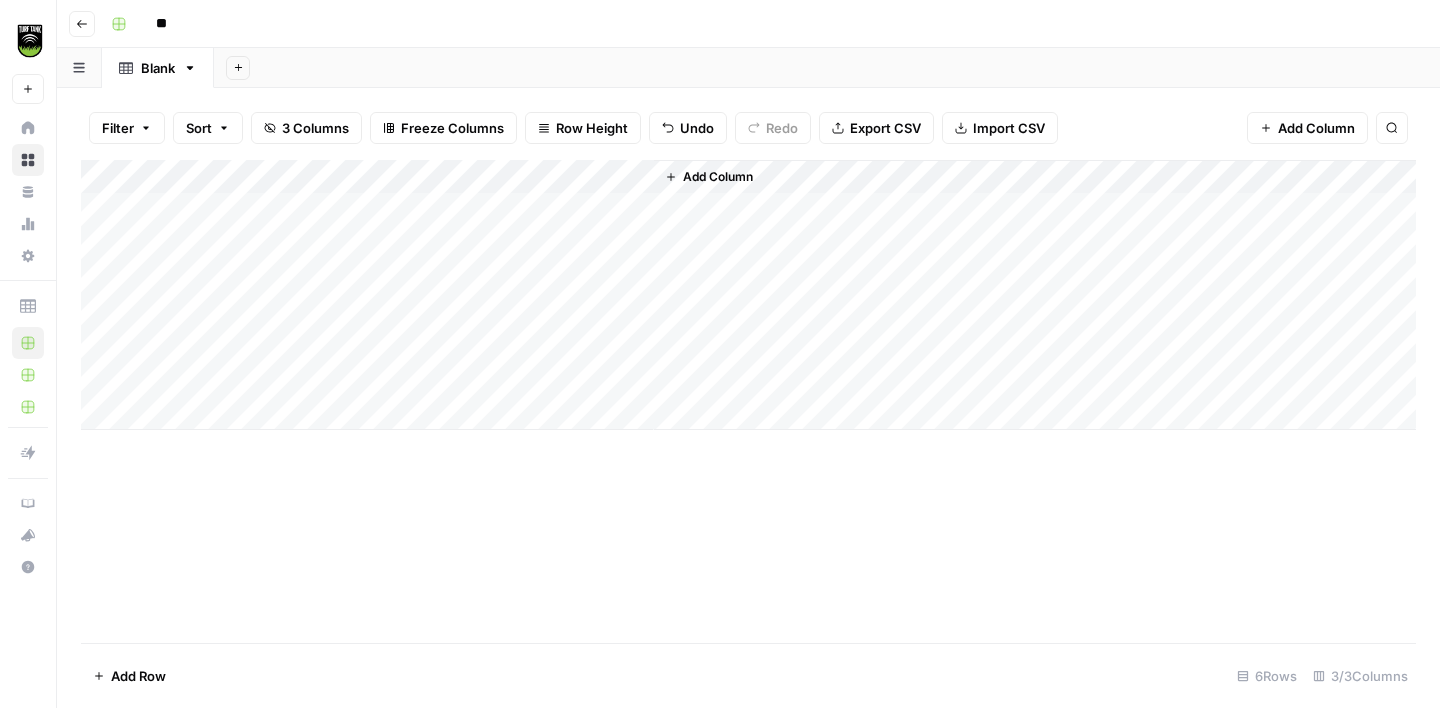 click on "Add Column" at bounding box center (709, 177) 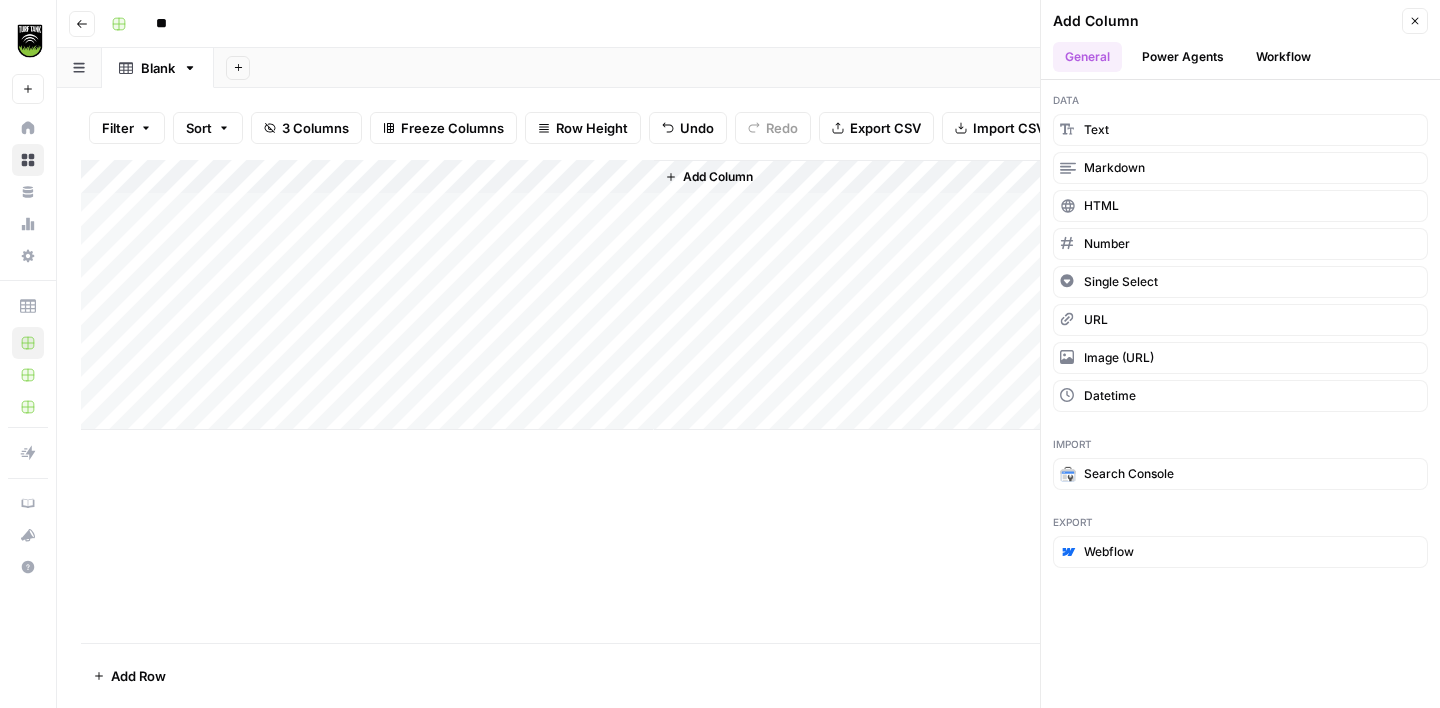 click on "Workflow" at bounding box center [1283, 57] 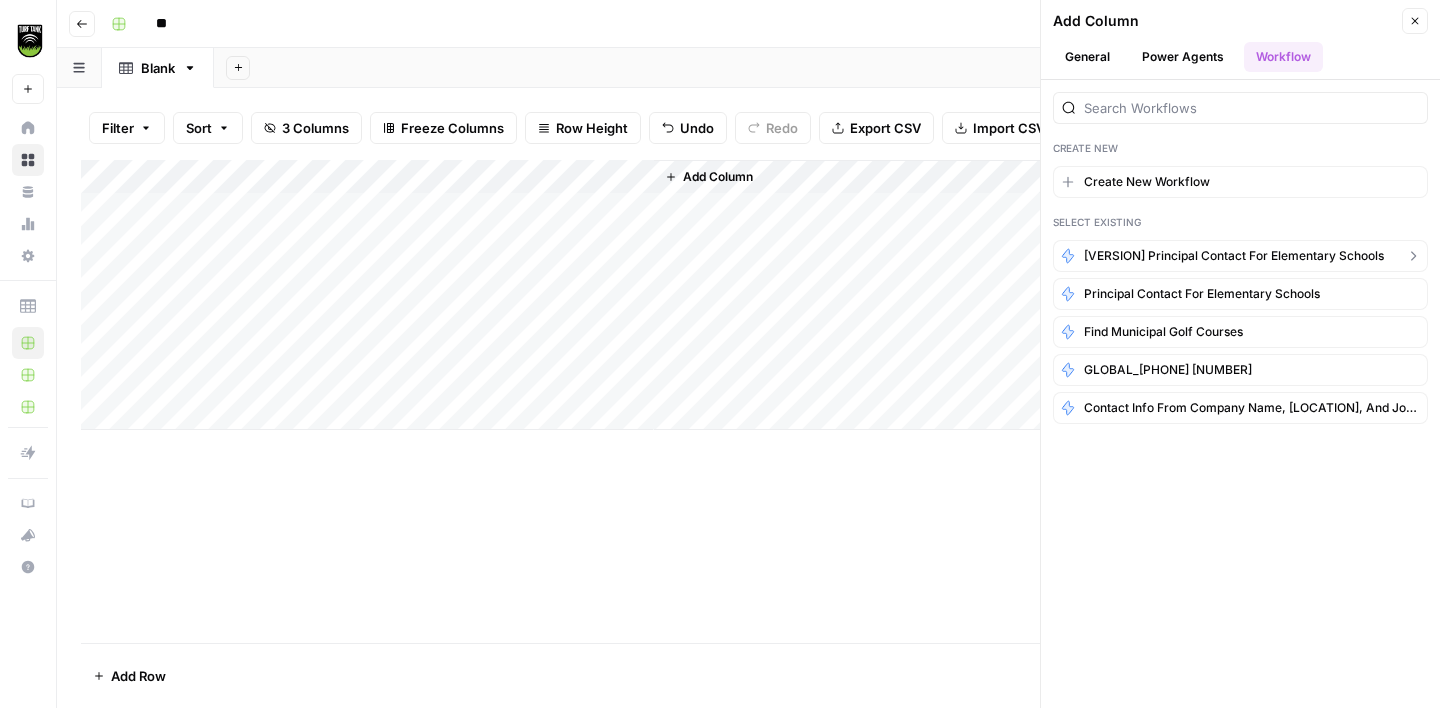 click on "V2 Principal Contact for Elementary Schools" at bounding box center (1234, 256) 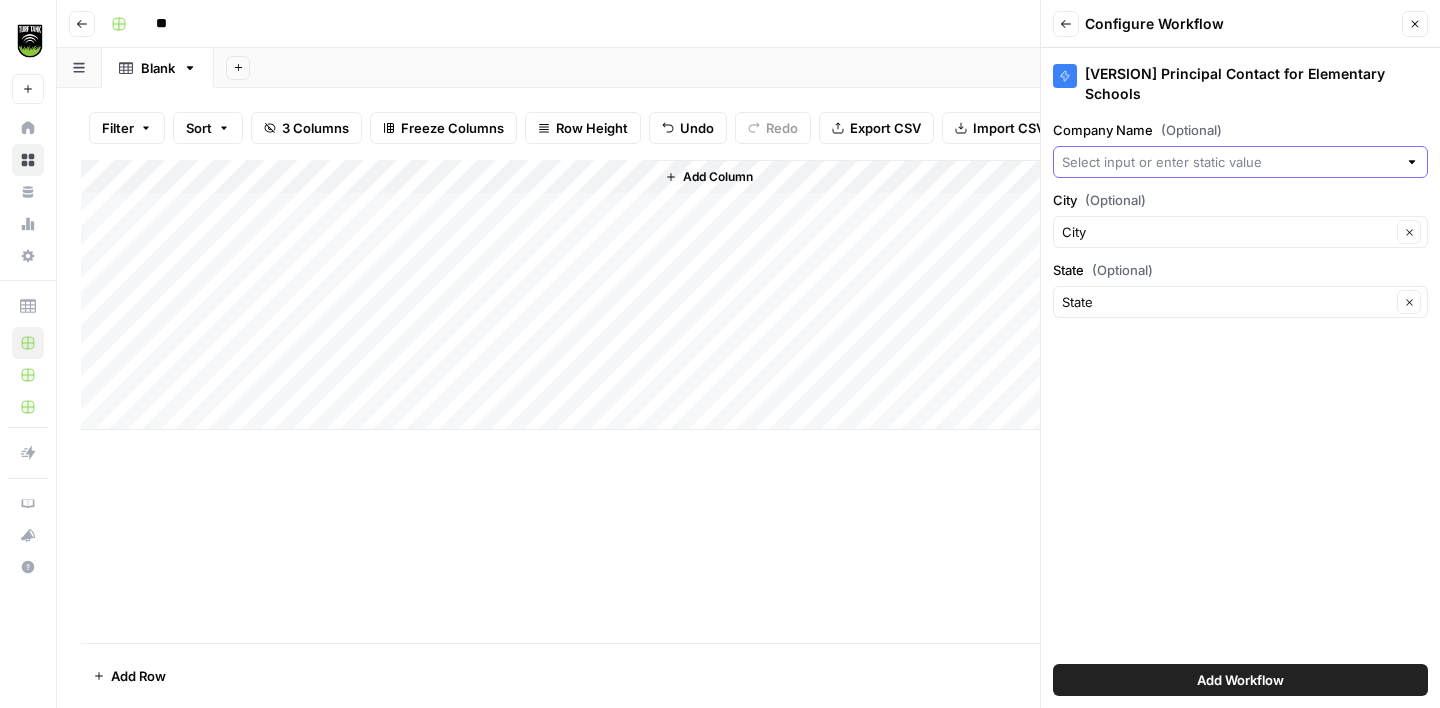 click on "Company Name   (Optional)" at bounding box center (1229, 162) 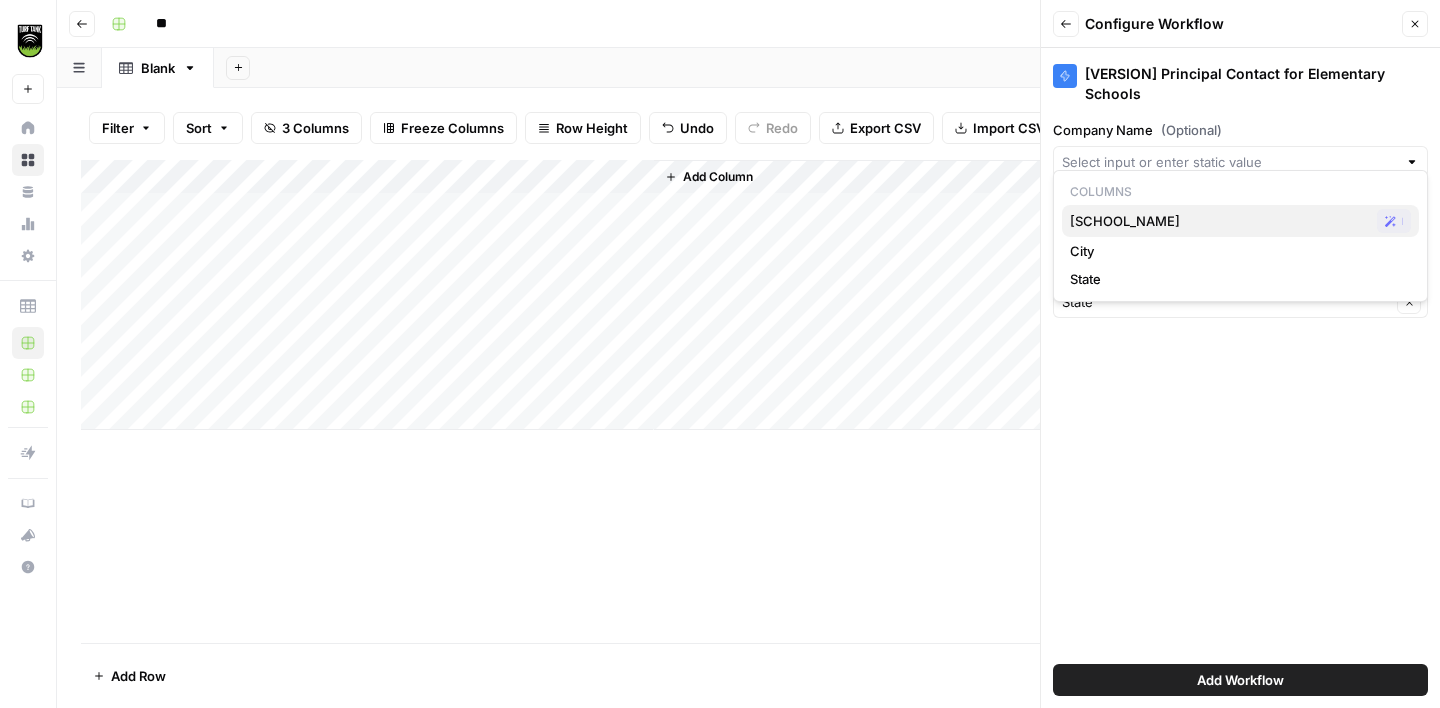 click on "School Name" at bounding box center (1219, 221) 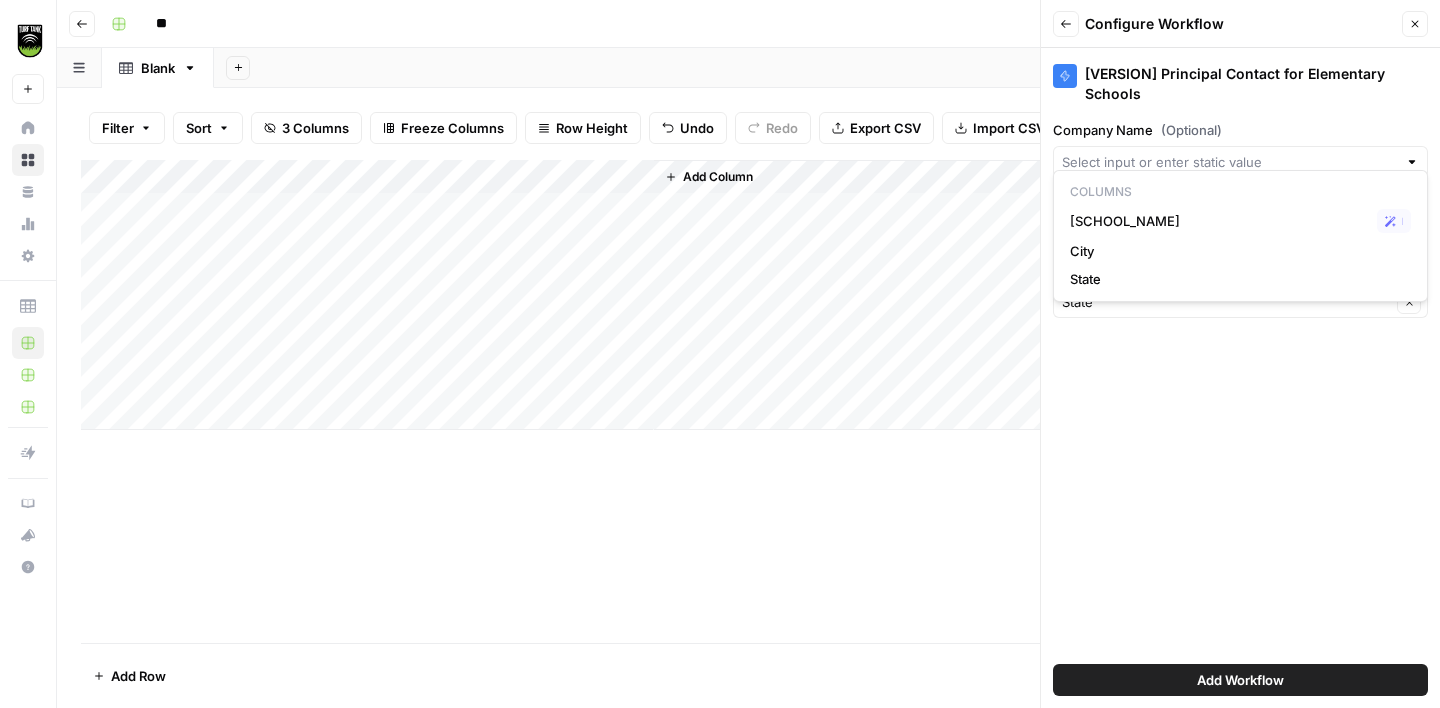 type on "School Name" 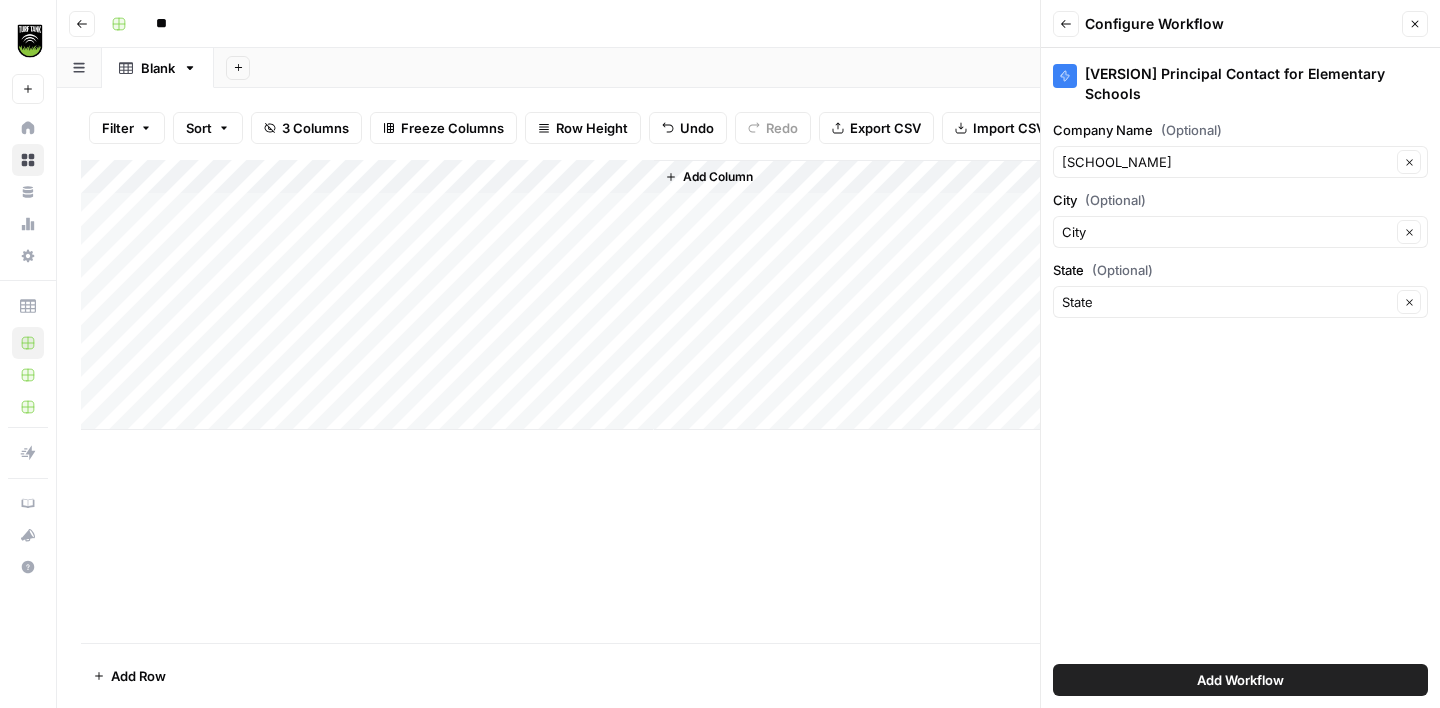 click on "Add Workflow" at bounding box center [1240, 680] 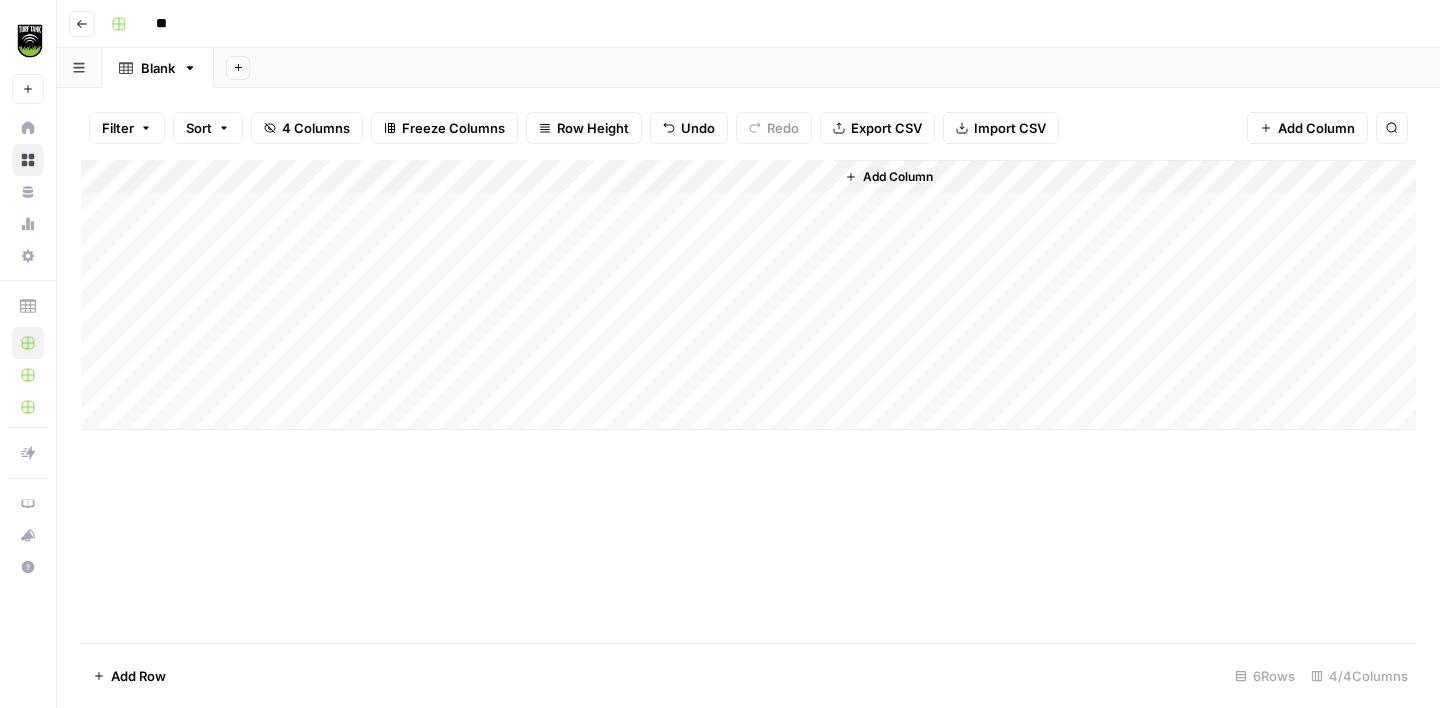 click on "Add Column" at bounding box center [748, 295] 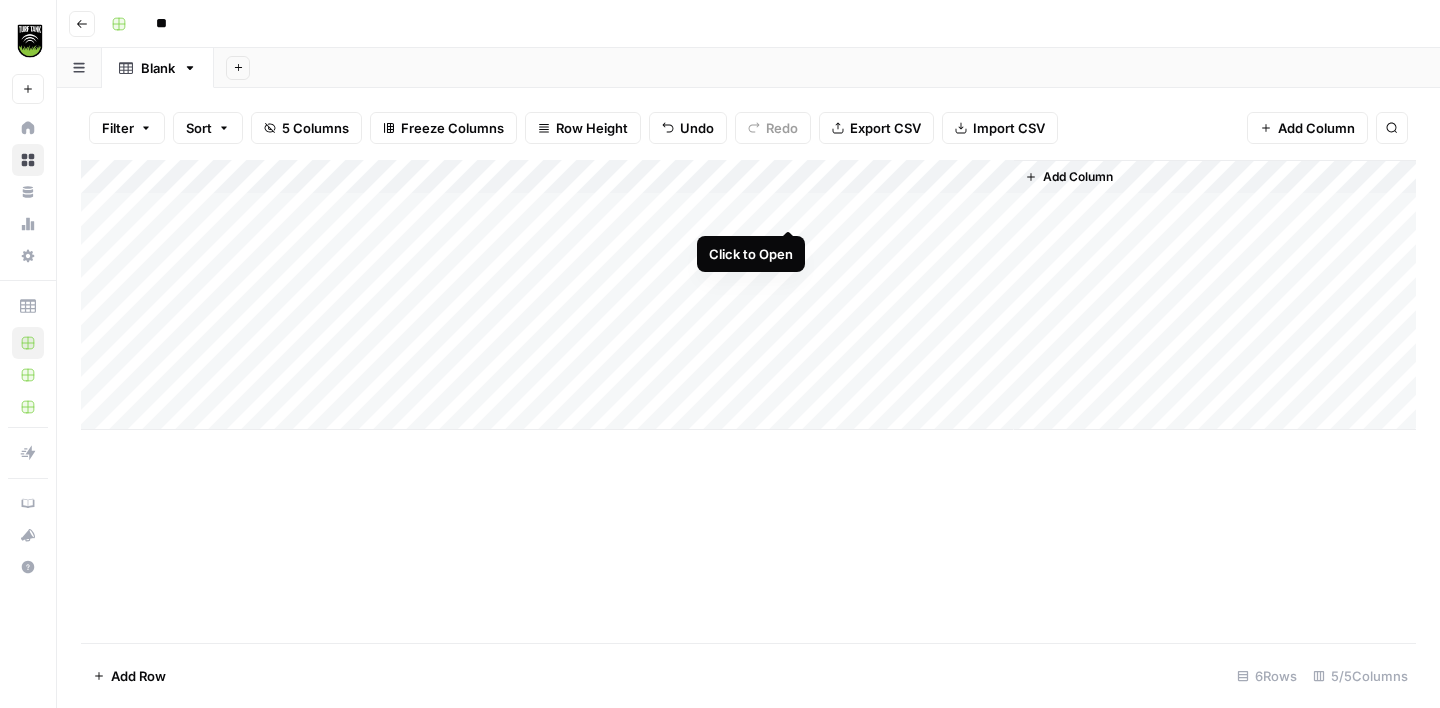click on "Add Column" at bounding box center [748, 295] 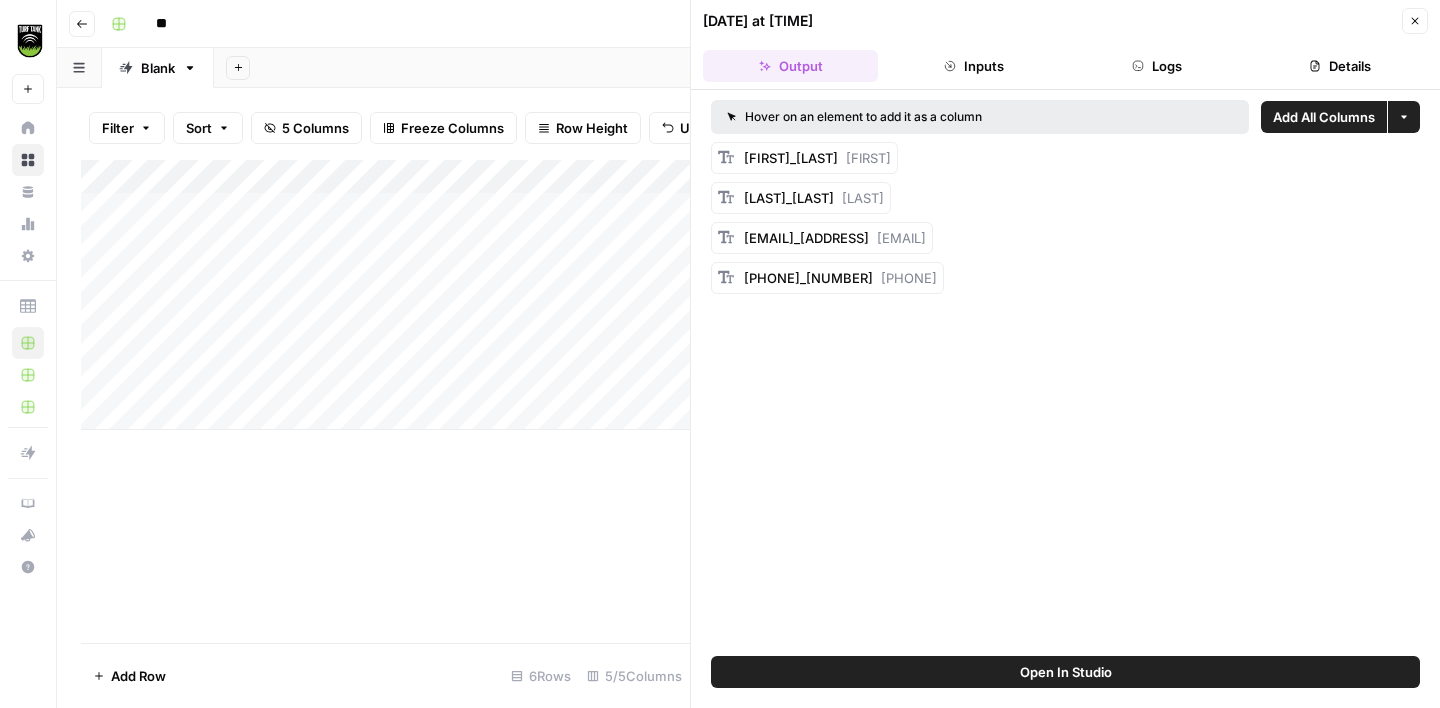 click on "Details" at bounding box center (1340, 66) 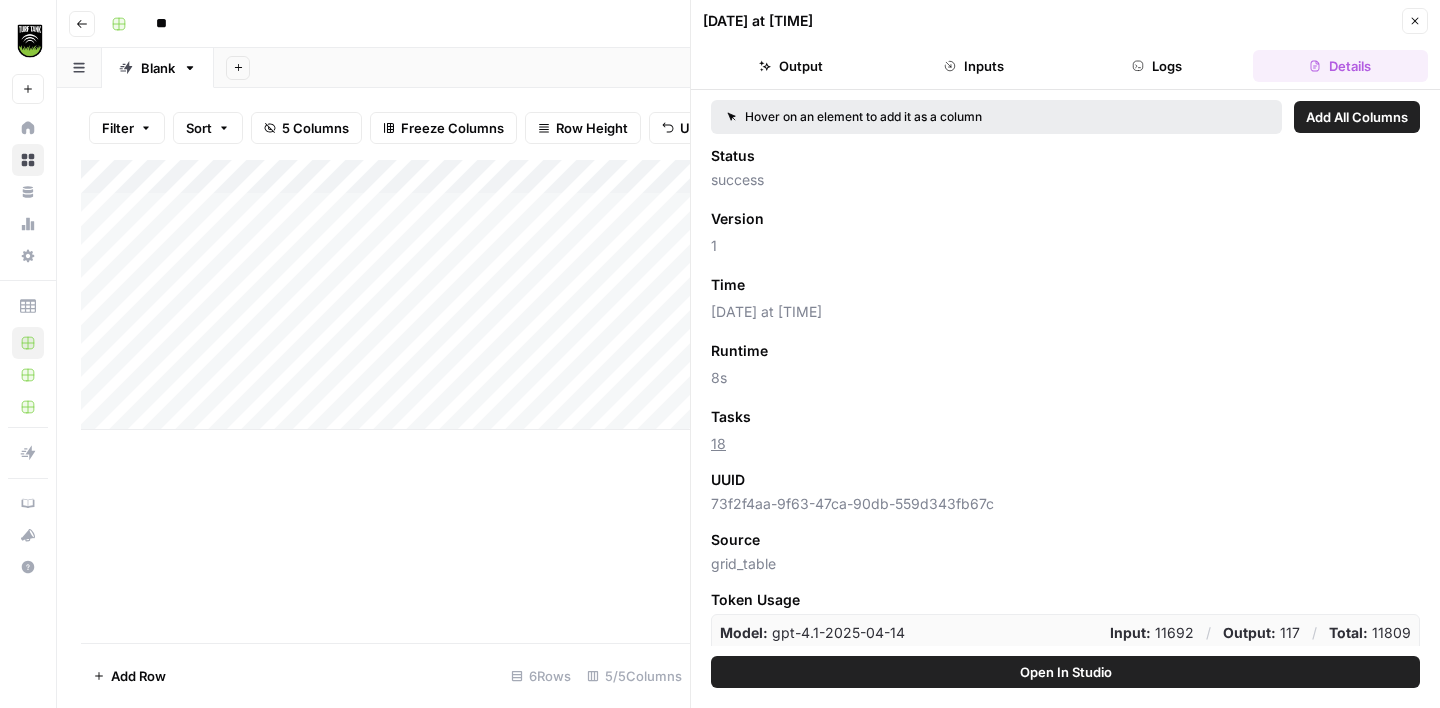 click on "Logs" at bounding box center [1157, 66] 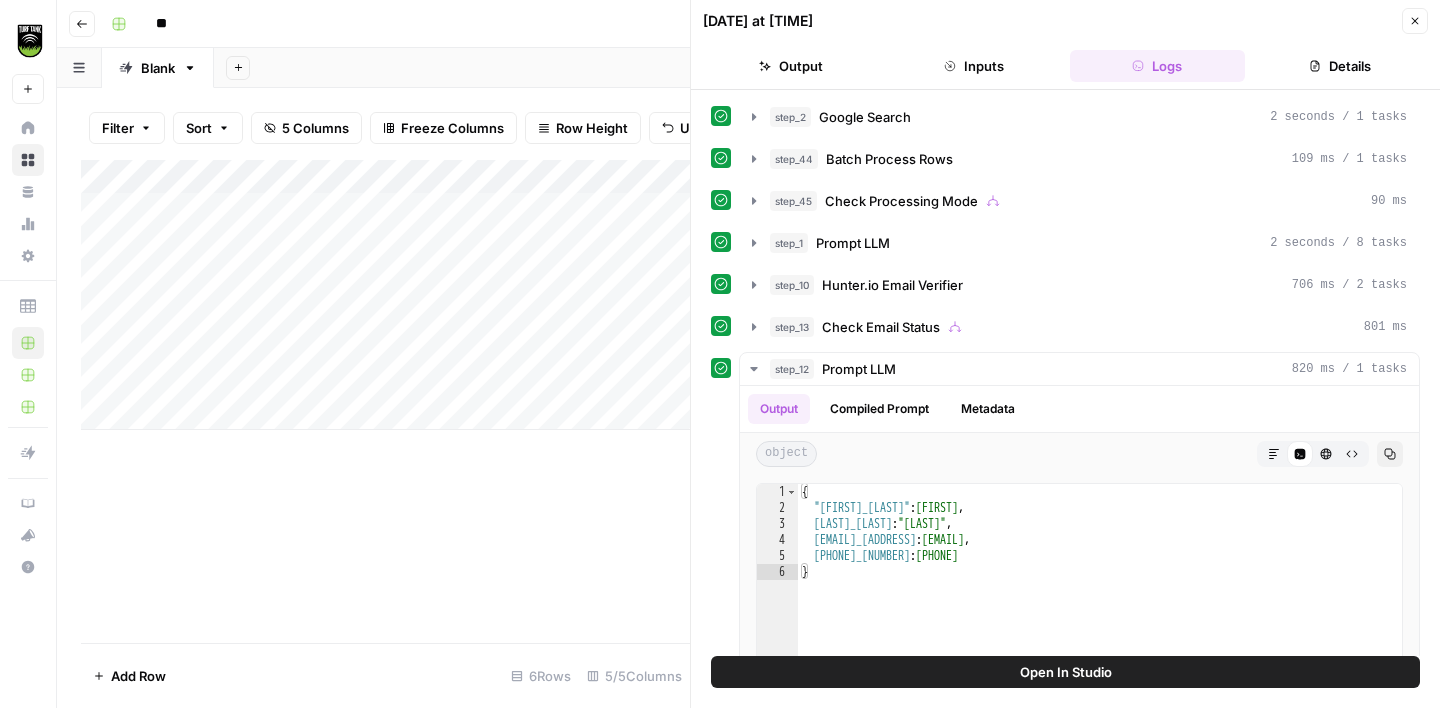 click on "Details" at bounding box center (1340, 66) 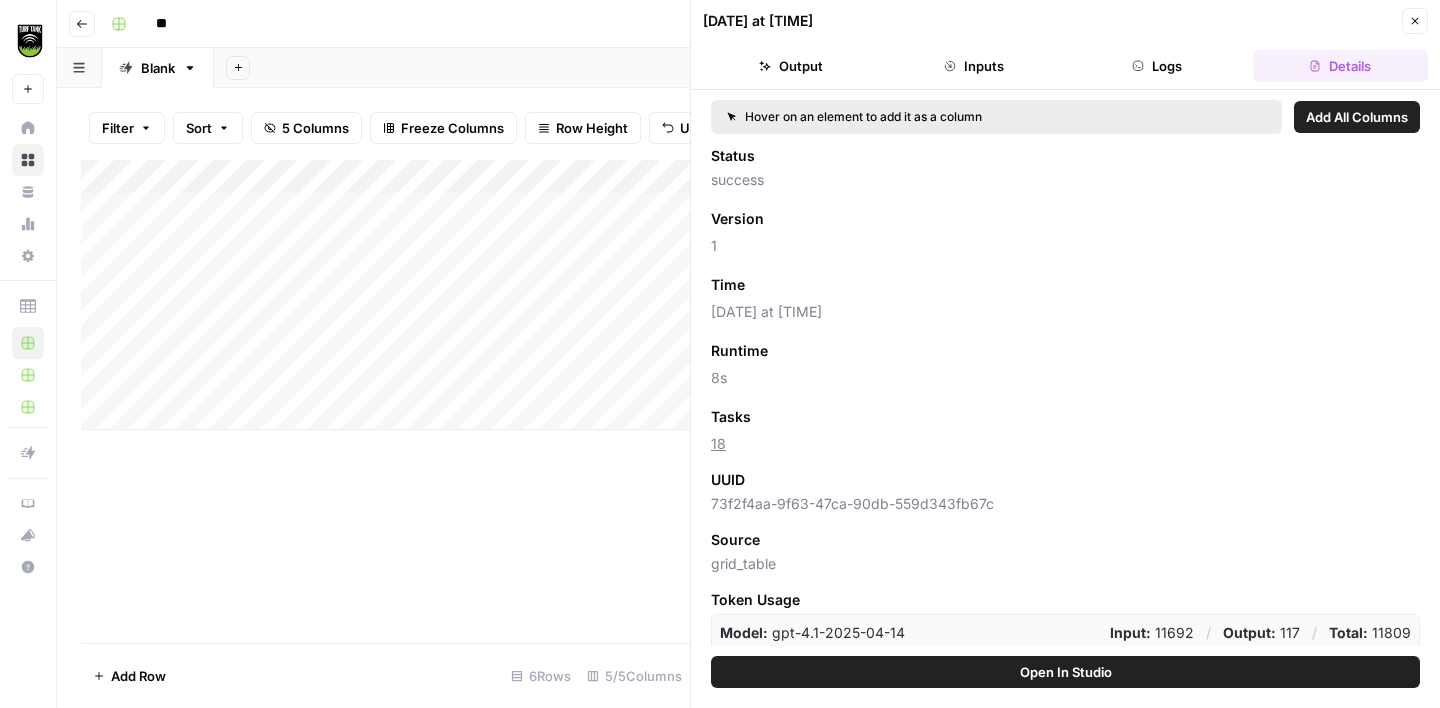 click on "Output" at bounding box center [790, 66] 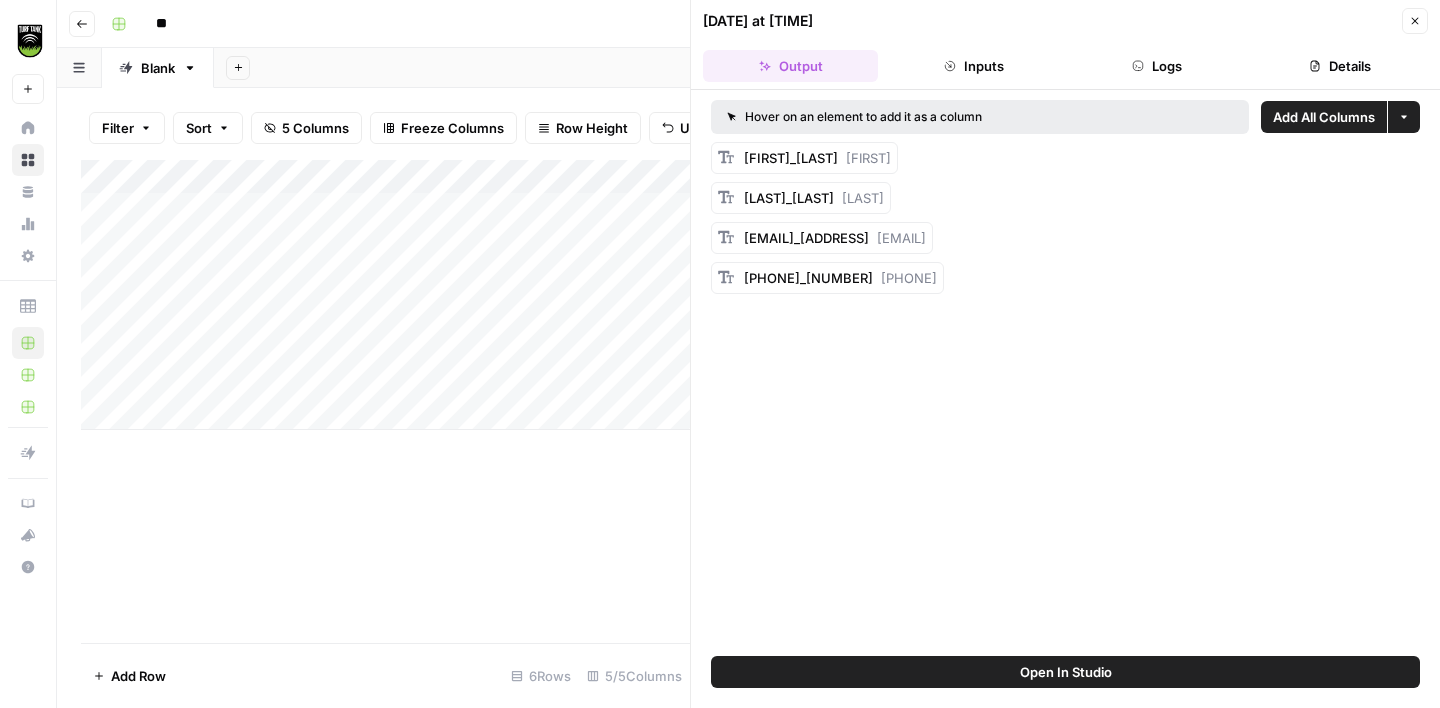 click on "Add All Columns" at bounding box center (1324, 117) 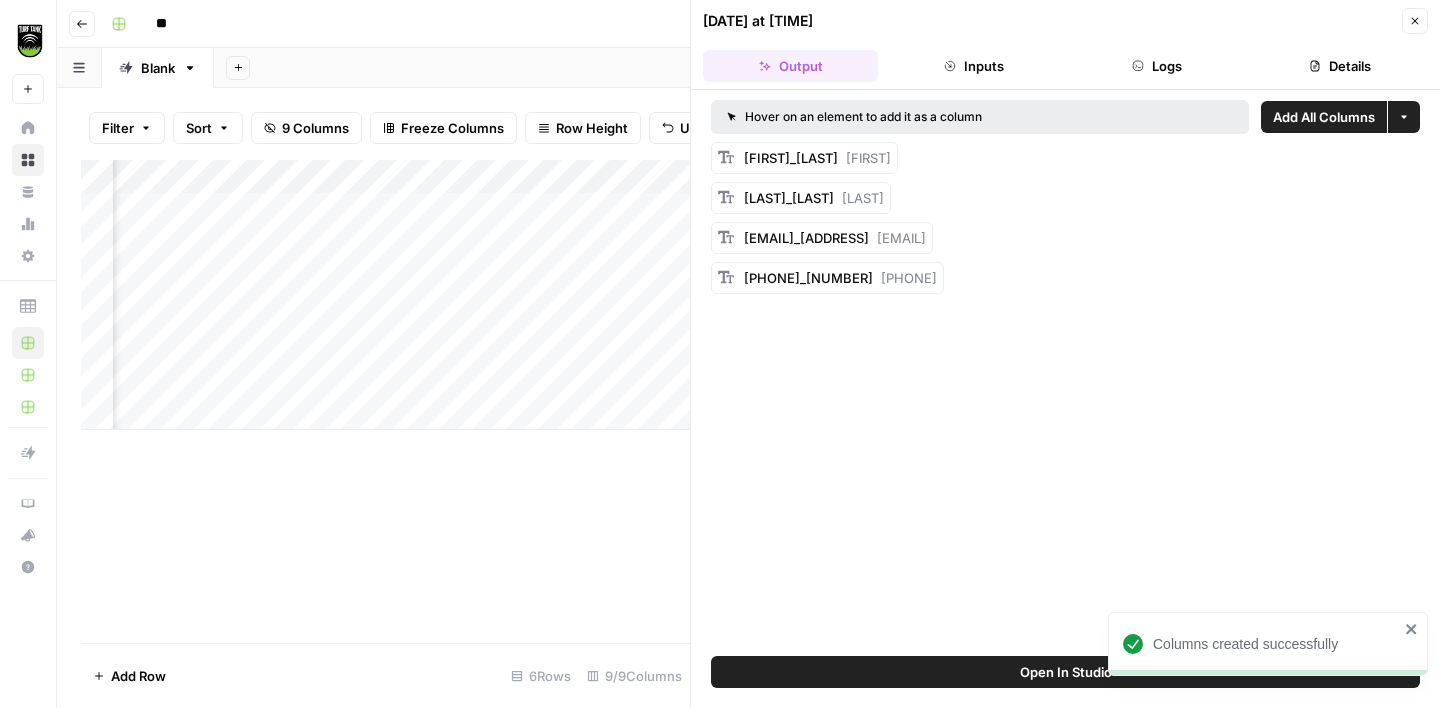 scroll, scrollTop: 0, scrollLeft: 474, axis: horizontal 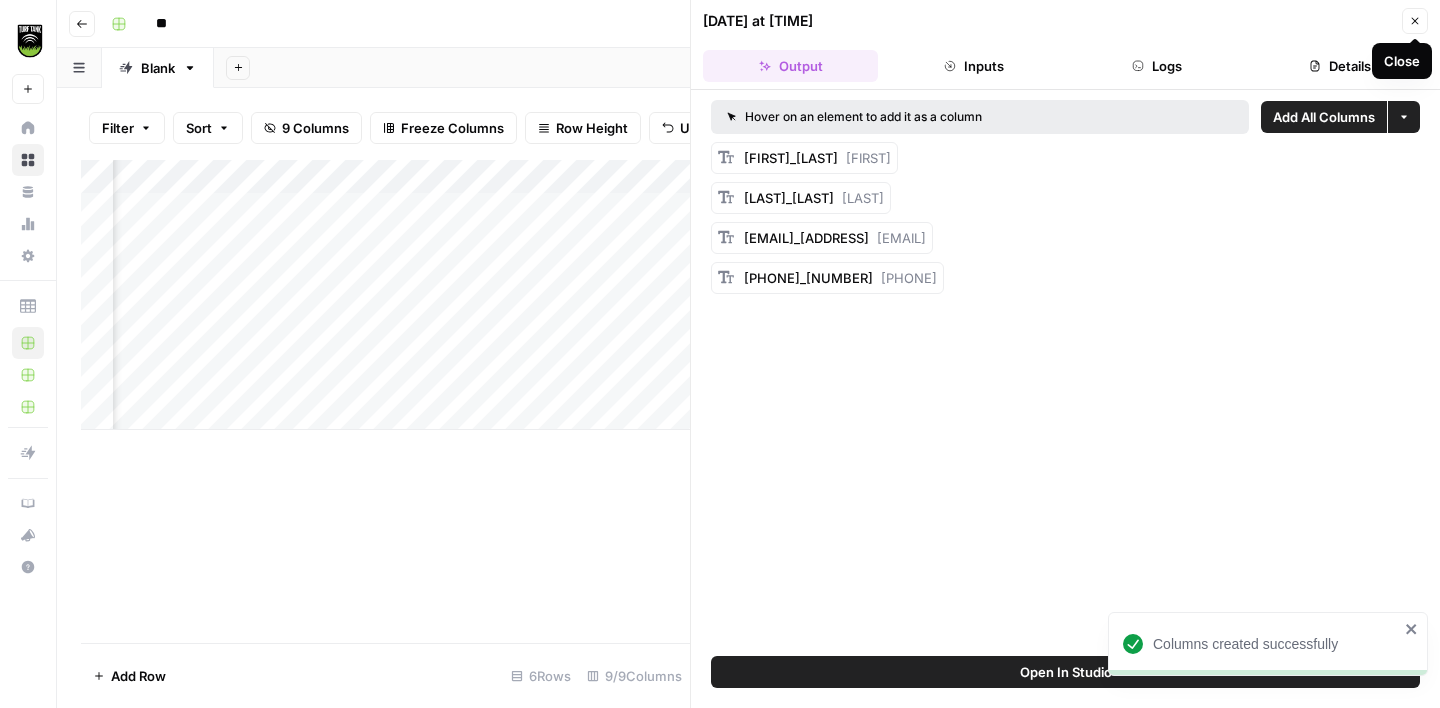 click 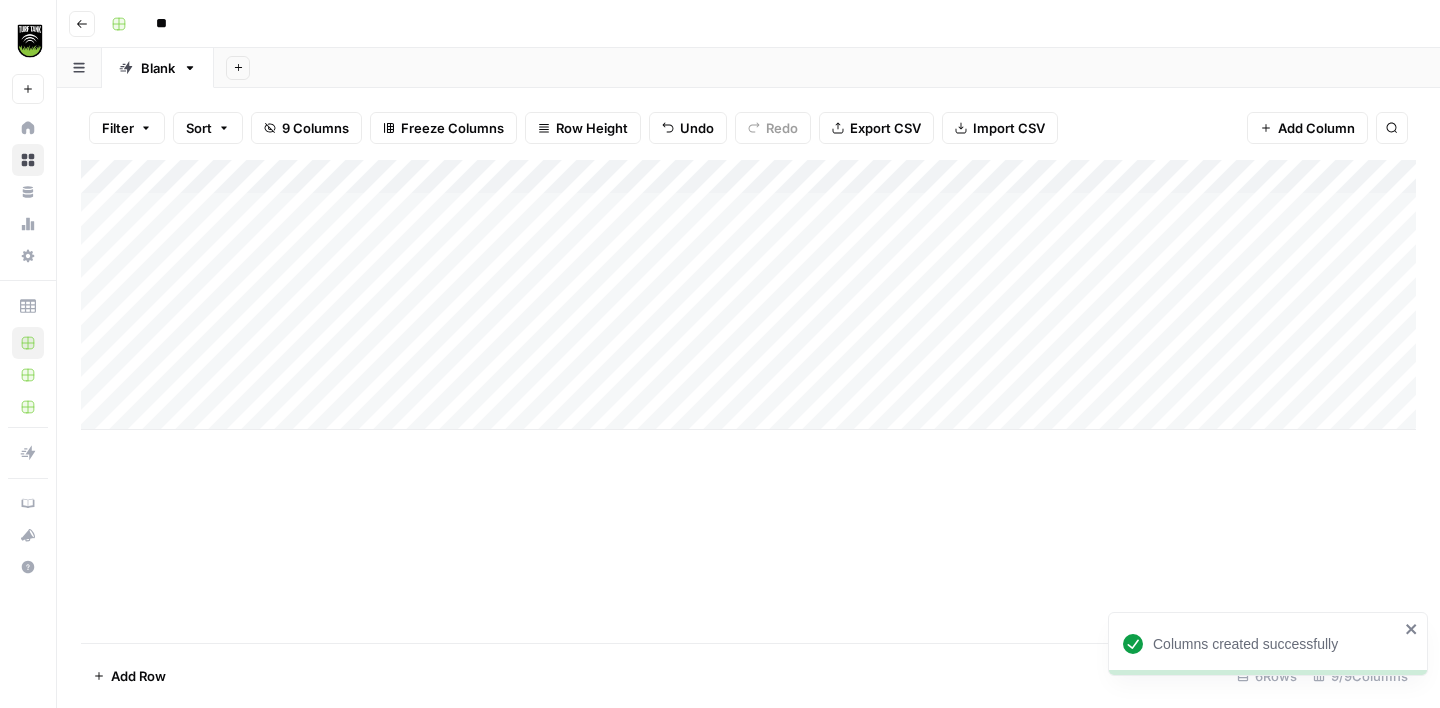 scroll, scrollTop: 0, scrollLeft: 0, axis: both 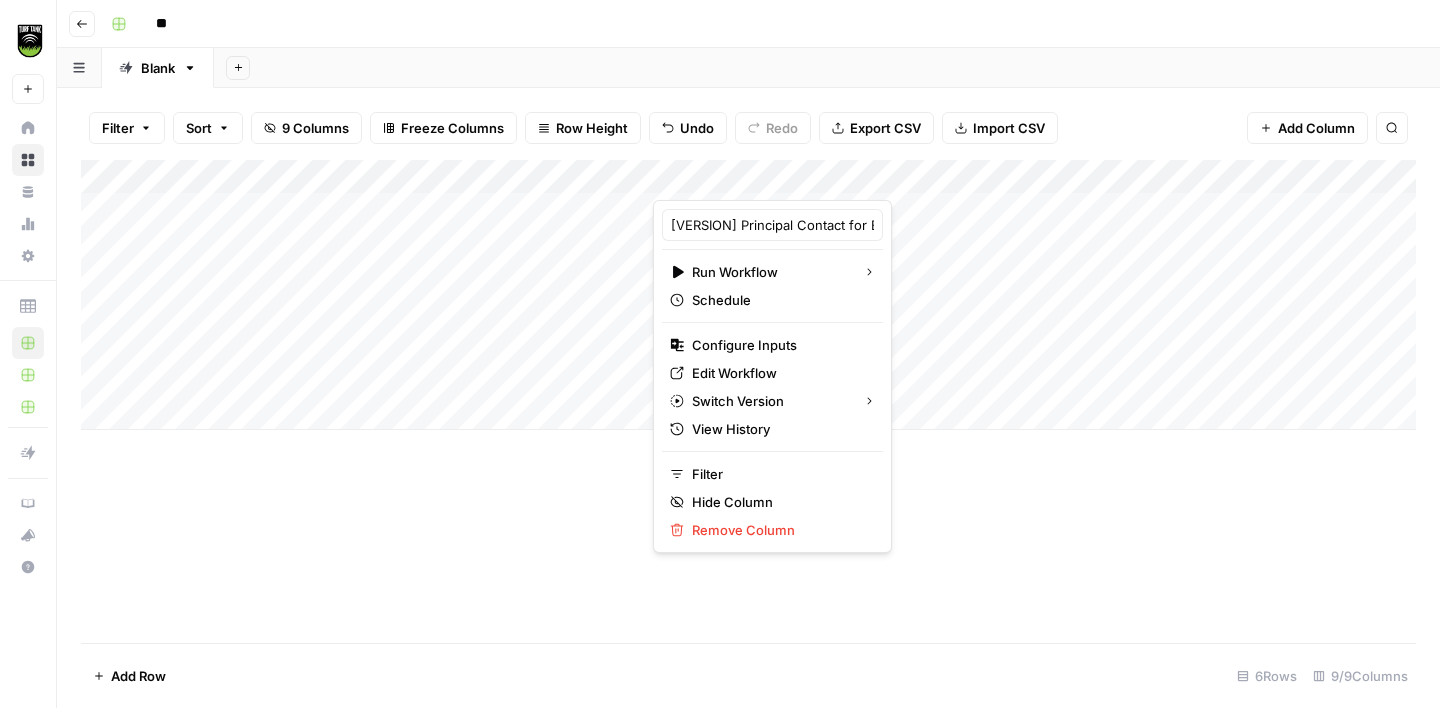 click on "Add Column" at bounding box center [748, 401] 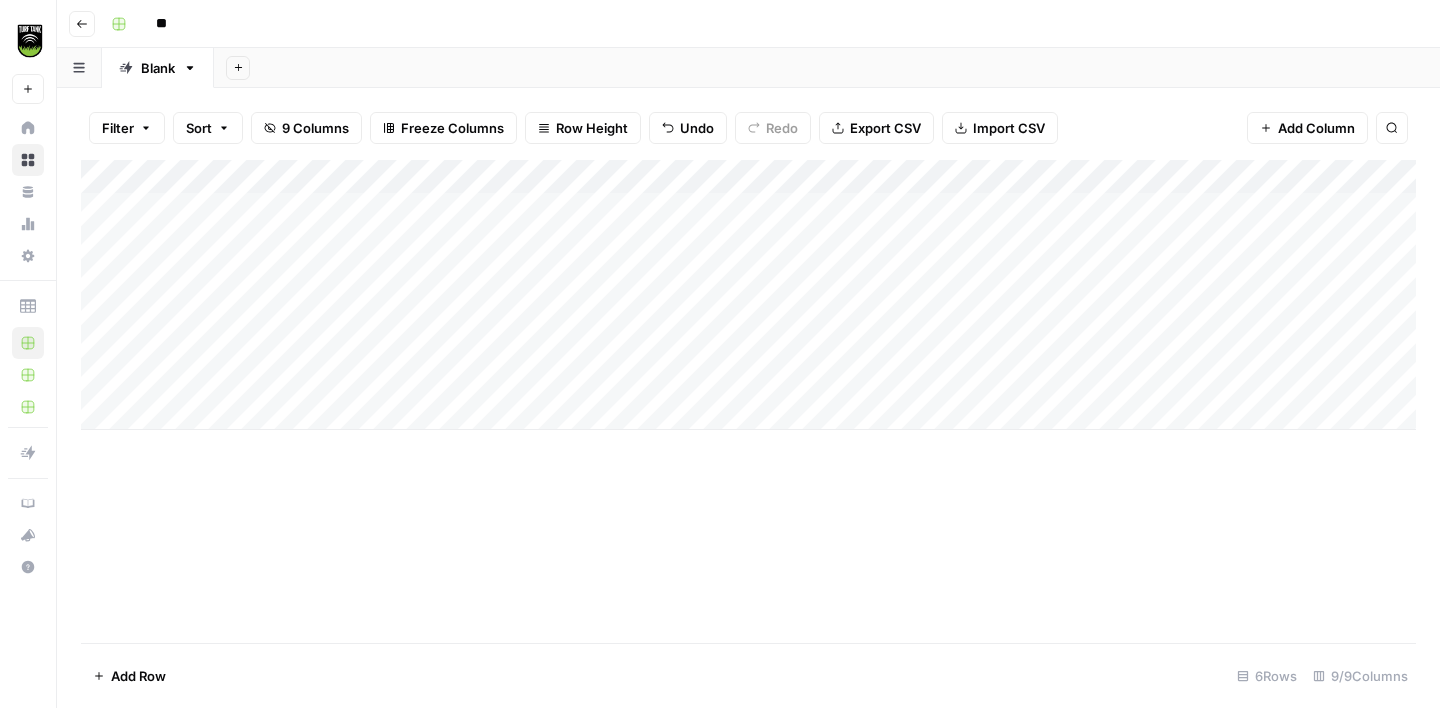 click on "Add Column" at bounding box center (748, 295) 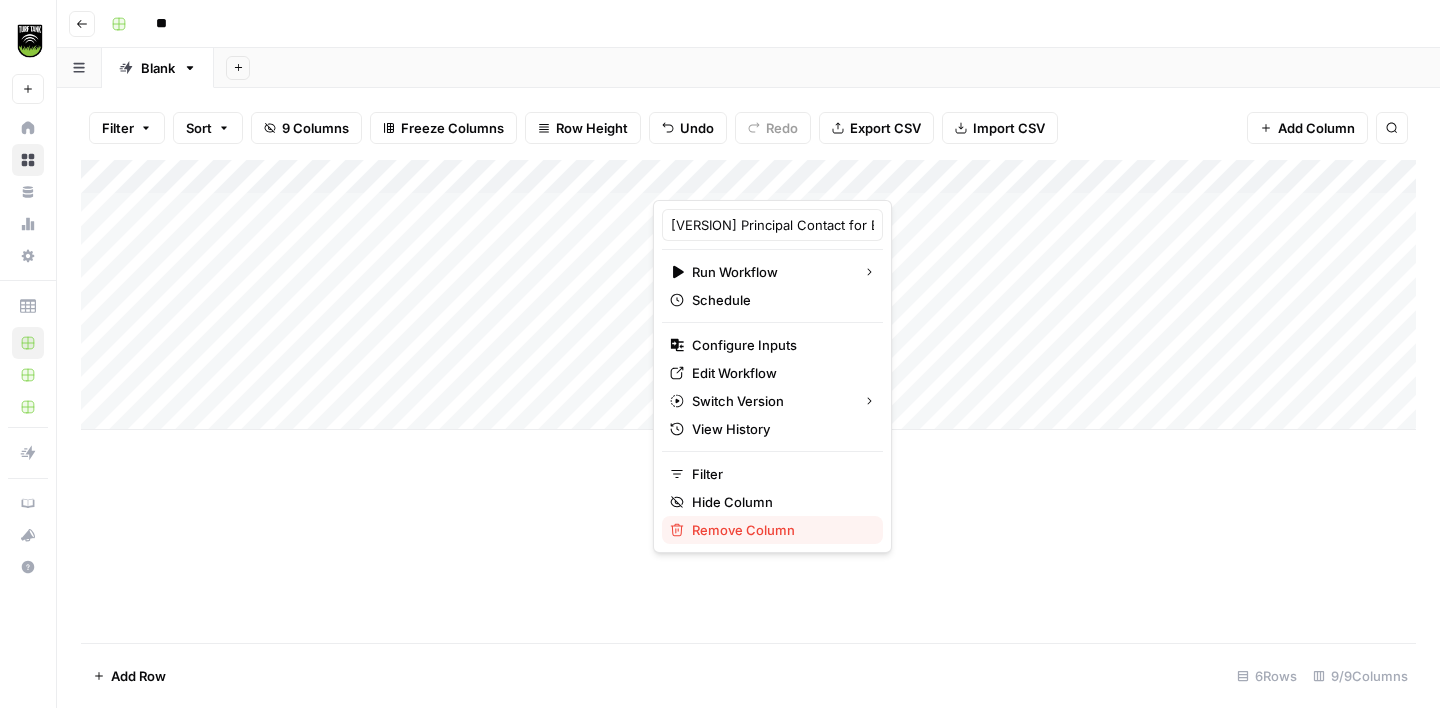 click on "Remove Column" at bounding box center (779, 530) 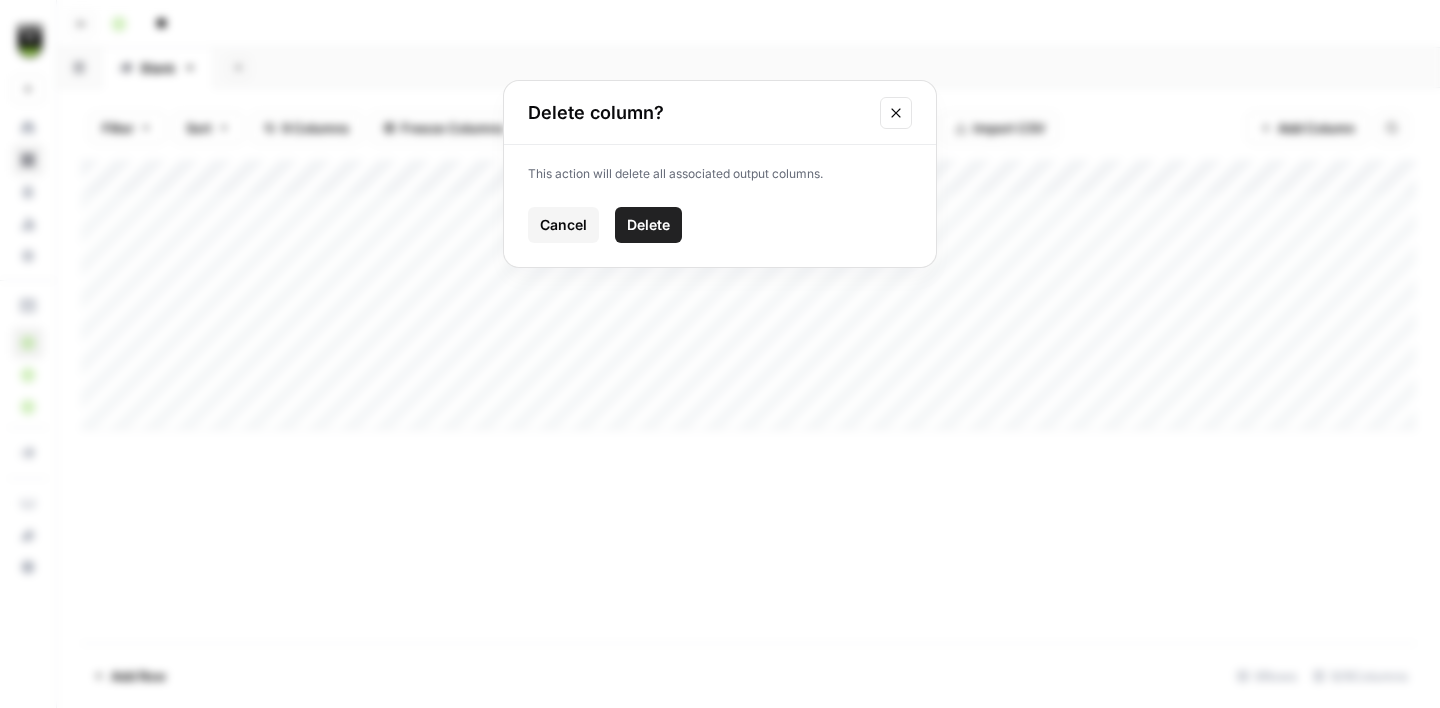 click on "Delete" at bounding box center [648, 225] 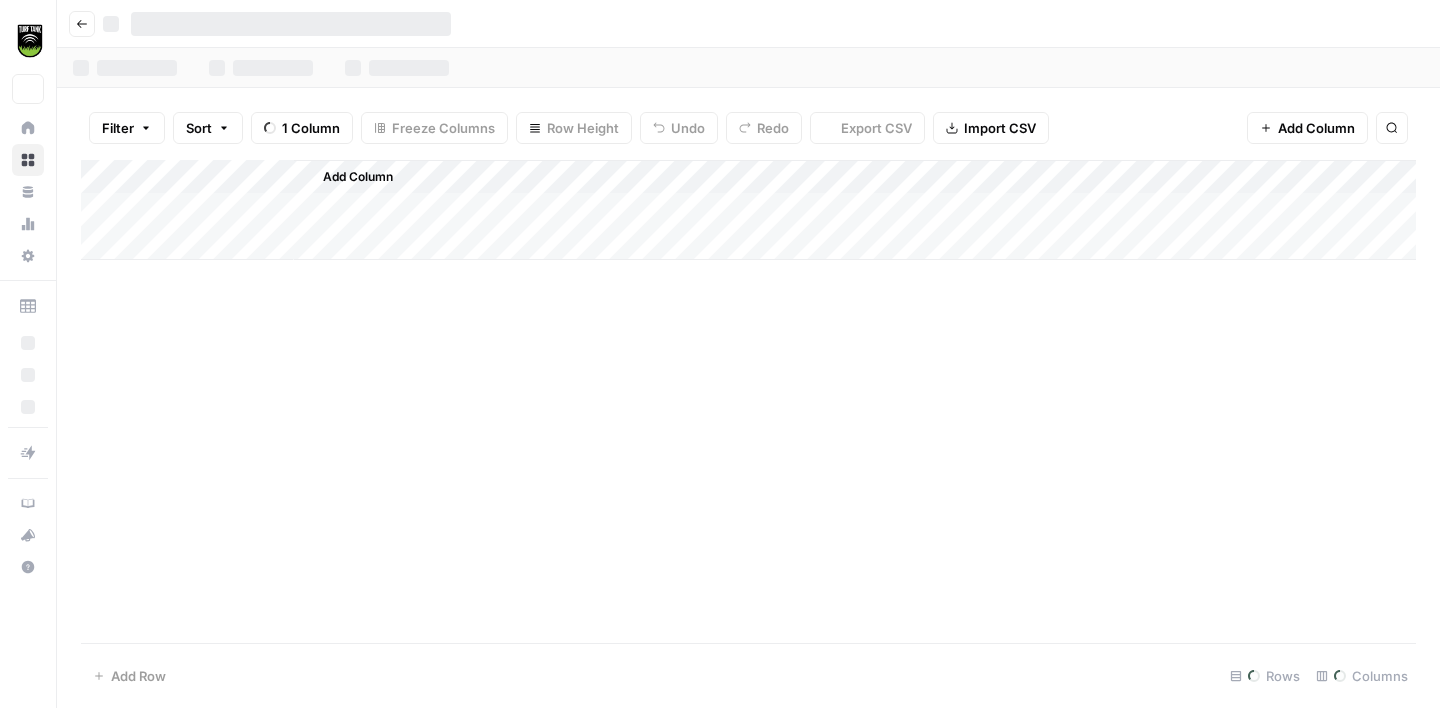 scroll, scrollTop: 0, scrollLeft: 0, axis: both 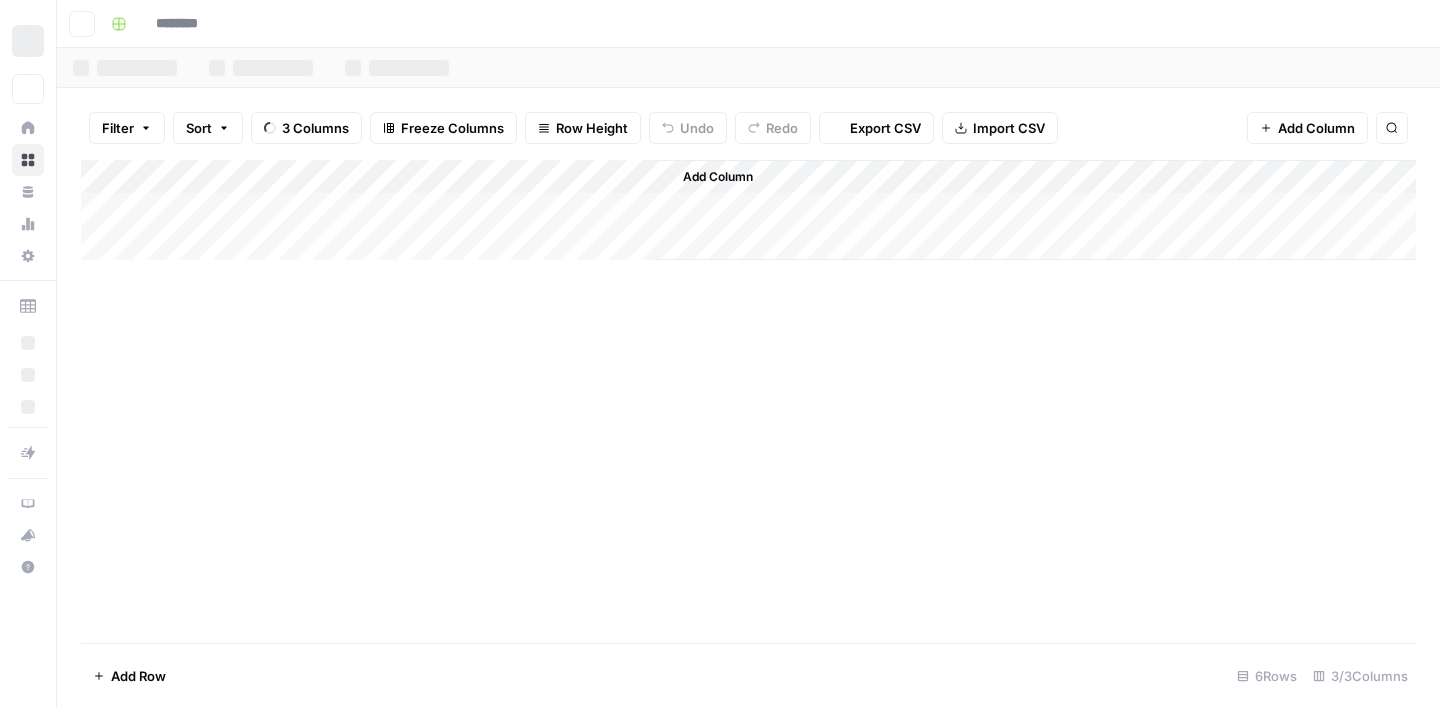 type on "**" 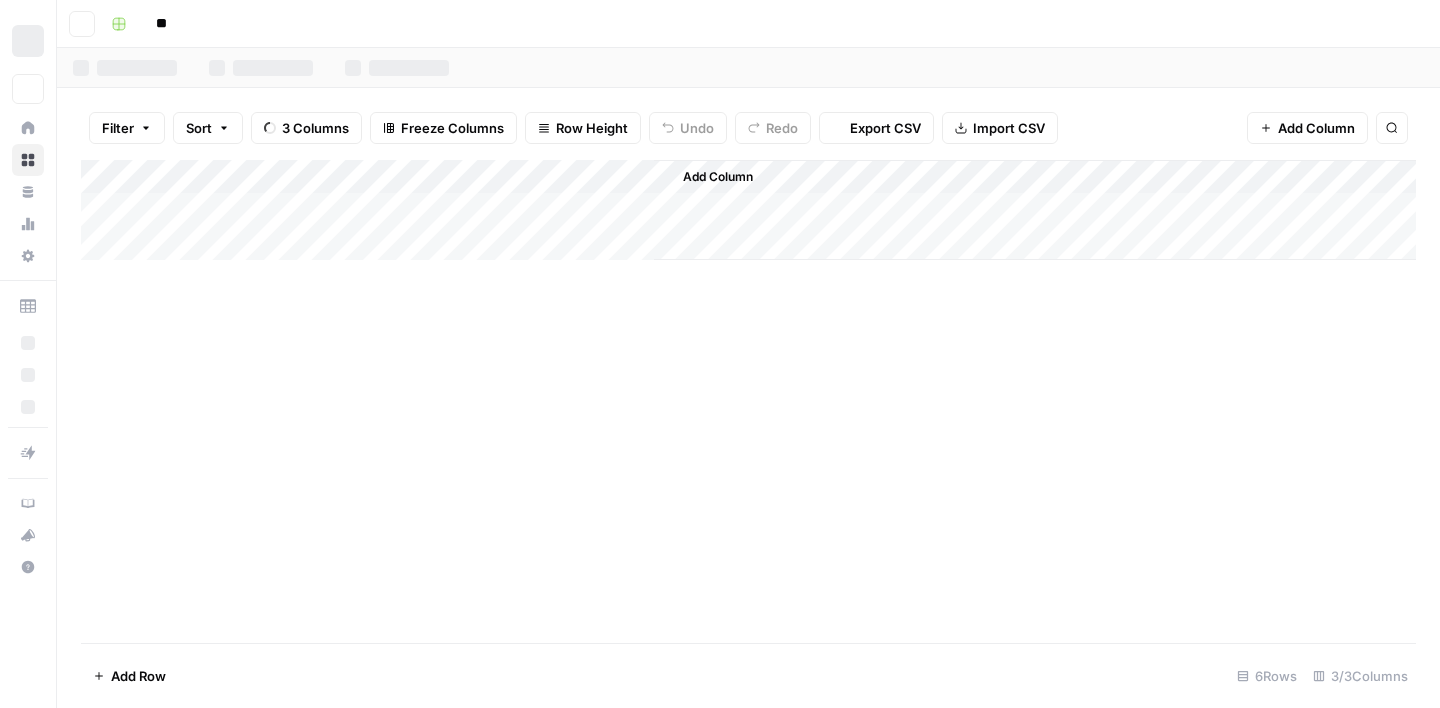 scroll, scrollTop: 0, scrollLeft: 0, axis: both 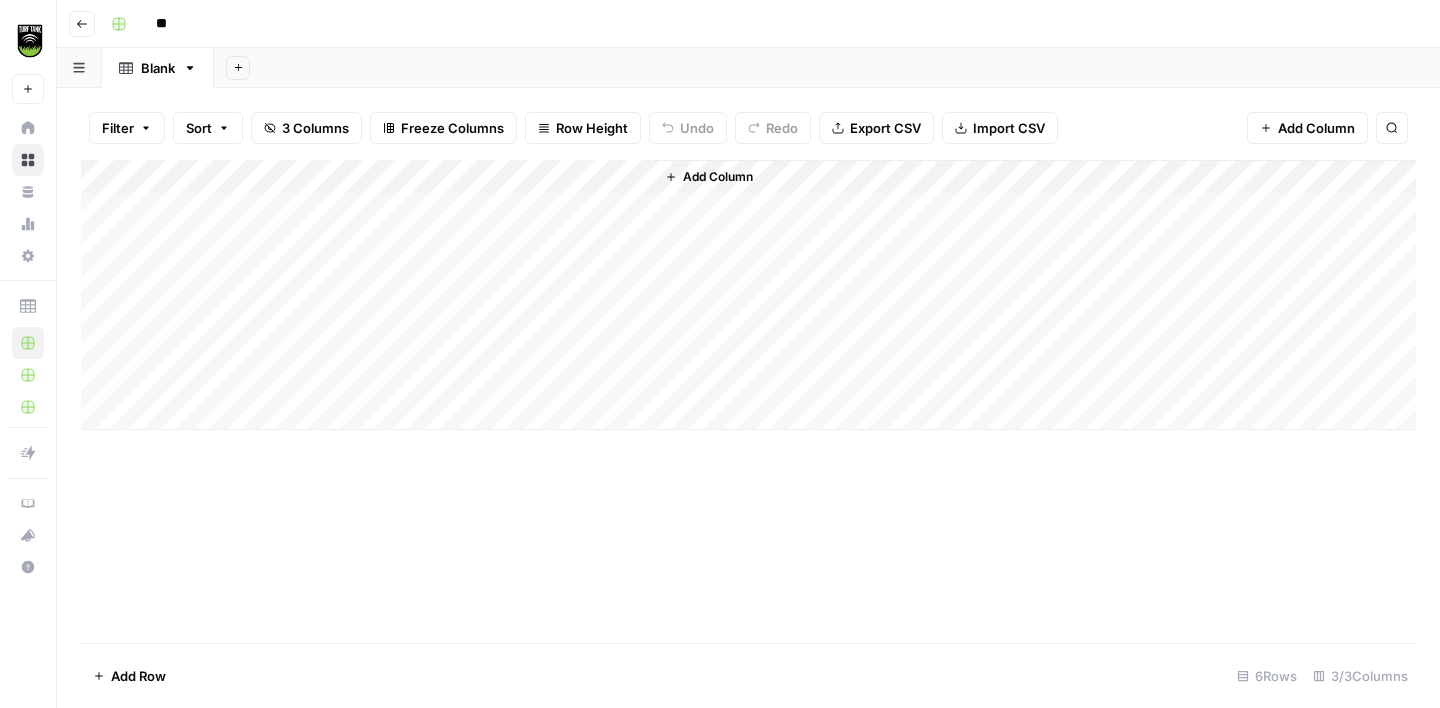 click on "Add Column" at bounding box center (709, 177) 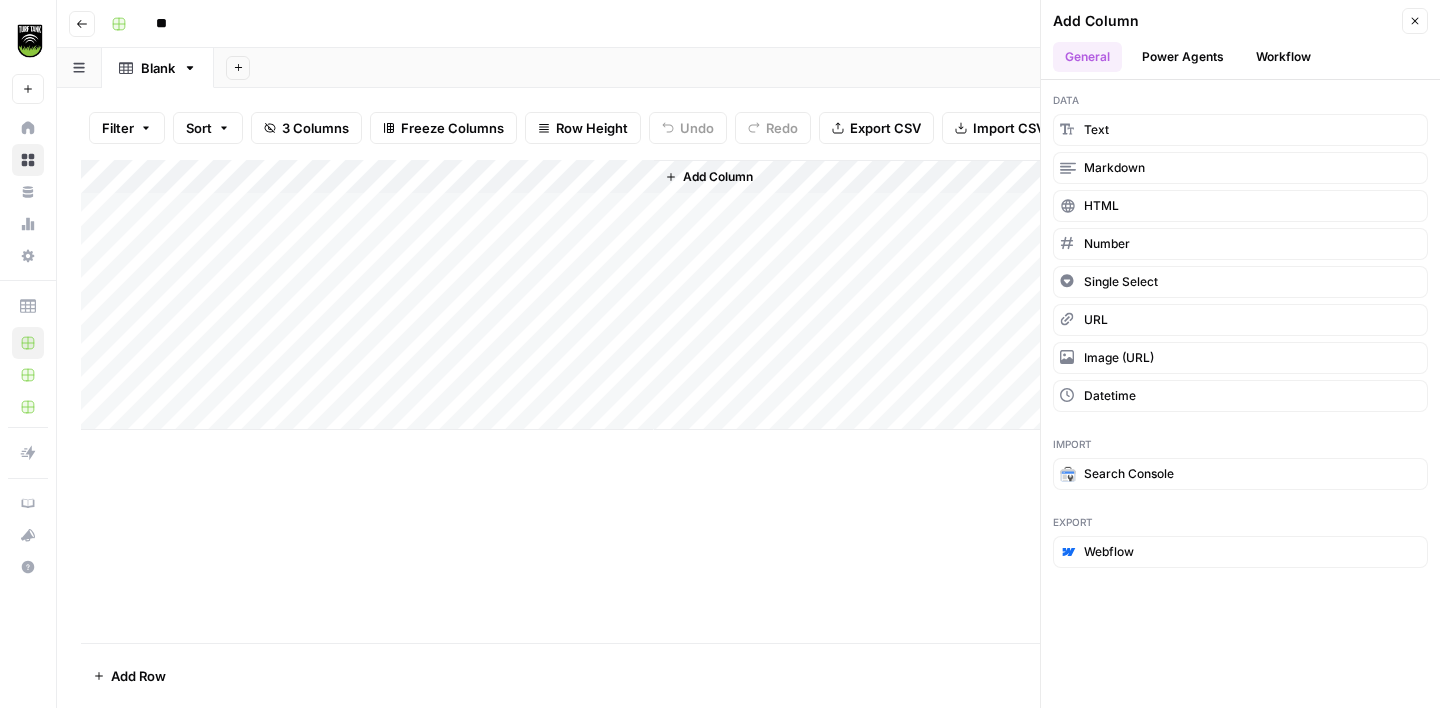 click on "Workflow" at bounding box center (1283, 57) 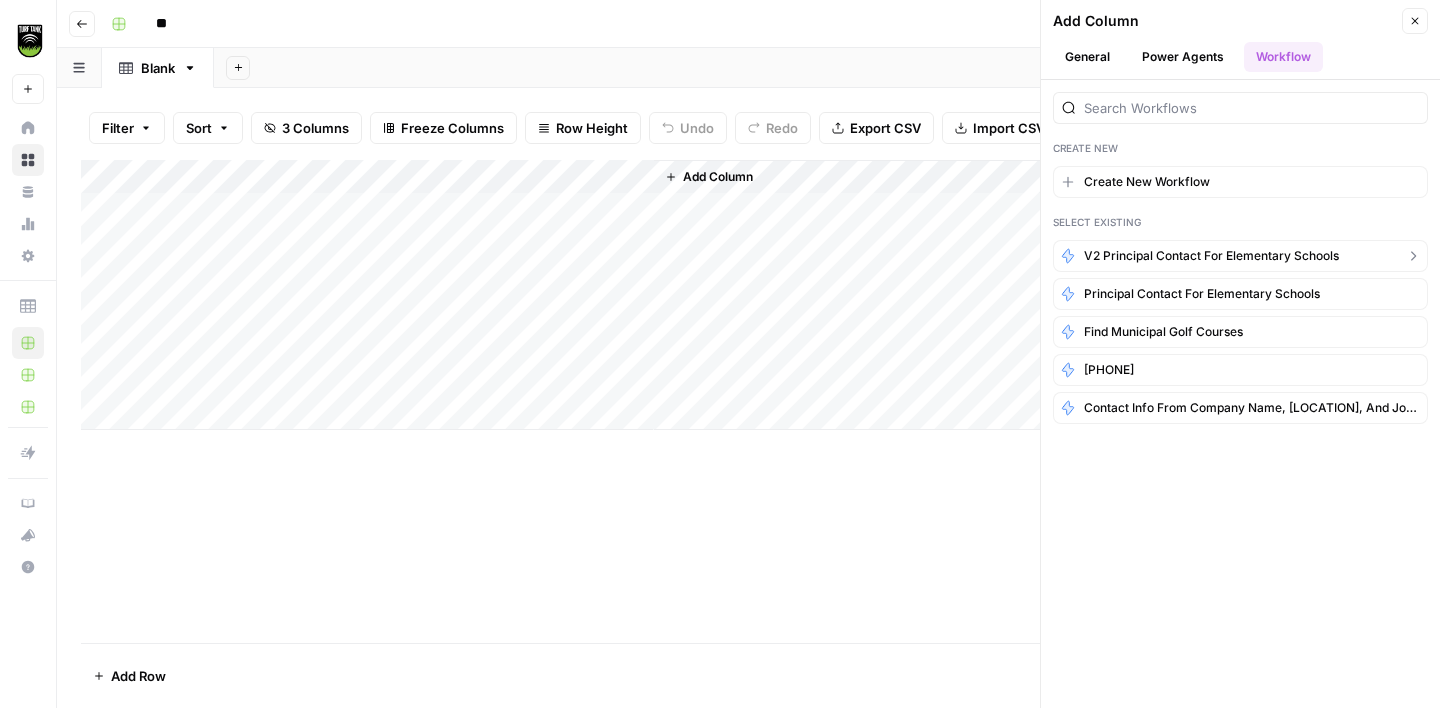click on "V2 Principal Contact for Elementary Schools" at bounding box center [1211, 256] 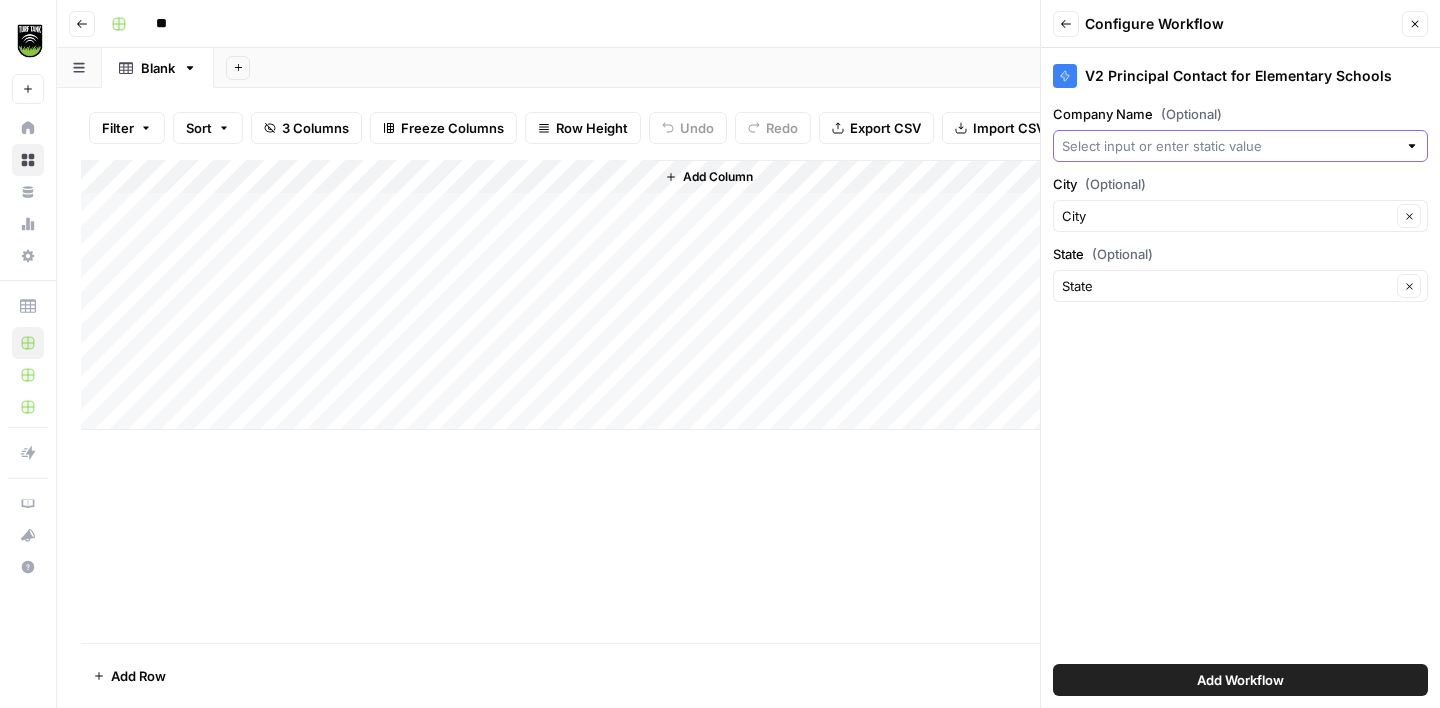 click on "Company Name   (Optional)" at bounding box center [1229, 146] 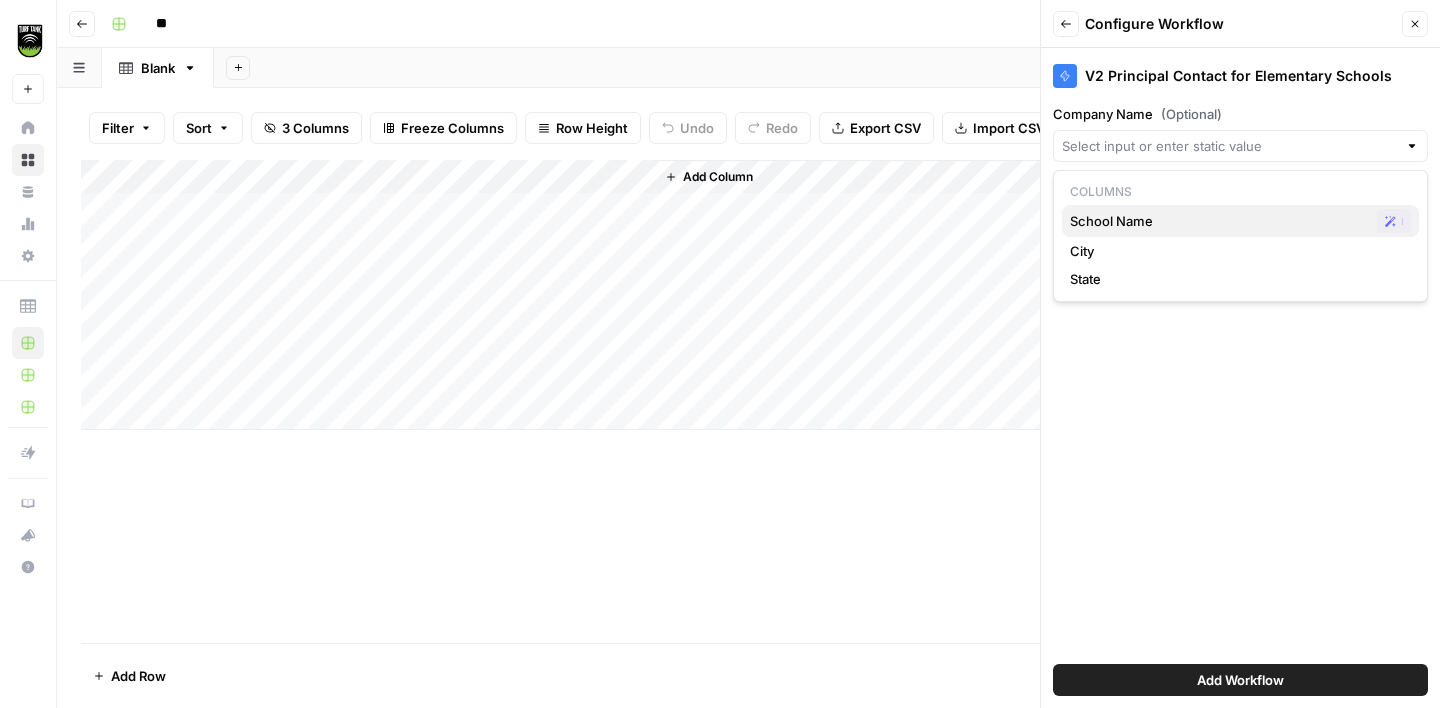 click on "School Name" at bounding box center (1219, 221) 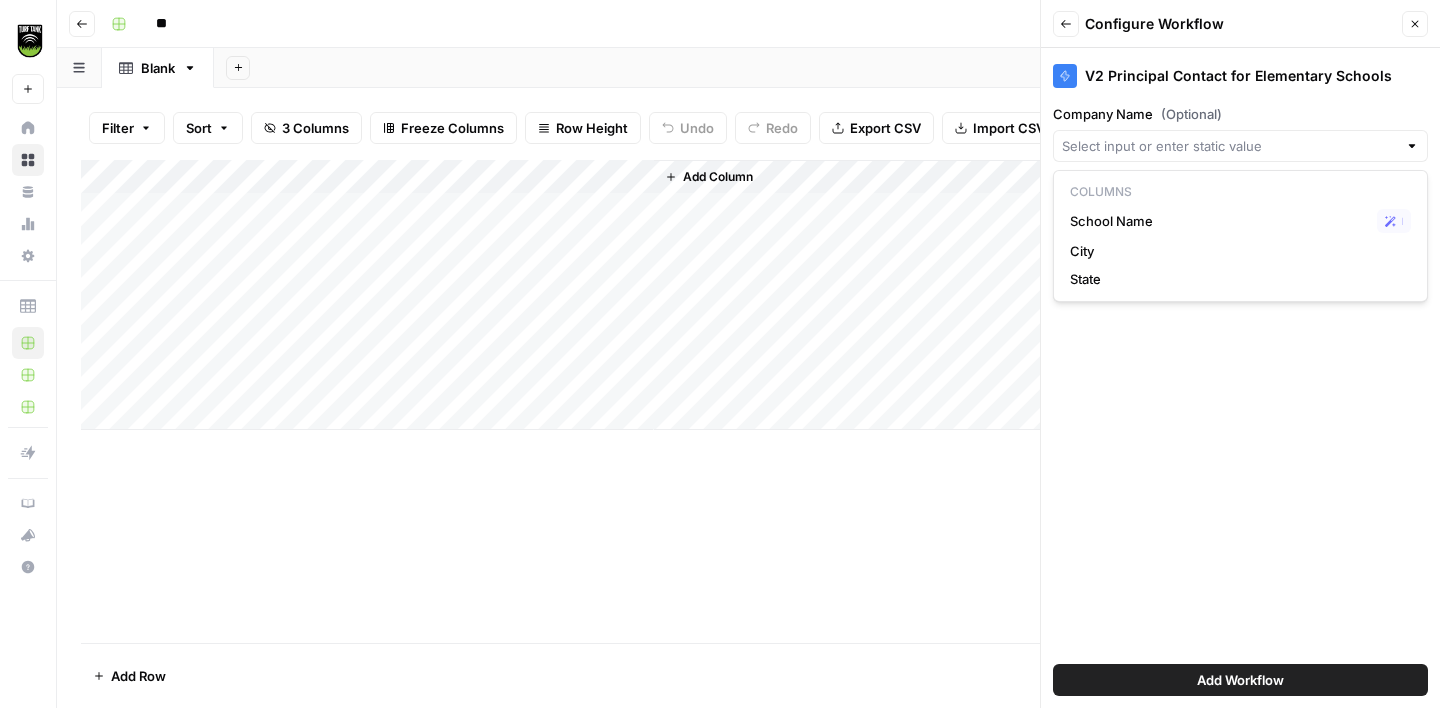 type on "School Name" 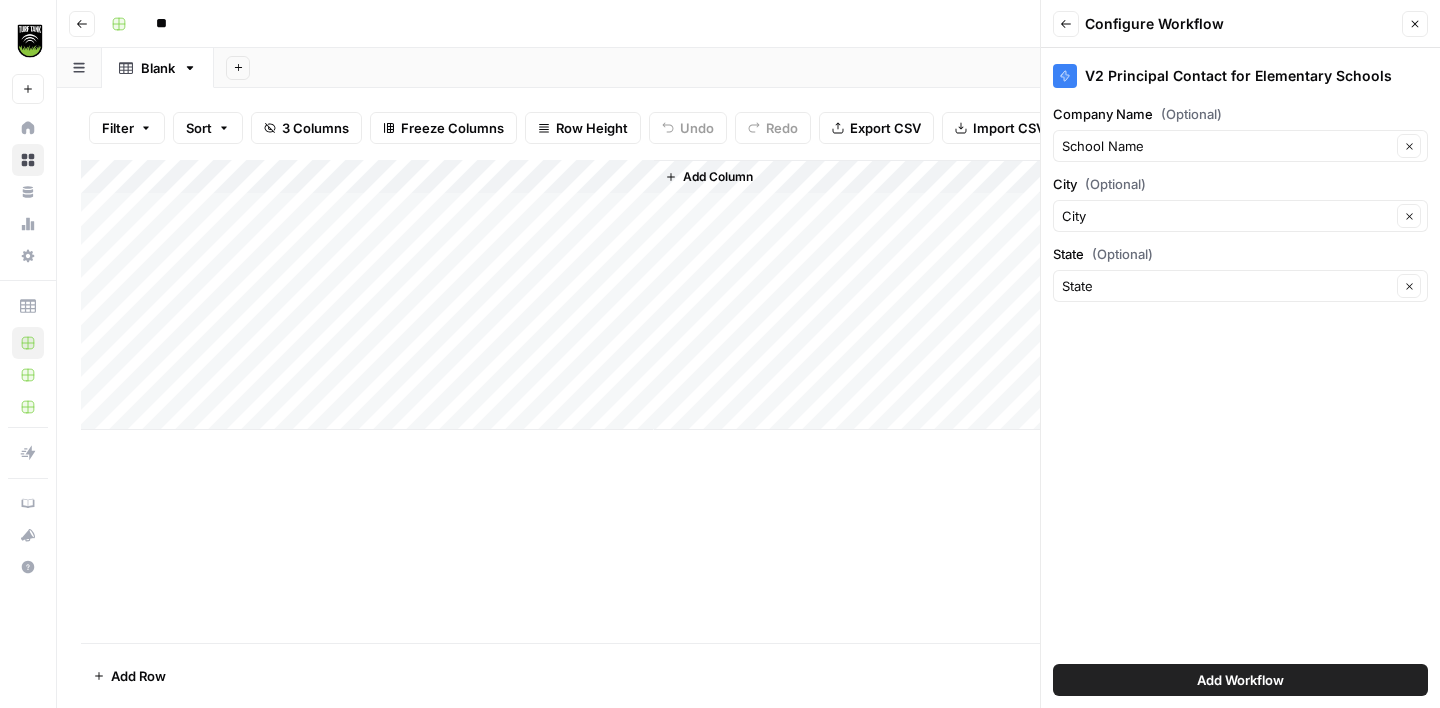 click on "Add Workflow" at bounding box center (1240, 680) 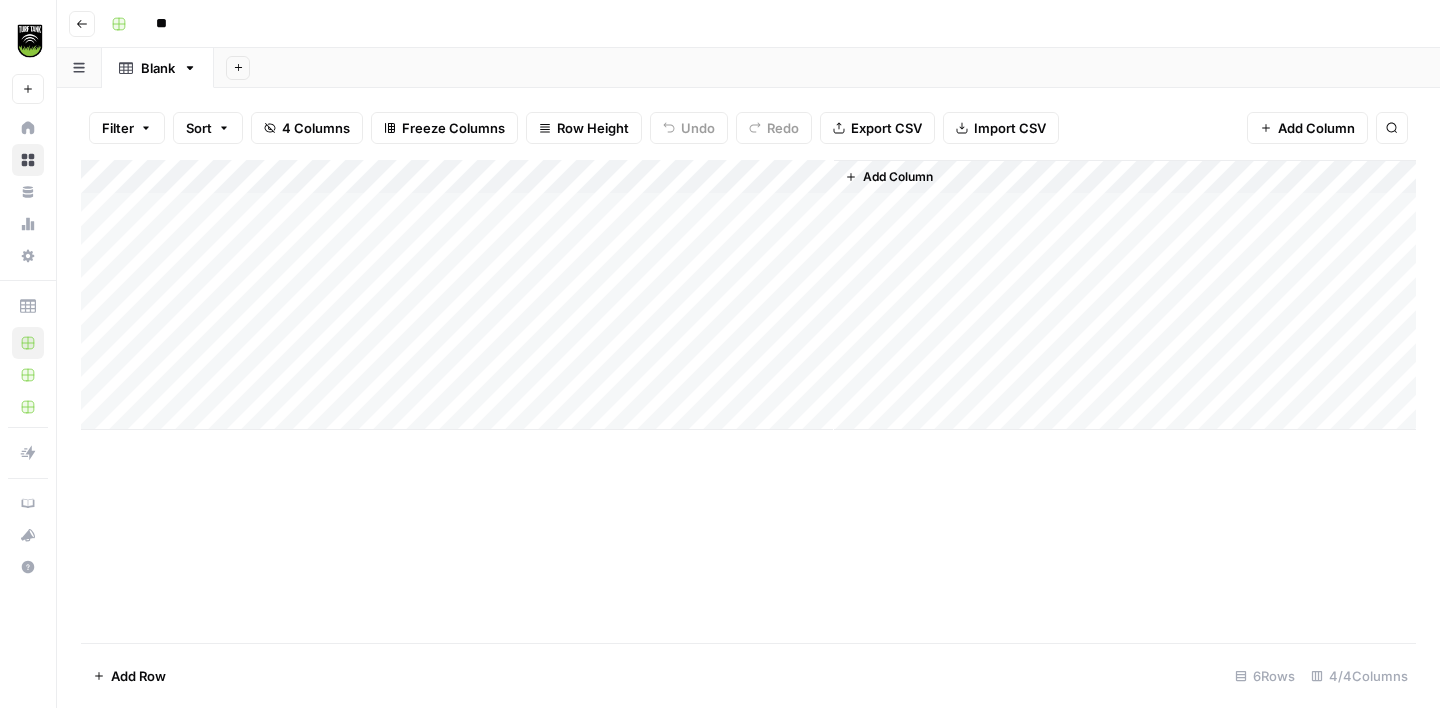 click on "Add Column" at bounding box center [748, 295] 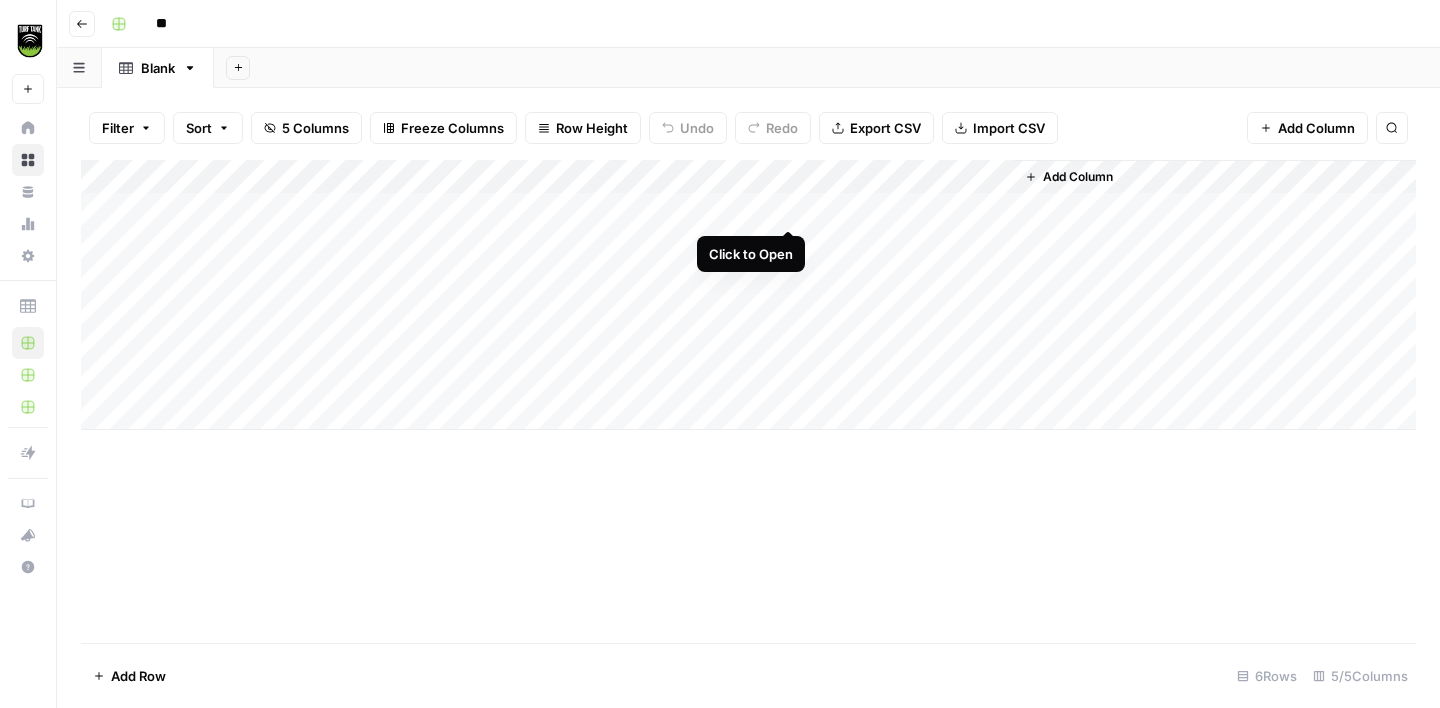 click on "Add Column" at bounding box center (748, 295) 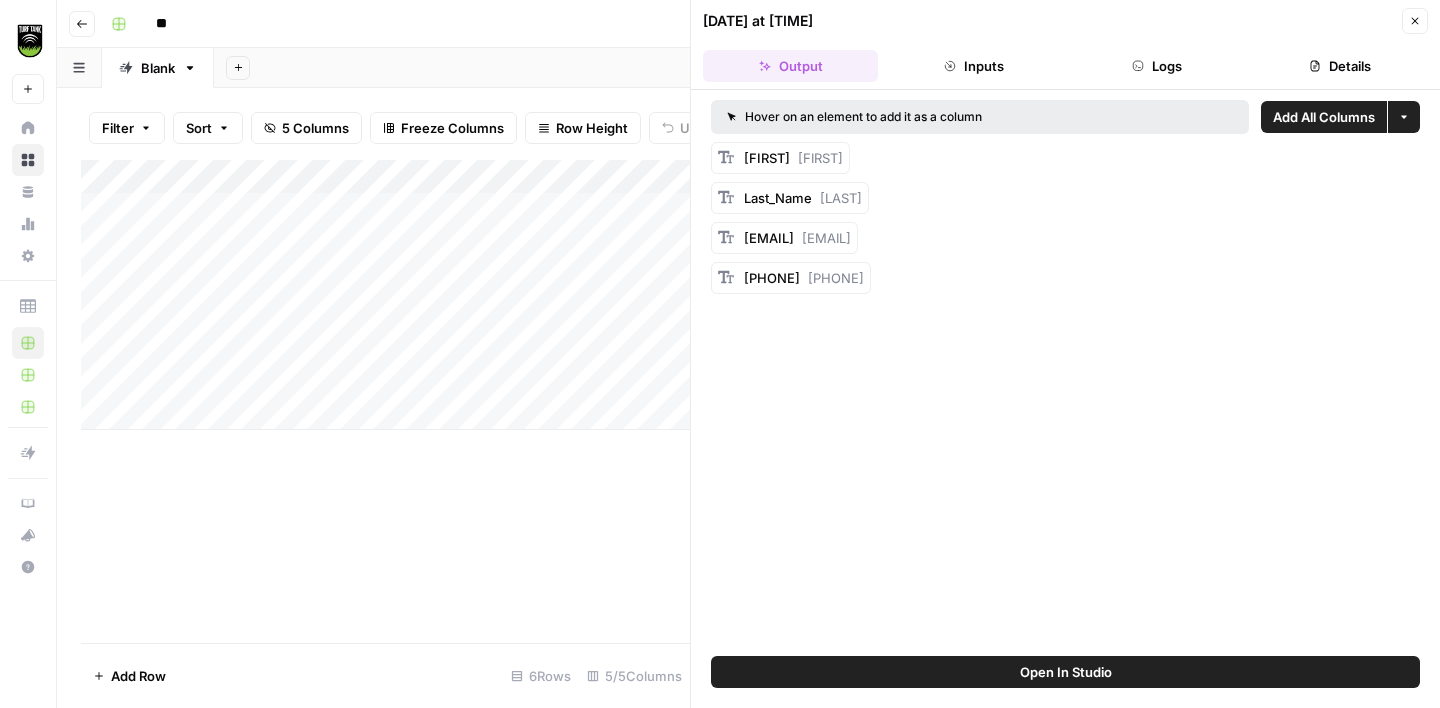 click on "Details" at bounding box center [1340, 66] 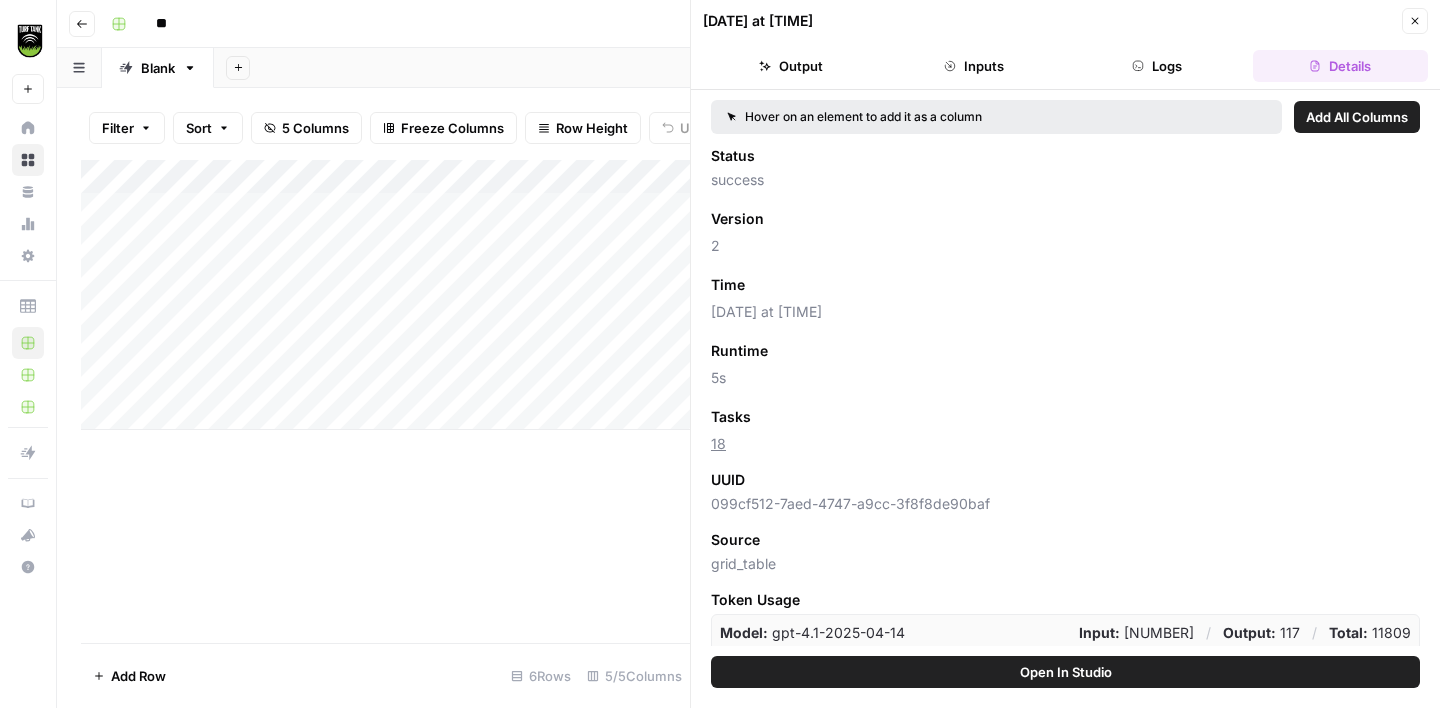 click 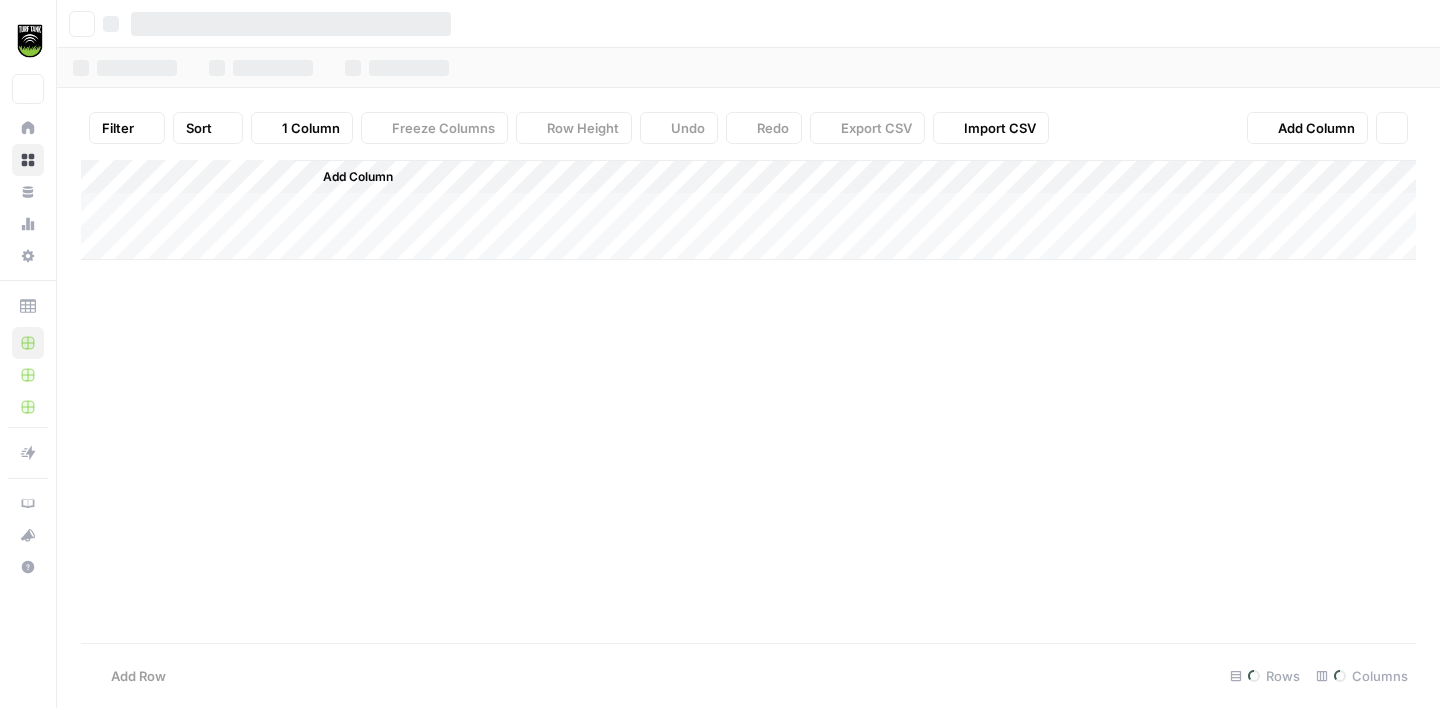 scroll, scrollTop: 0, scrollLeft: 0, axis: both 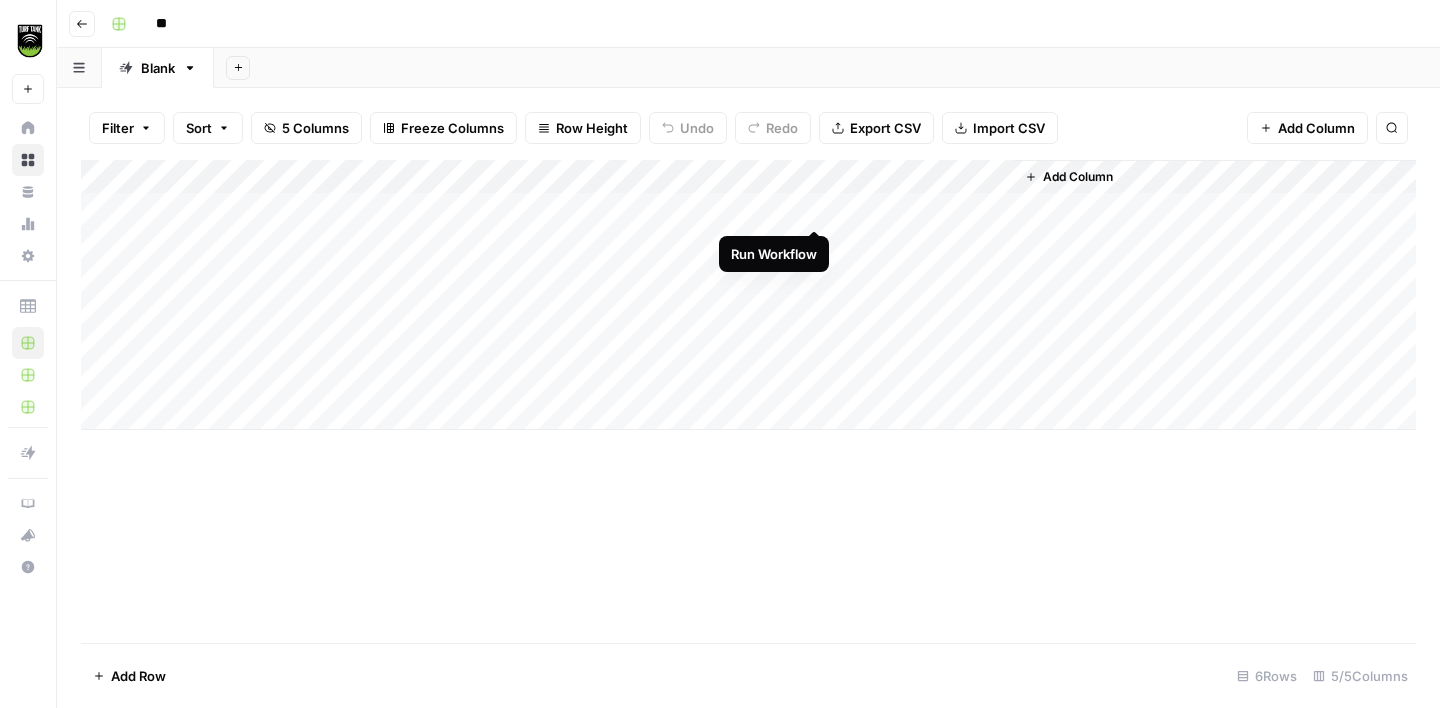 click on "Add Column" at bounding box center [748, 295] 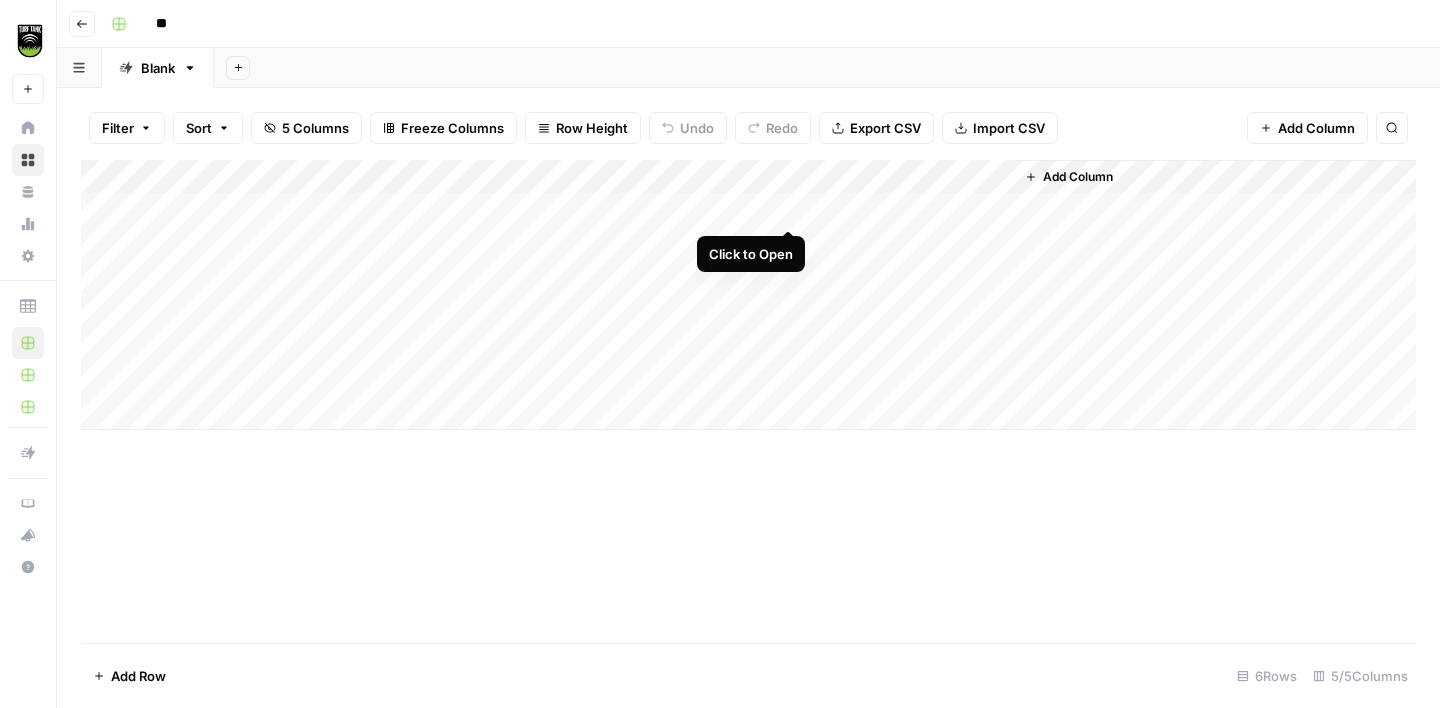 click on "Add Column" at bounding box center [748, 295] 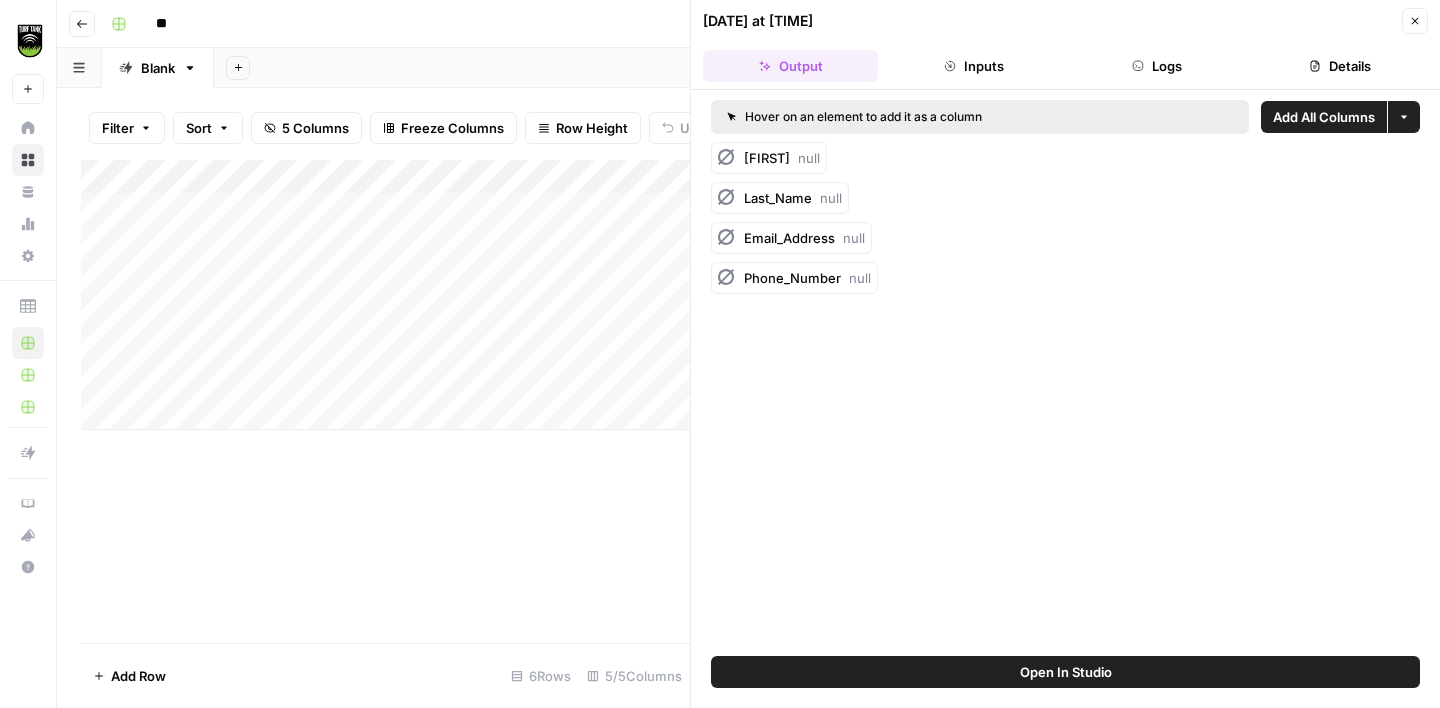 click on "Close" at bounding box center [1415, 21] 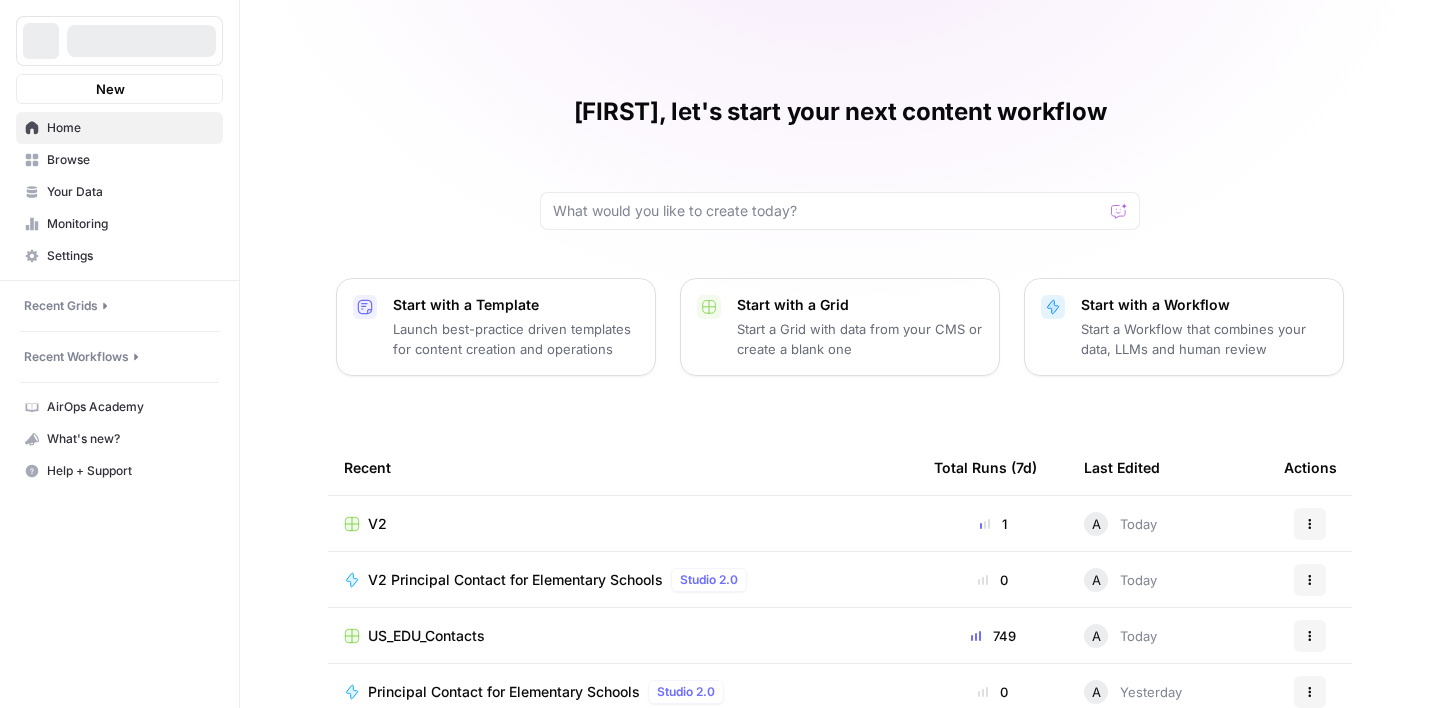 scroll, scrollTop: 0, scrollLeft: 0, axis: both 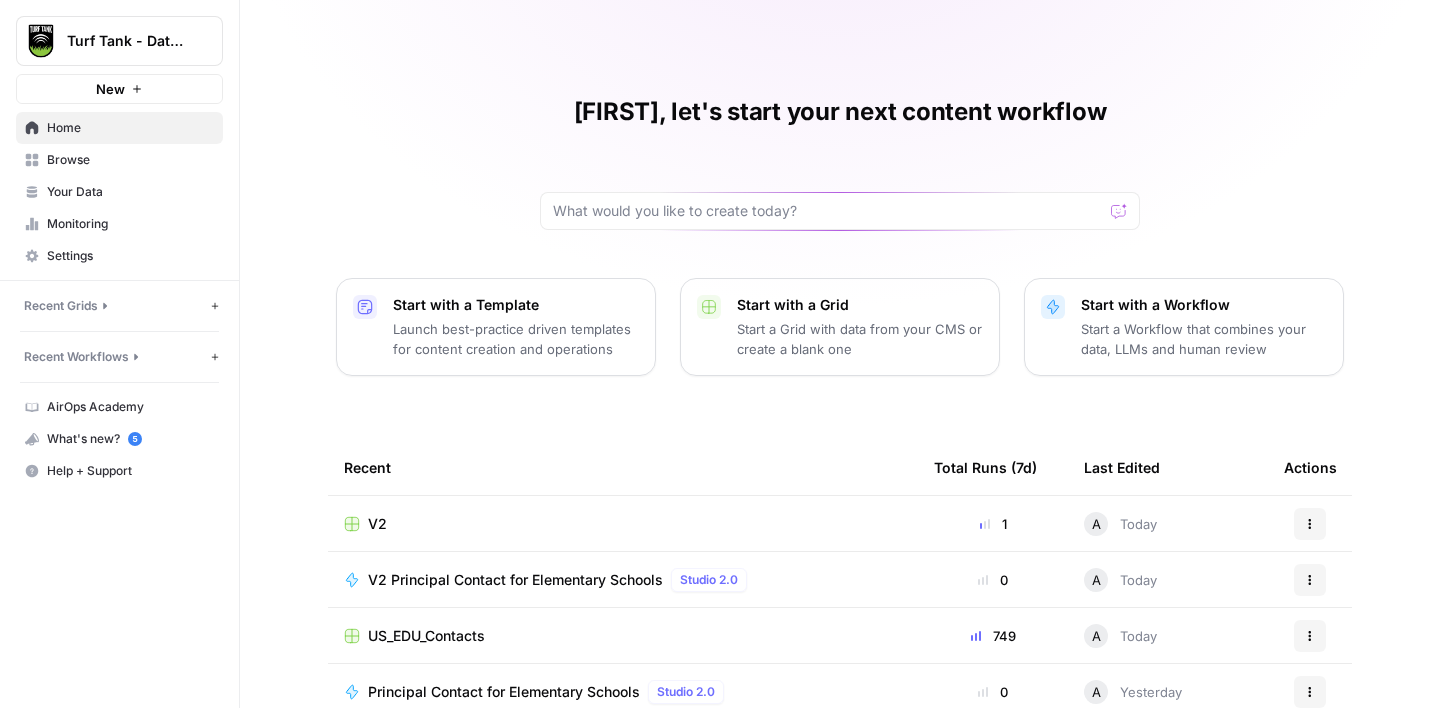 click on "Your Data" at bounding box center [130, 192] 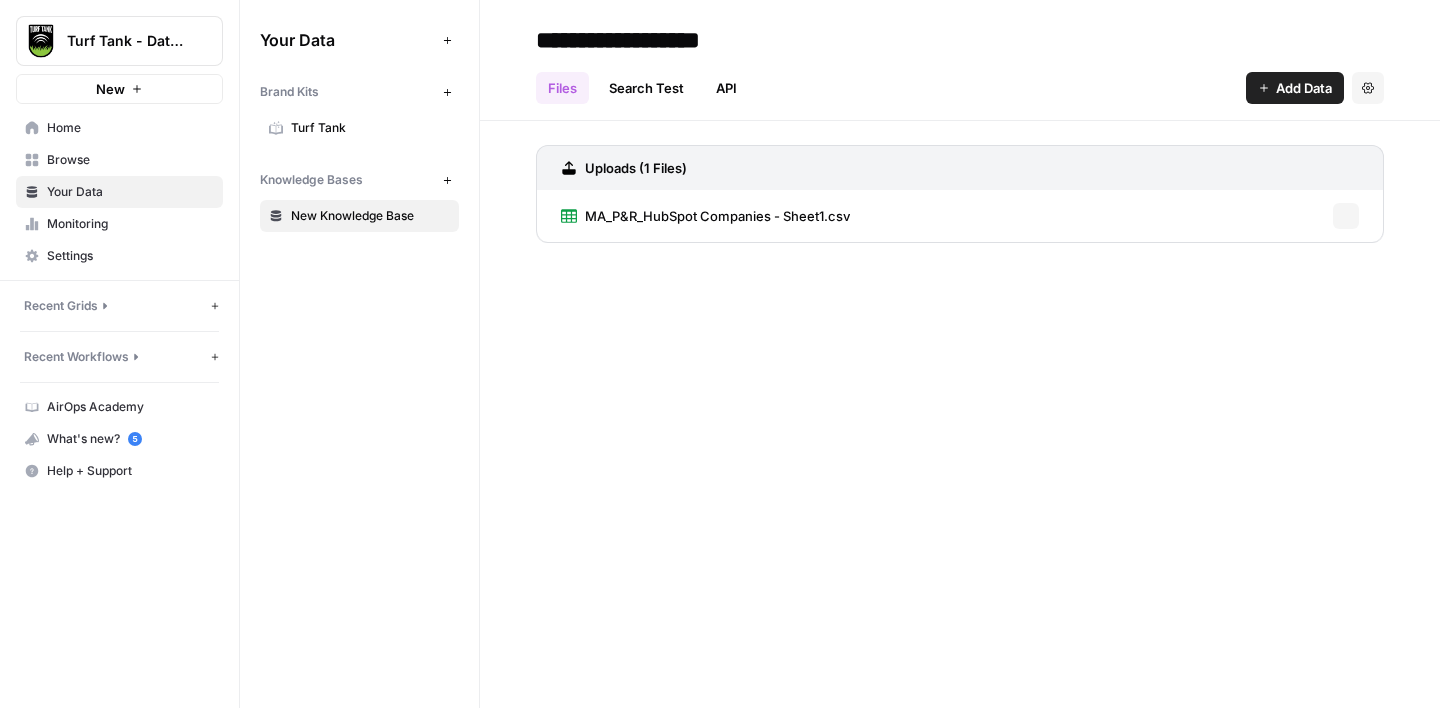 click on "Monitoring" at bounding box center [130, 224] 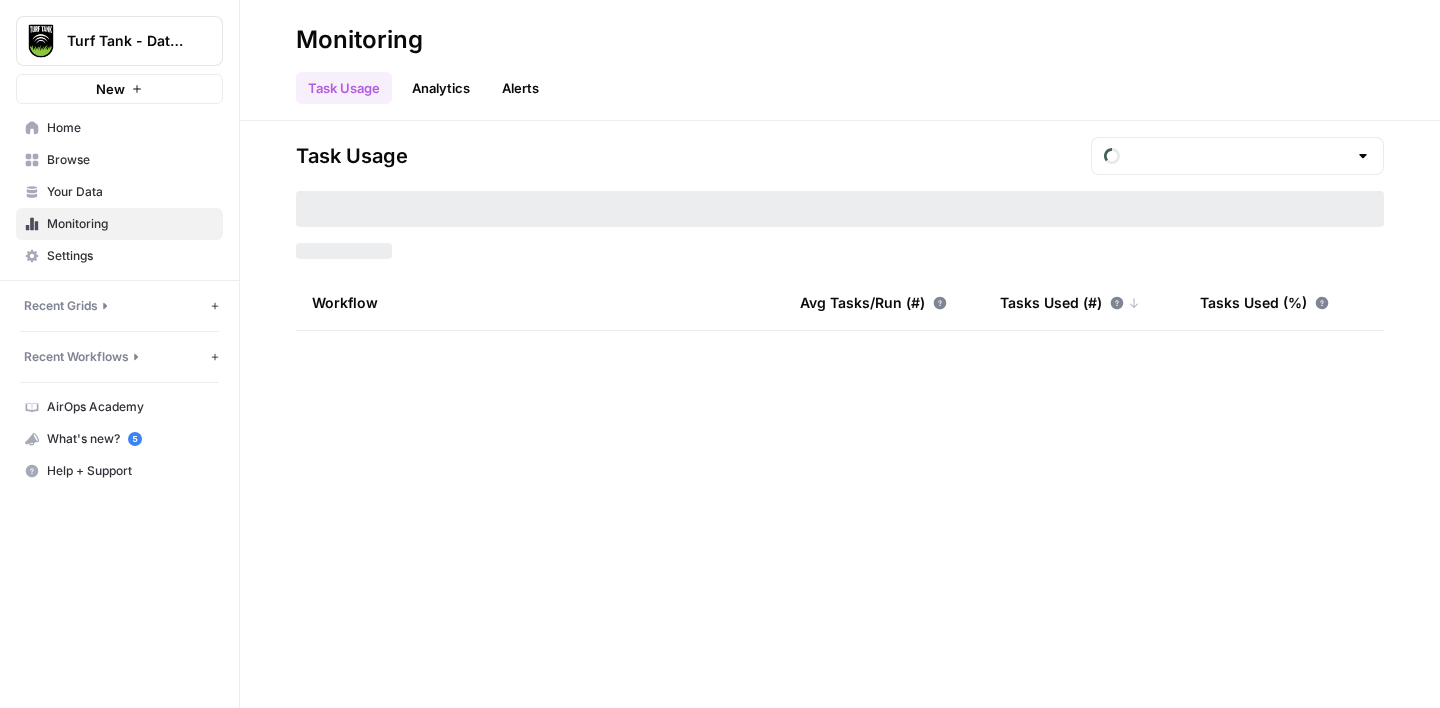 type on "July Tasks" 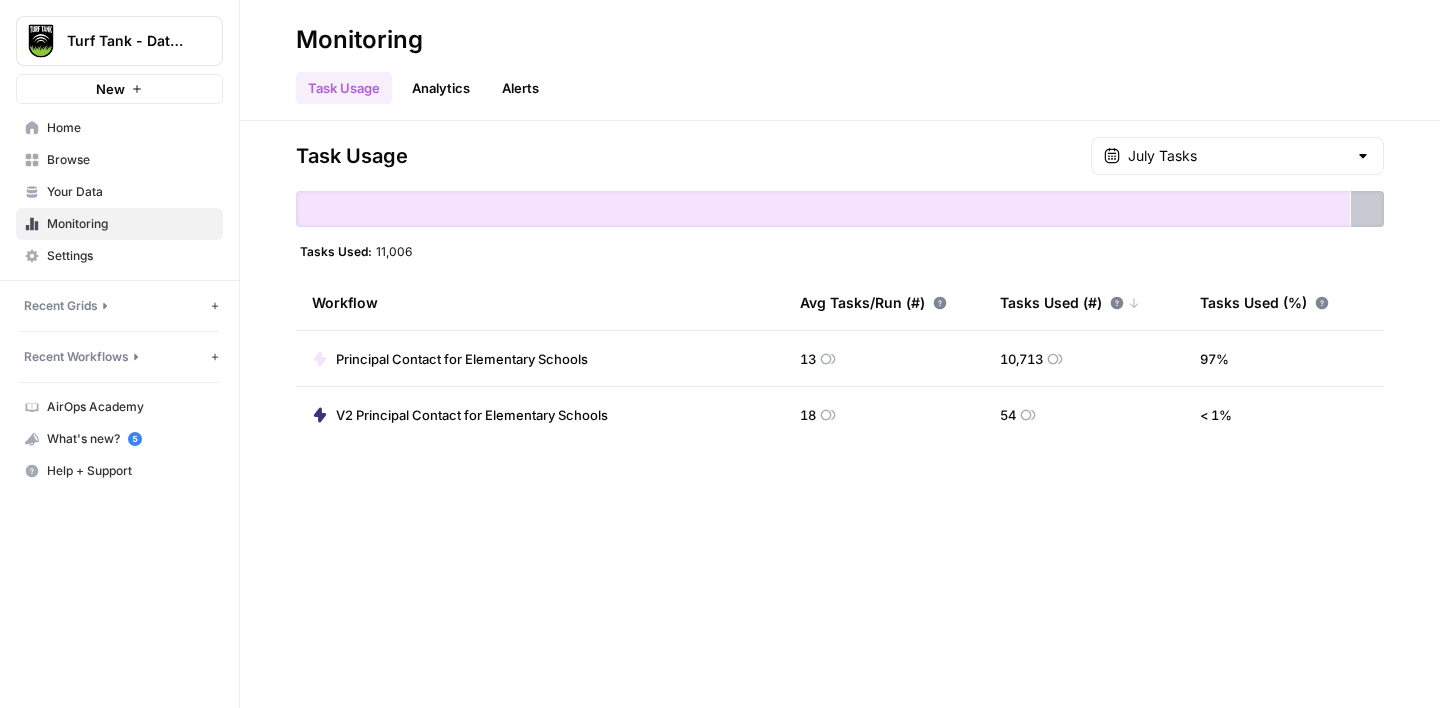 click on "Home" at bounding box center [130, 128] 